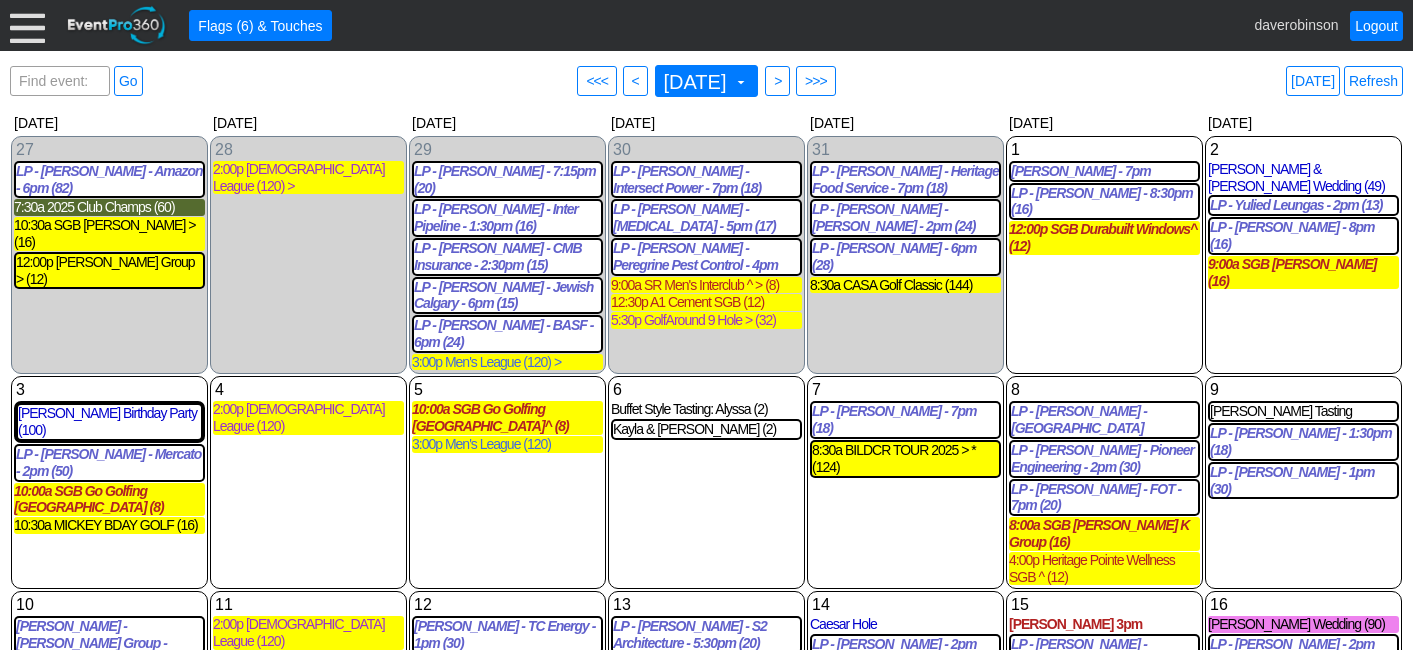scroll, scrollTop: 0, scrollLeft: 0, axis: both 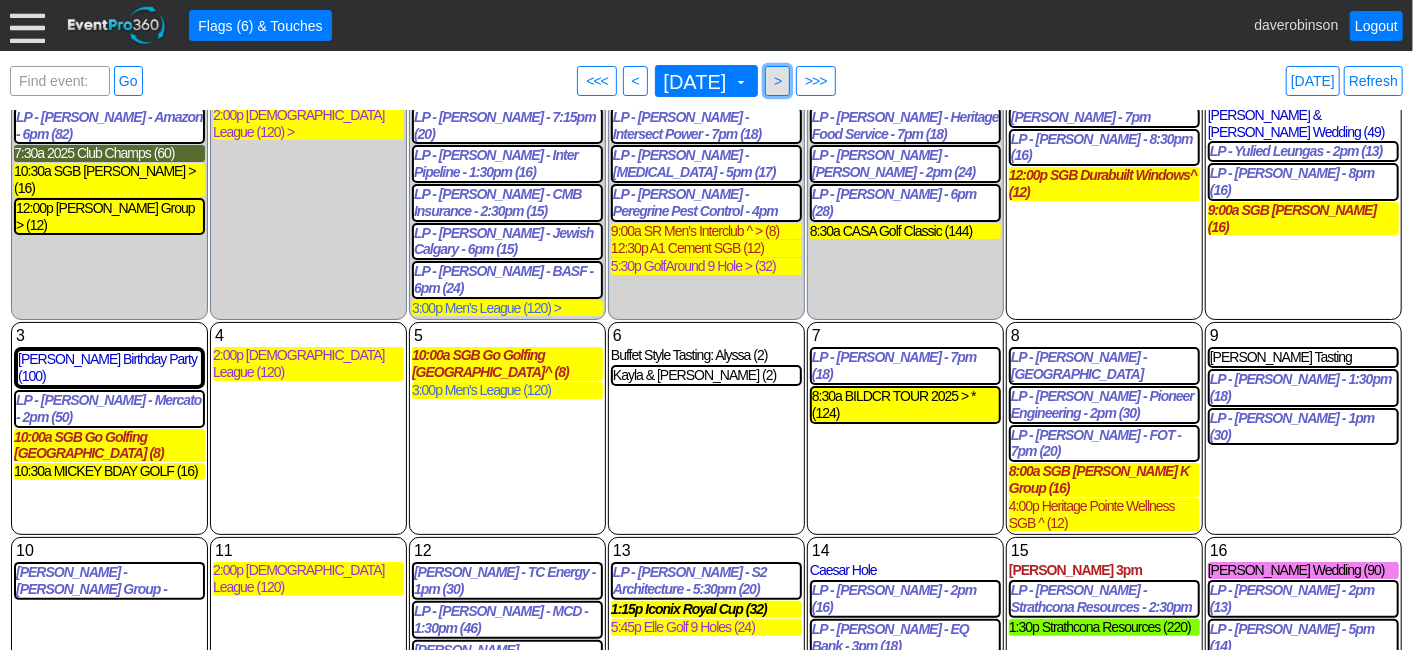 click on ">" at bounding box center [777, 81] 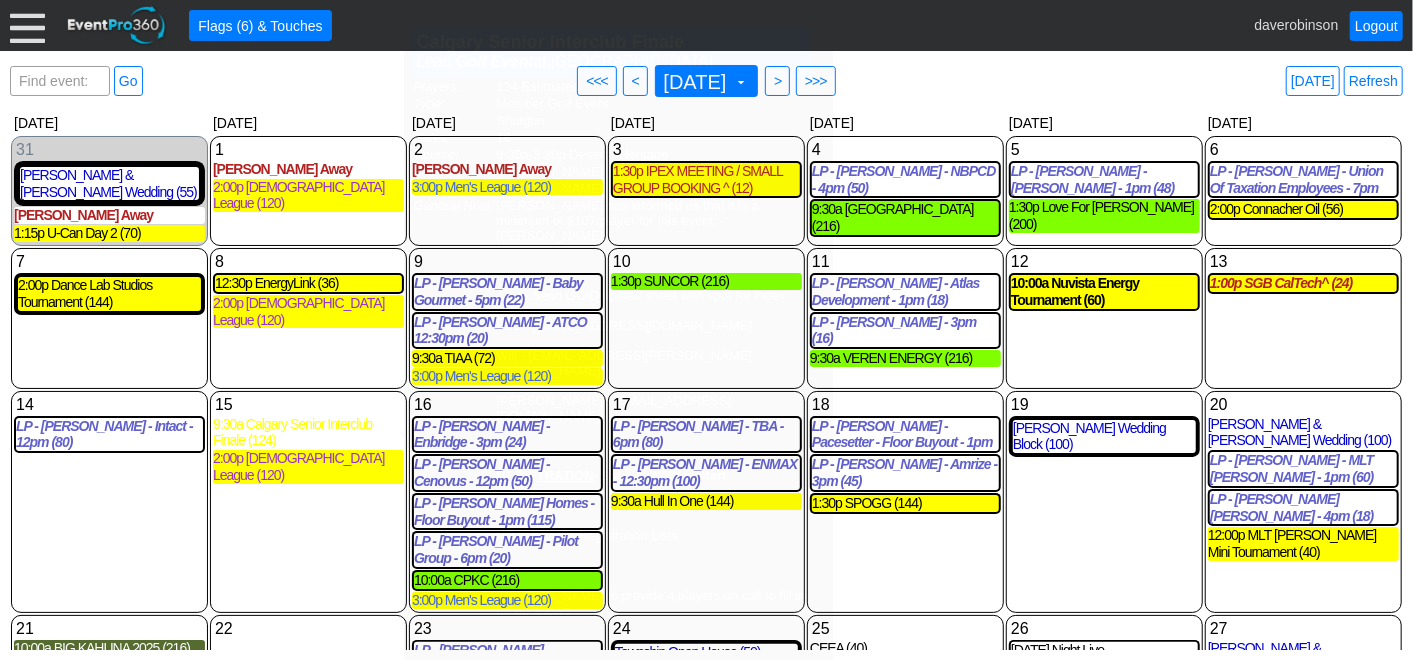 click on "9:30a Calgary Senior Interclub Finale (124)" at bounding box center (308, 433) 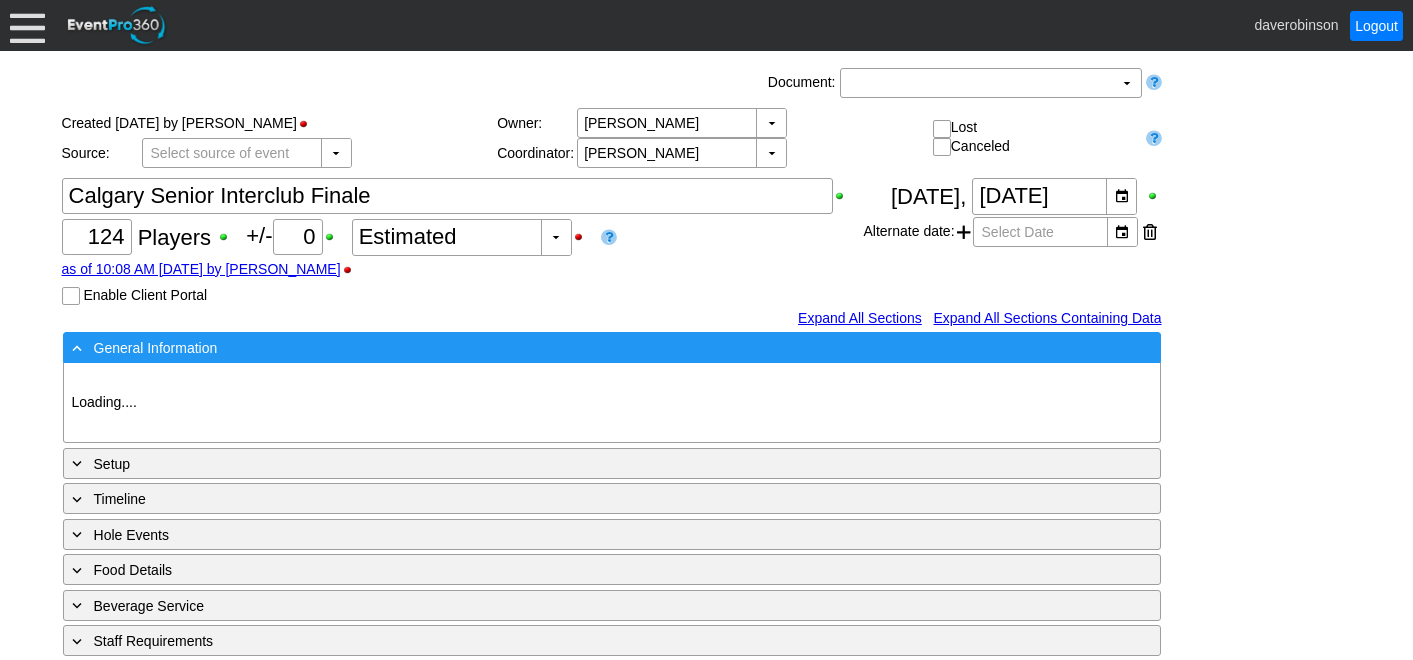 type on "Heritage Pointe Golf Club" 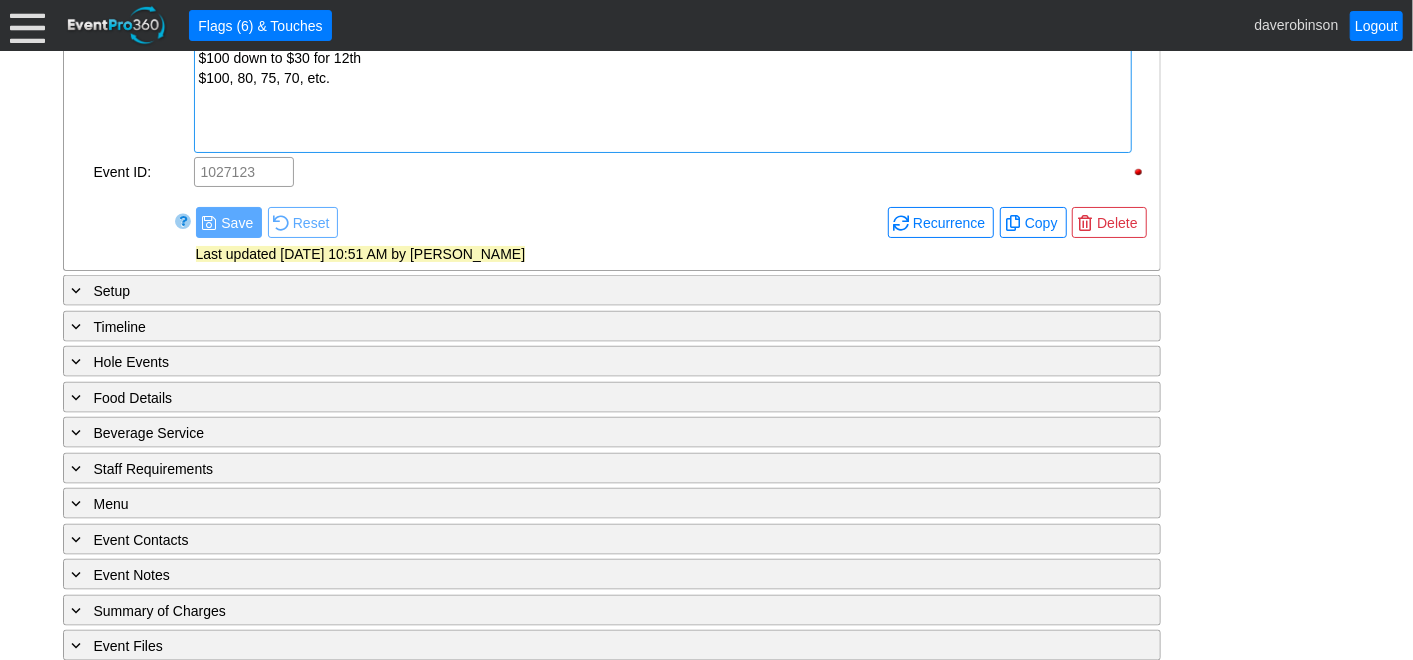 scroll, scrollTop: 1476, scrollLeft: 0, axis: vertical 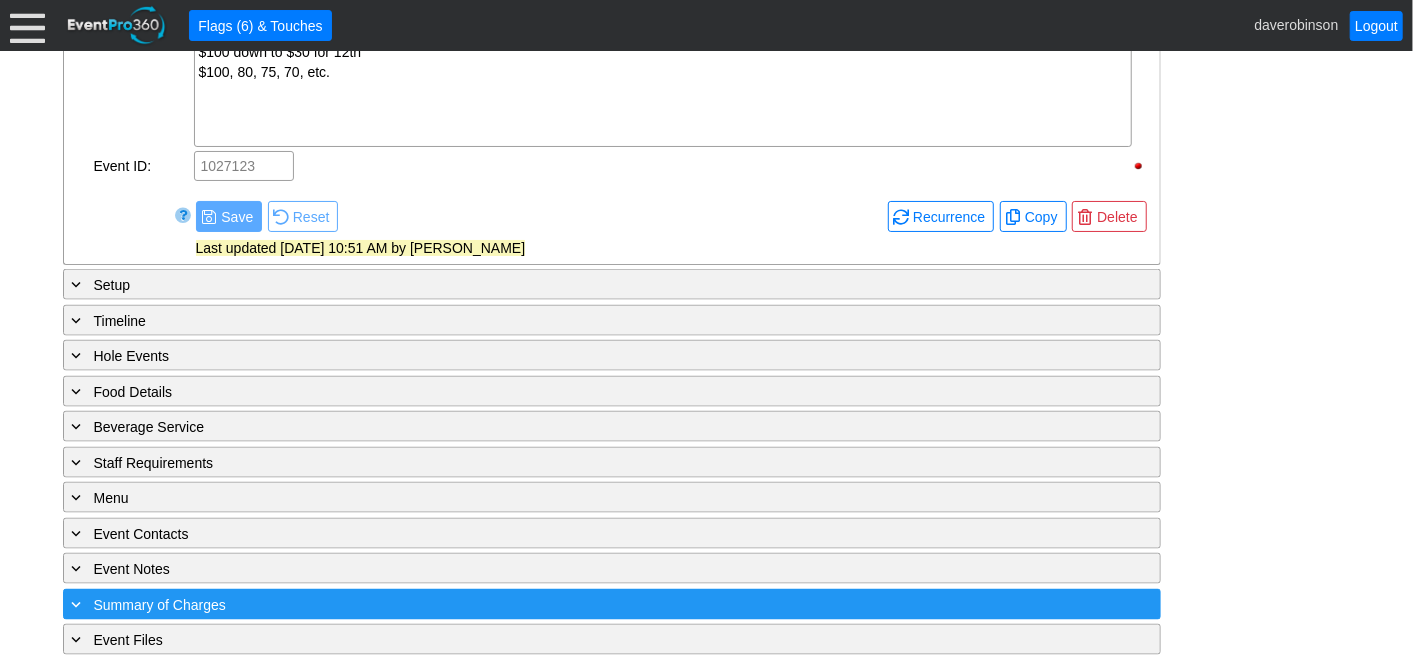 click on "Summary of Charges" at bounding box center (160, 605) 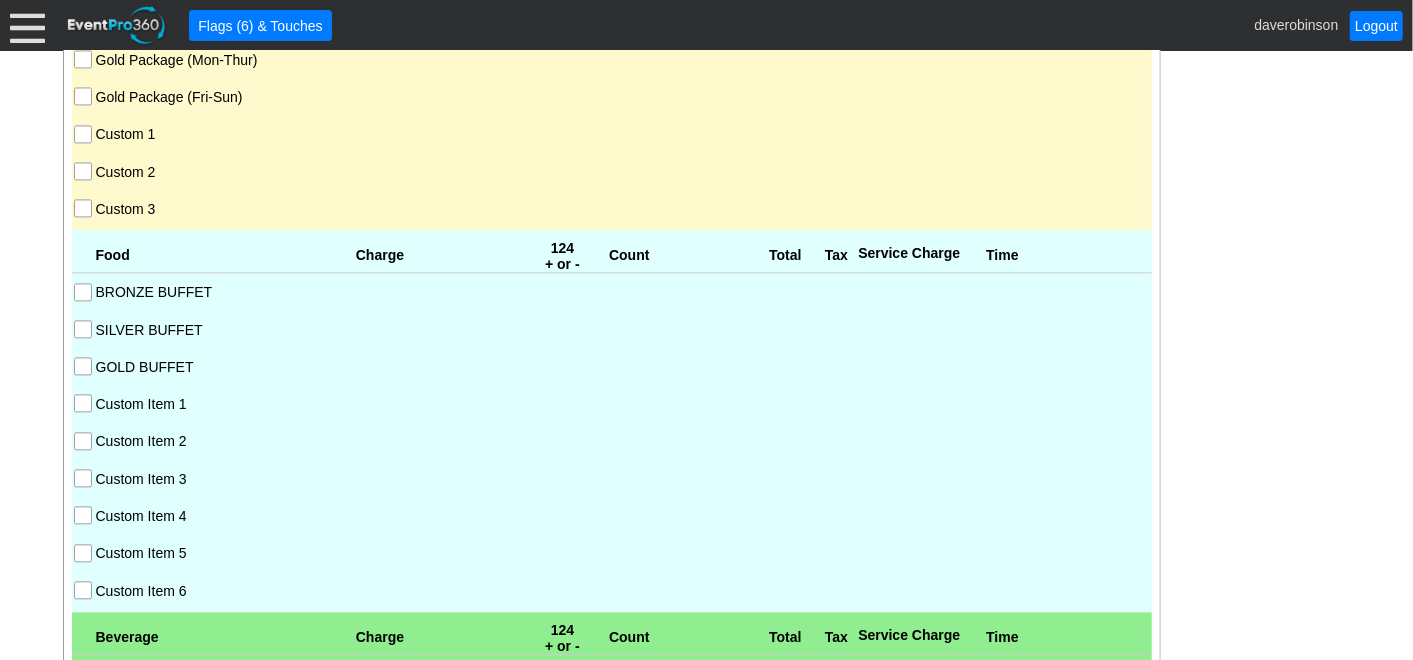 scroll, scrollTop: 2325, scrollLeft: 0, axis: vertical 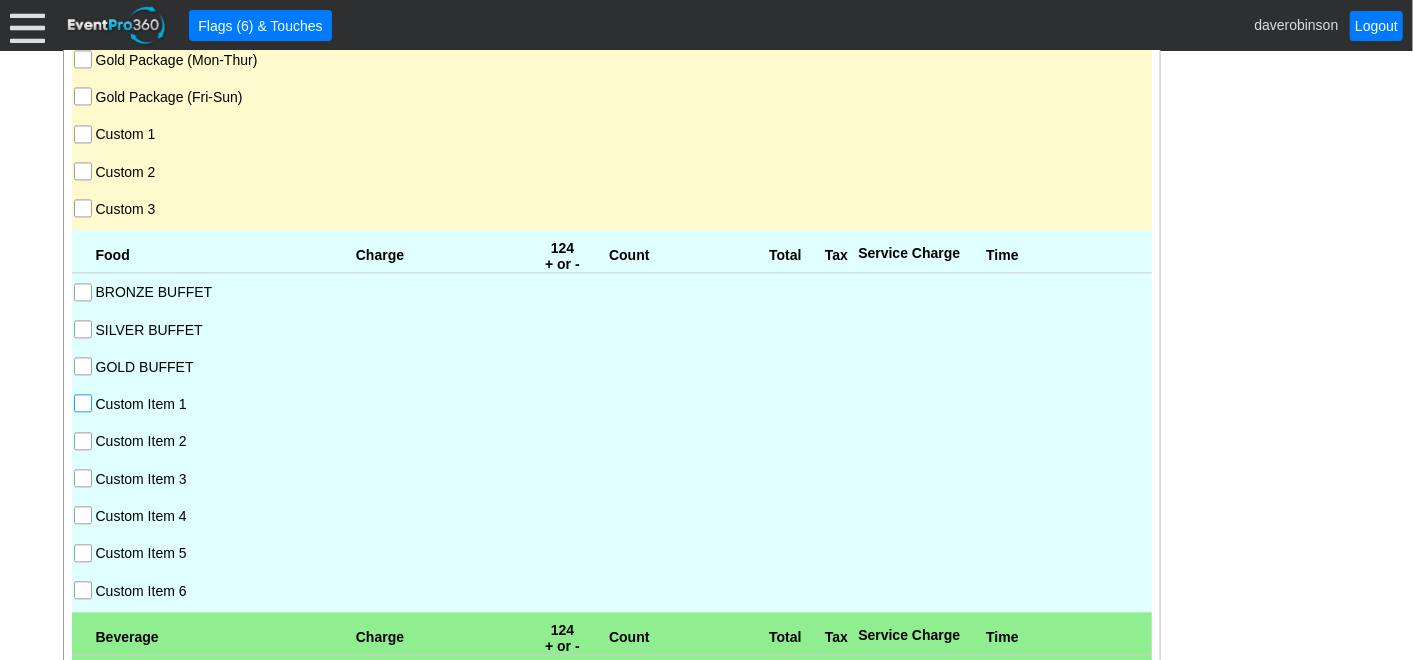 click on "Custom Item 1" at bounding box center (85, 405) 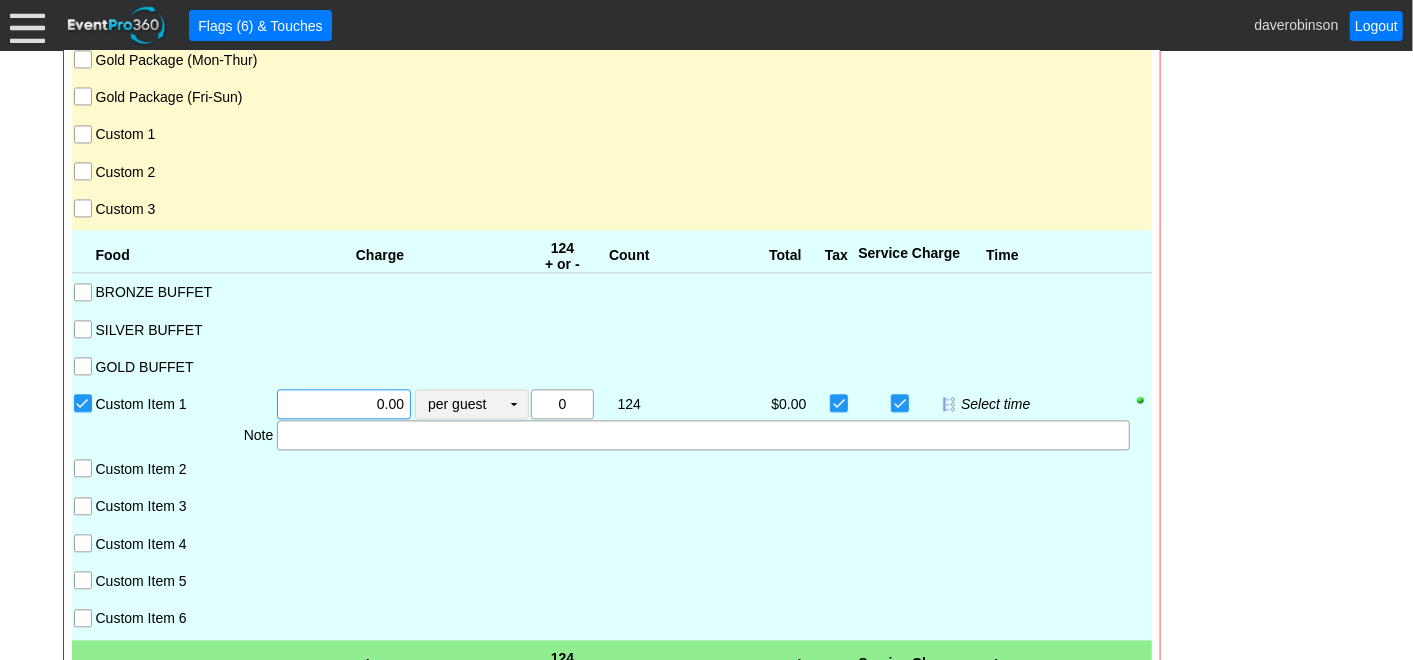 drag, startPoint x: 345, startPoint y: 392, endPoint x: 428, endPoint y: 397, distance: 83.15047 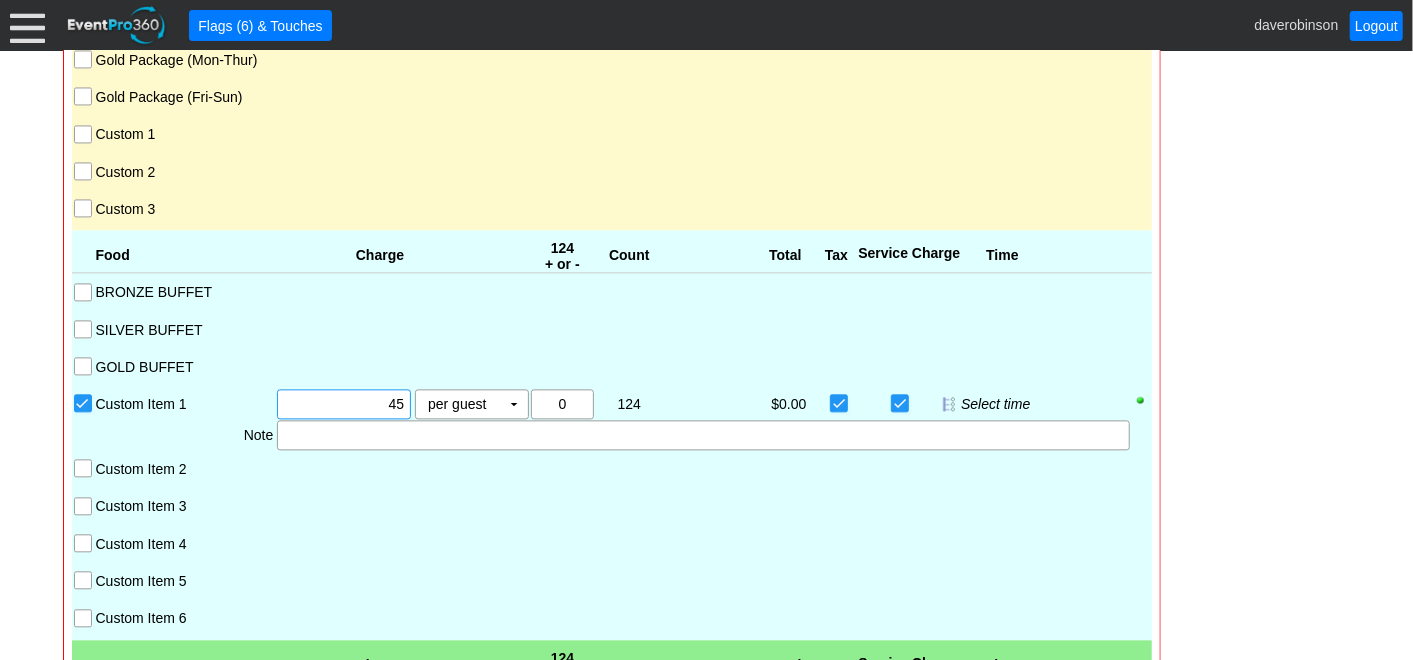 type on "$45.00" 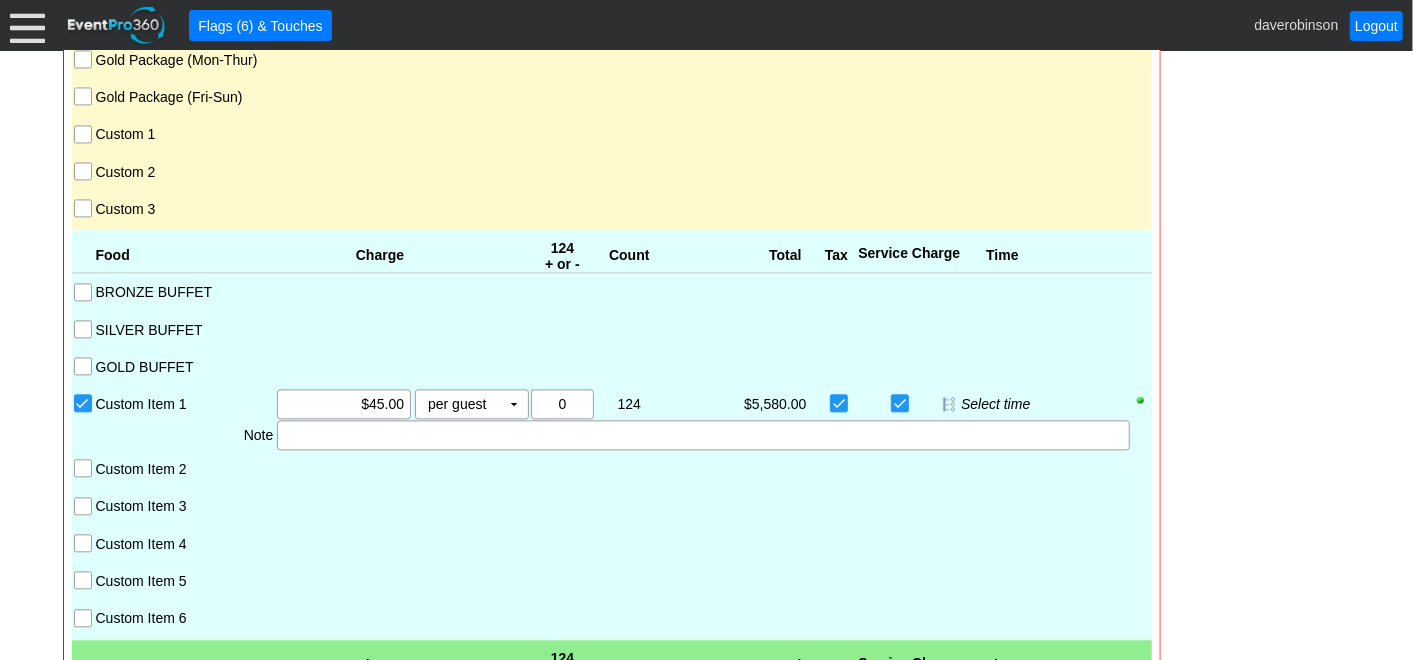 click at bounding box center [629, 541] 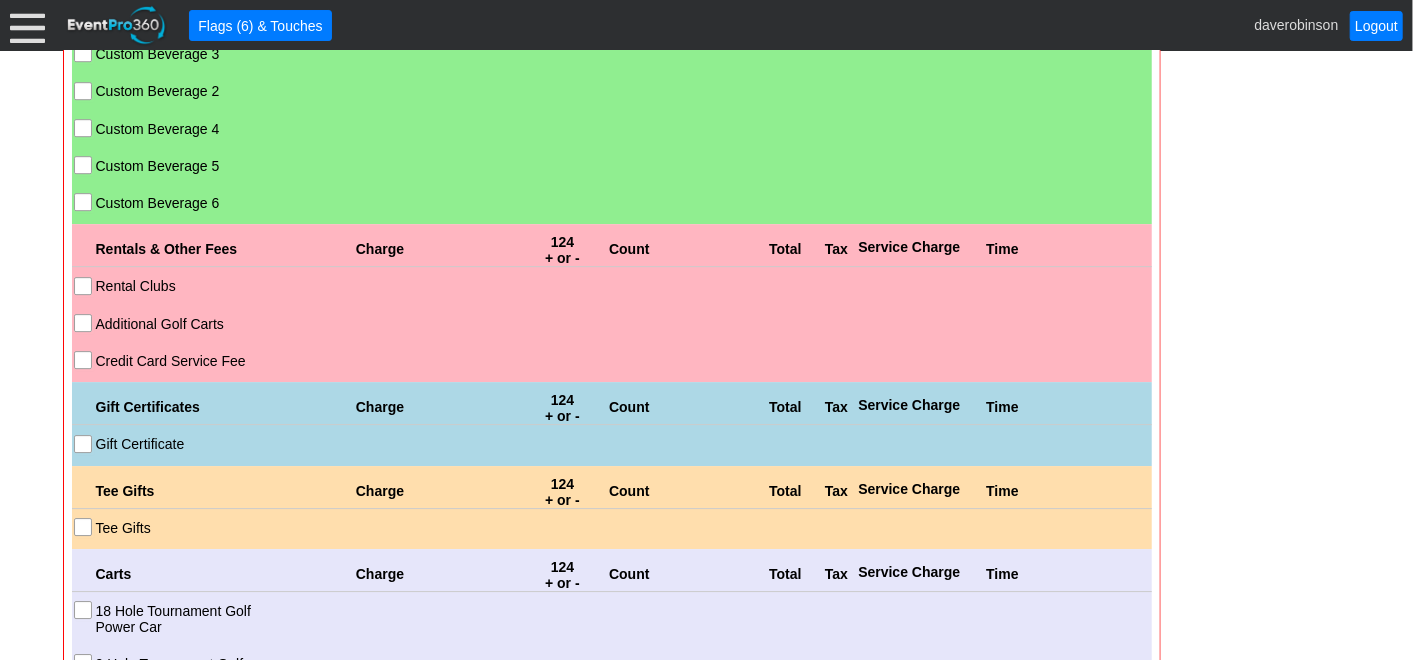 scroll, scrollTop: 3436, scrollLeft: 0, axis: vertical 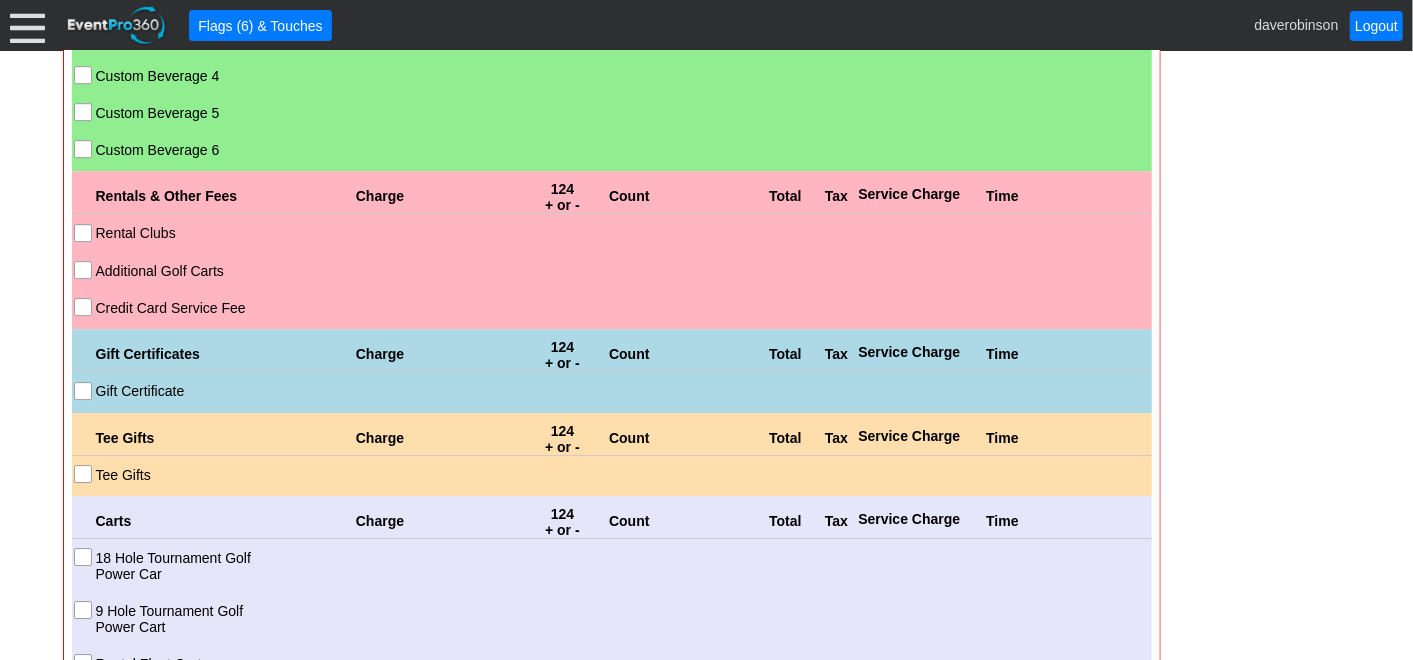 click on "Gift Certificate" at bounding box center [85, 393] 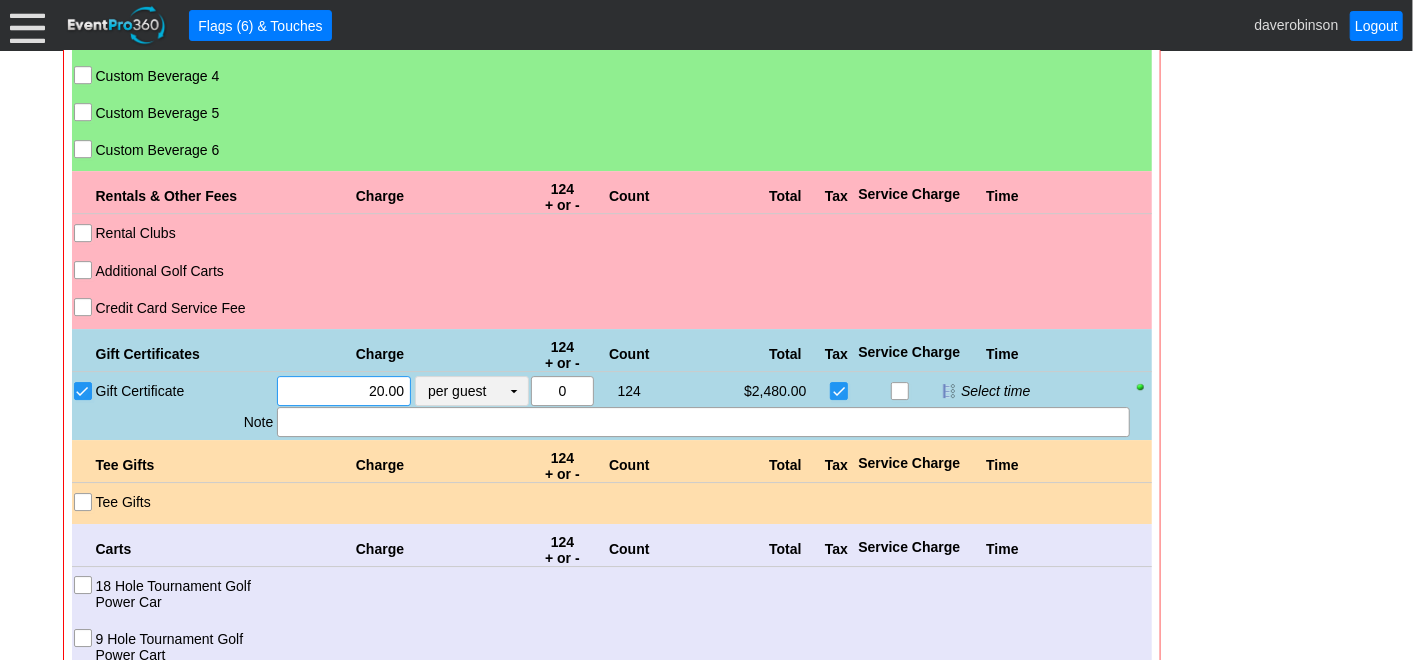 drag, startPoint x: 348, startPoint y: 378, endPoint x: 440, endPoint y: 362, distance: 93.38094 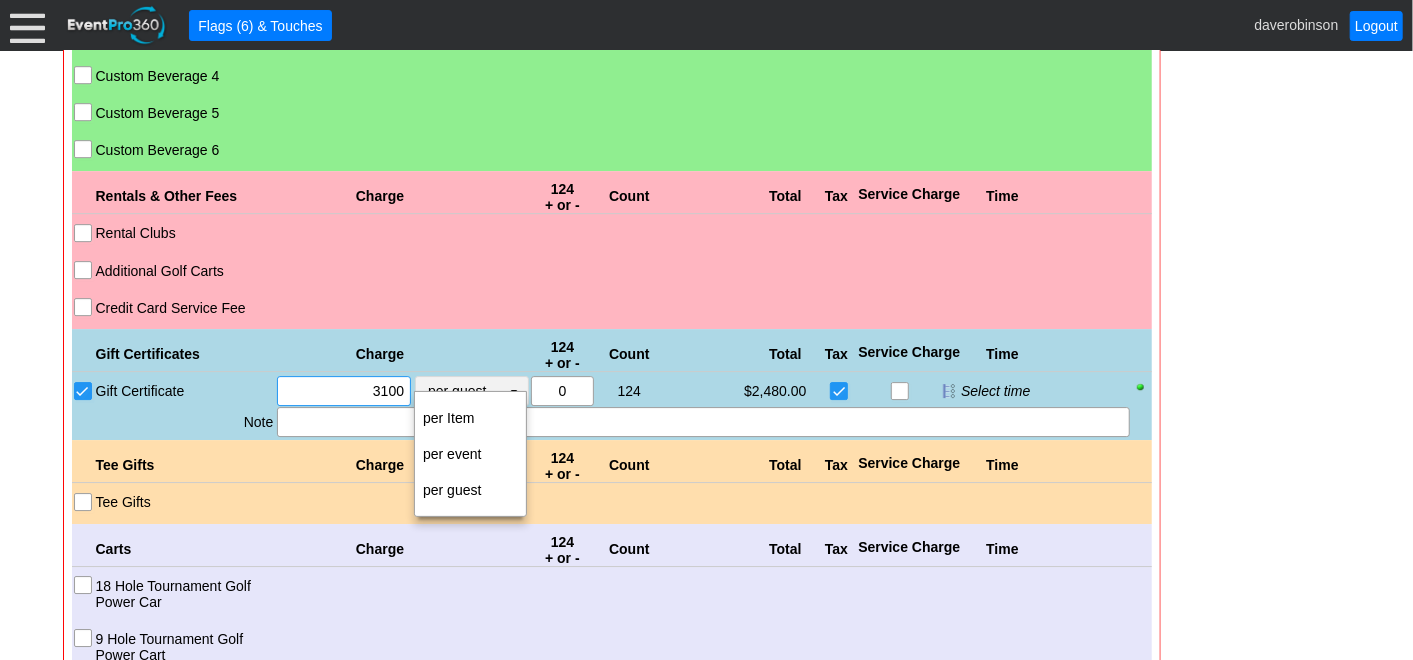 type on "$3,100.00" 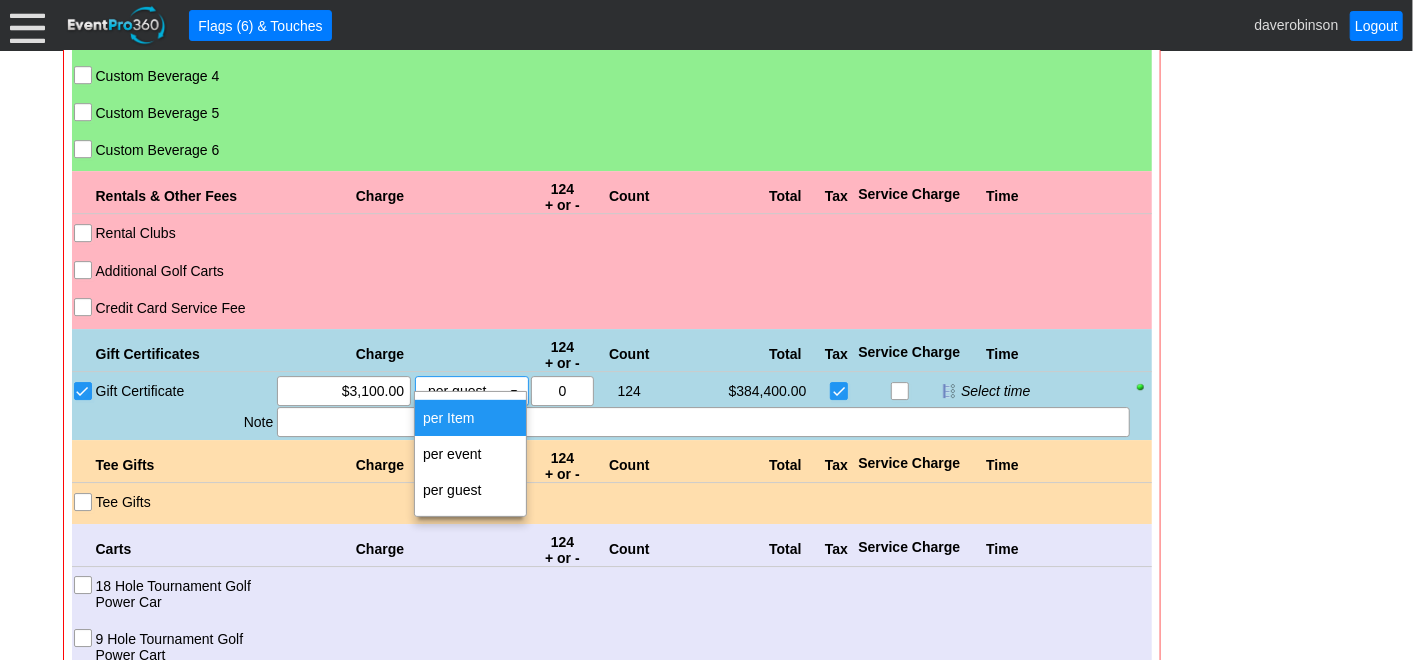 click on "per Item" at bounding box center [470, 418] 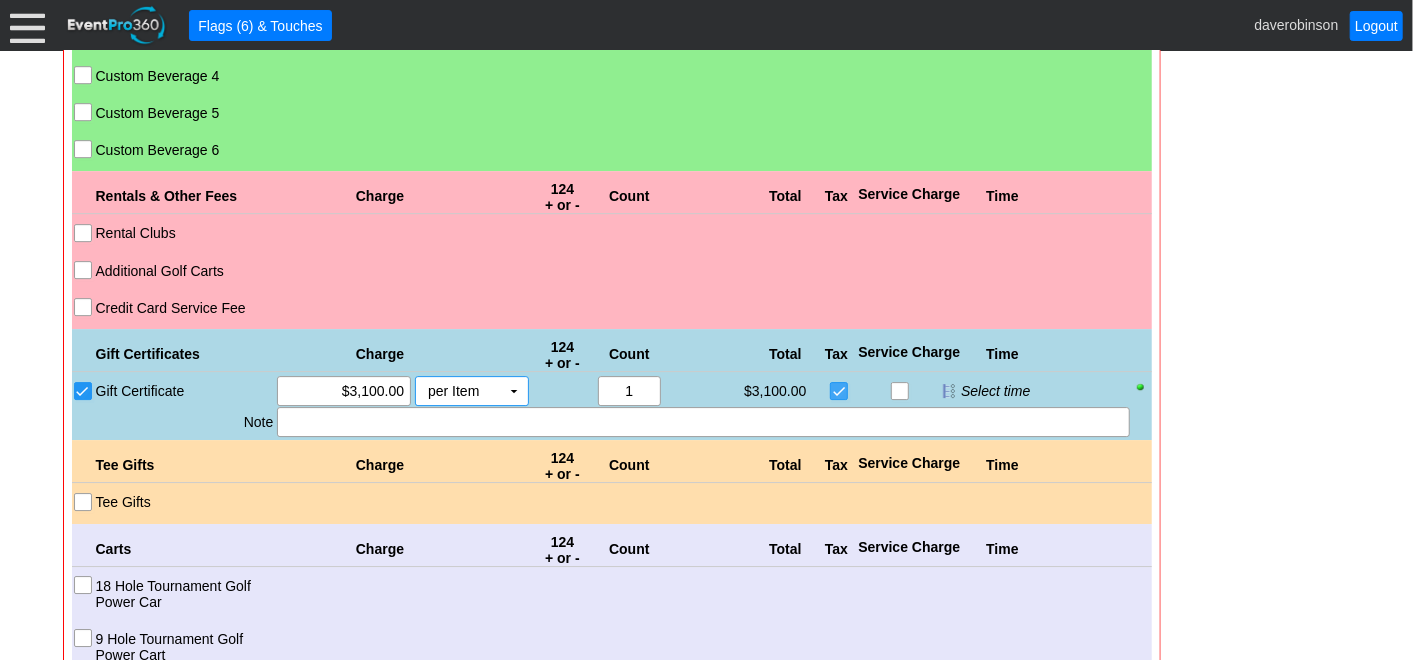 click at bounding box center (841, 393) 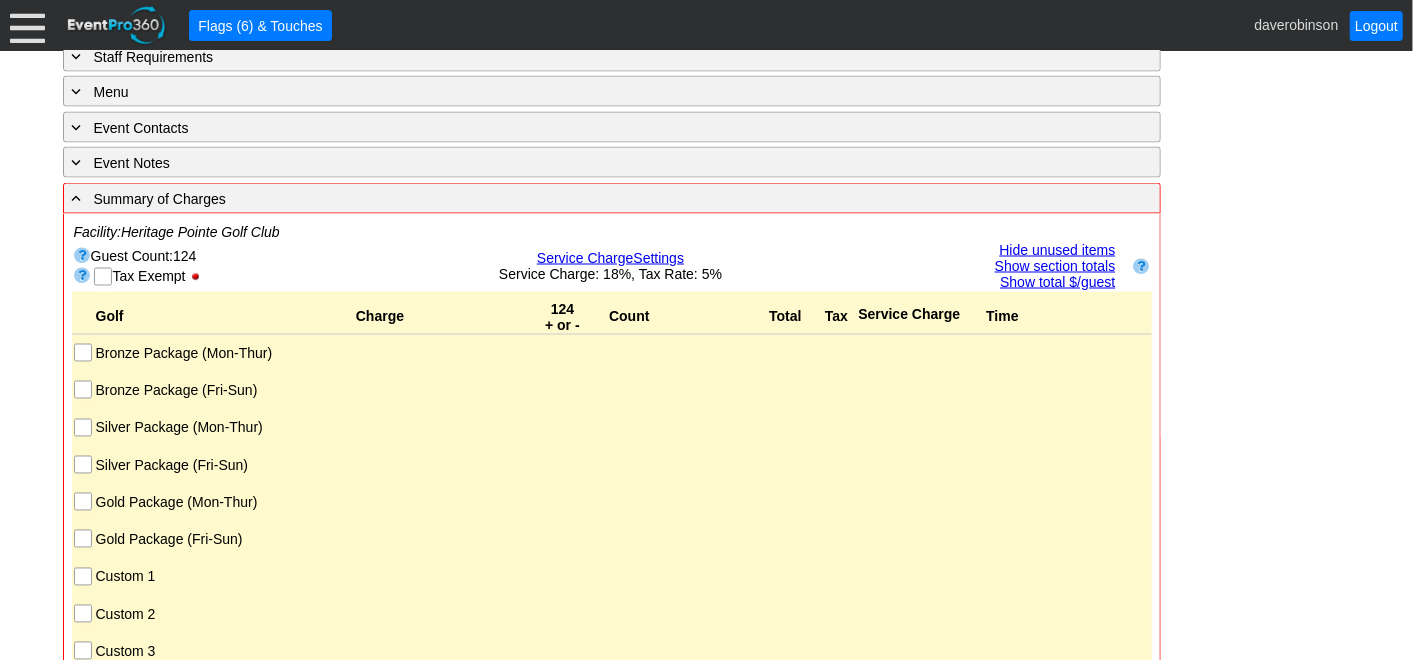 scroll, scrollTop: 1880, scrollLeft: 0, axis: vertical 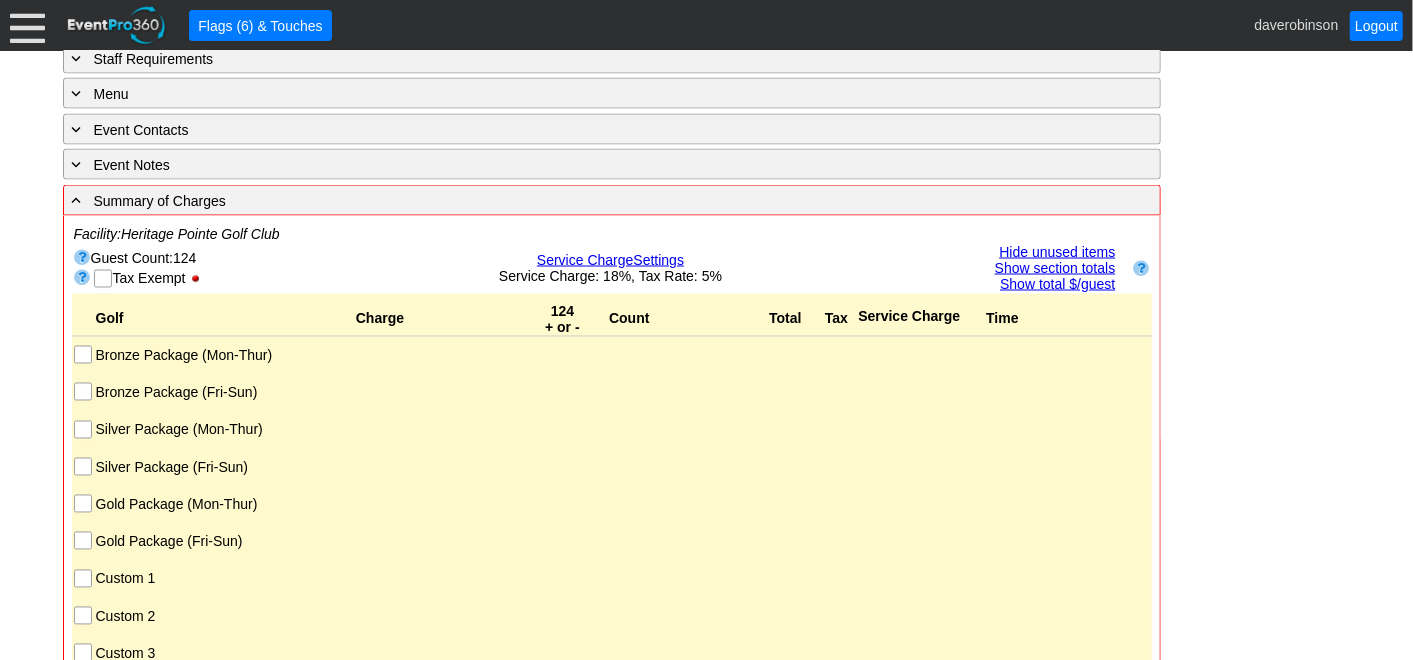 click on "Custom 1" at bounding box center [85, 581] 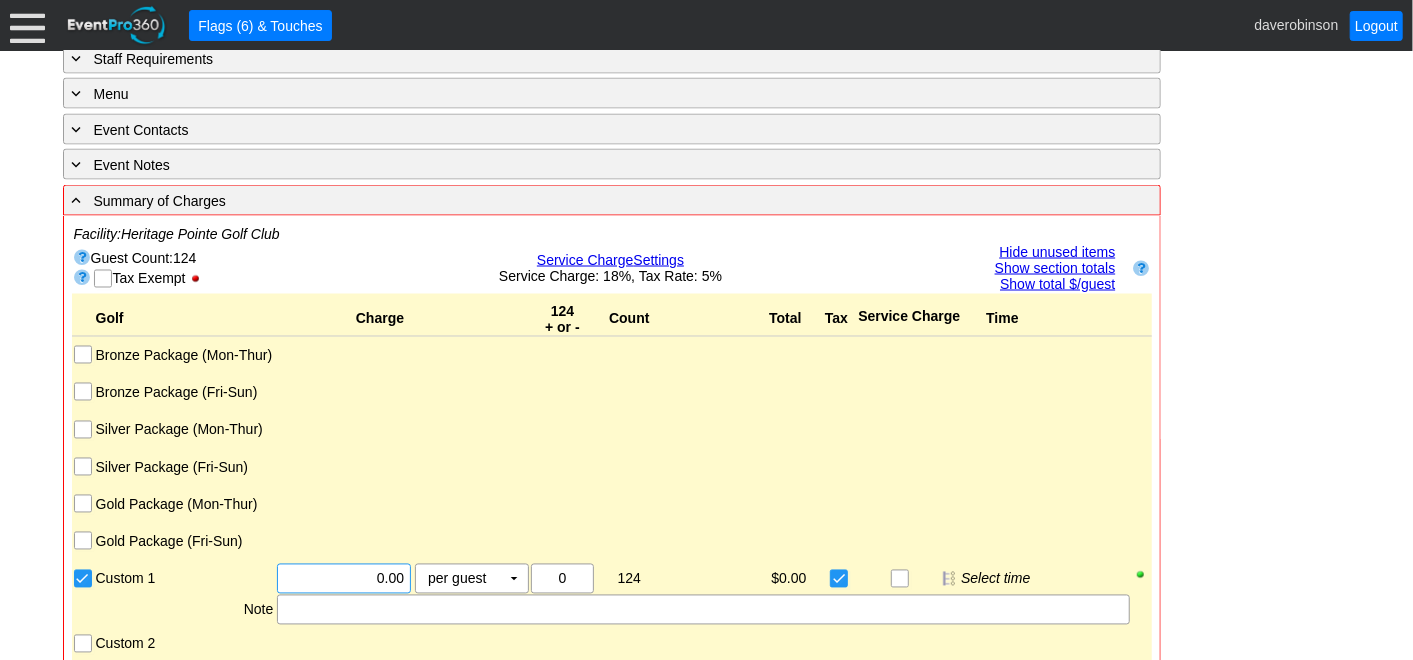 drag, startPoint x: 344, startPoint y: 569, endPoint x: 407, endPoint y: 567, distance: 63.03174 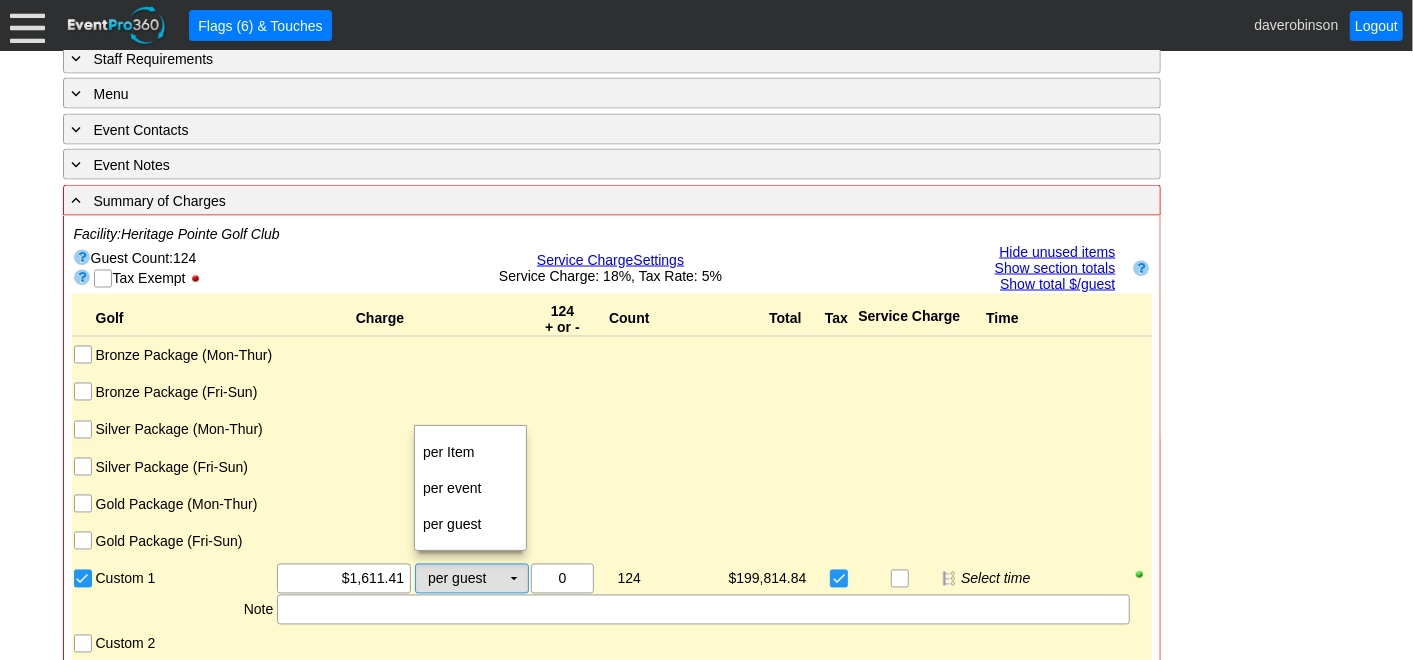 click on "▼" at bounding box center (514, 579) 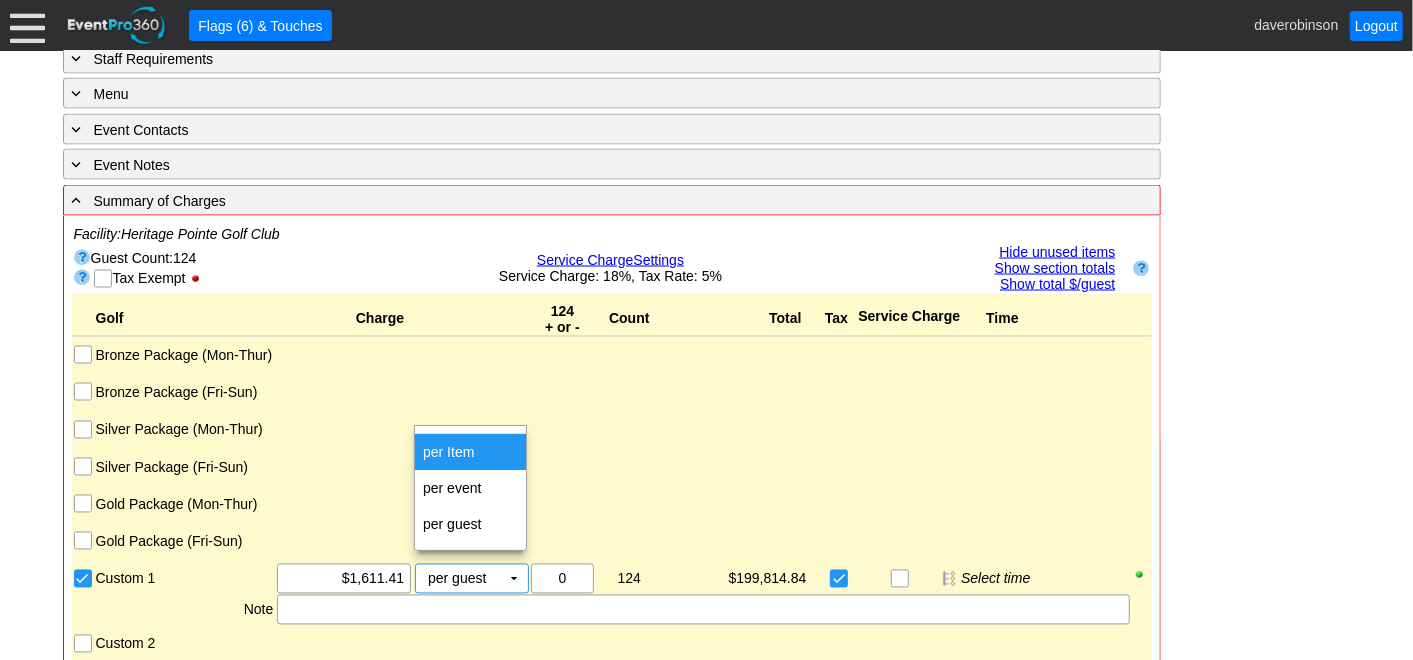 click on "per Item" at bounding box center (470, 452) 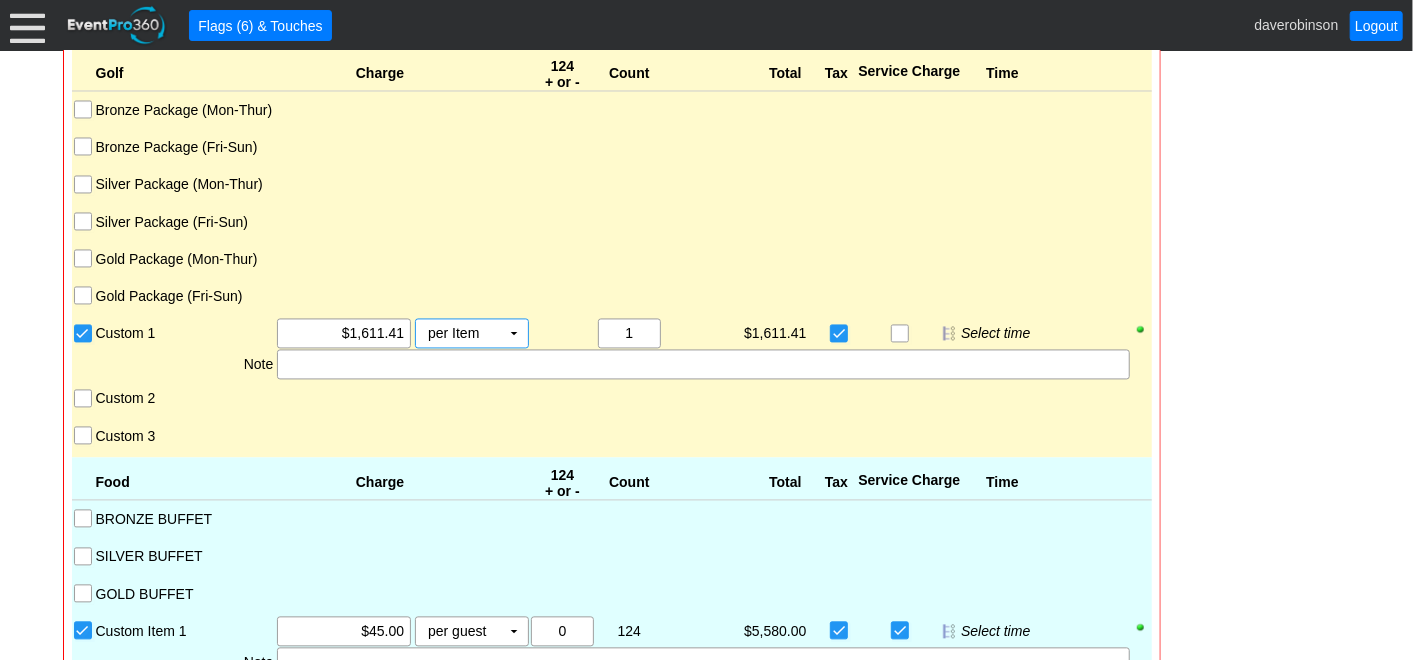 scroll, scrollTop: 2214, scrollLeft: 0, axis: vertical 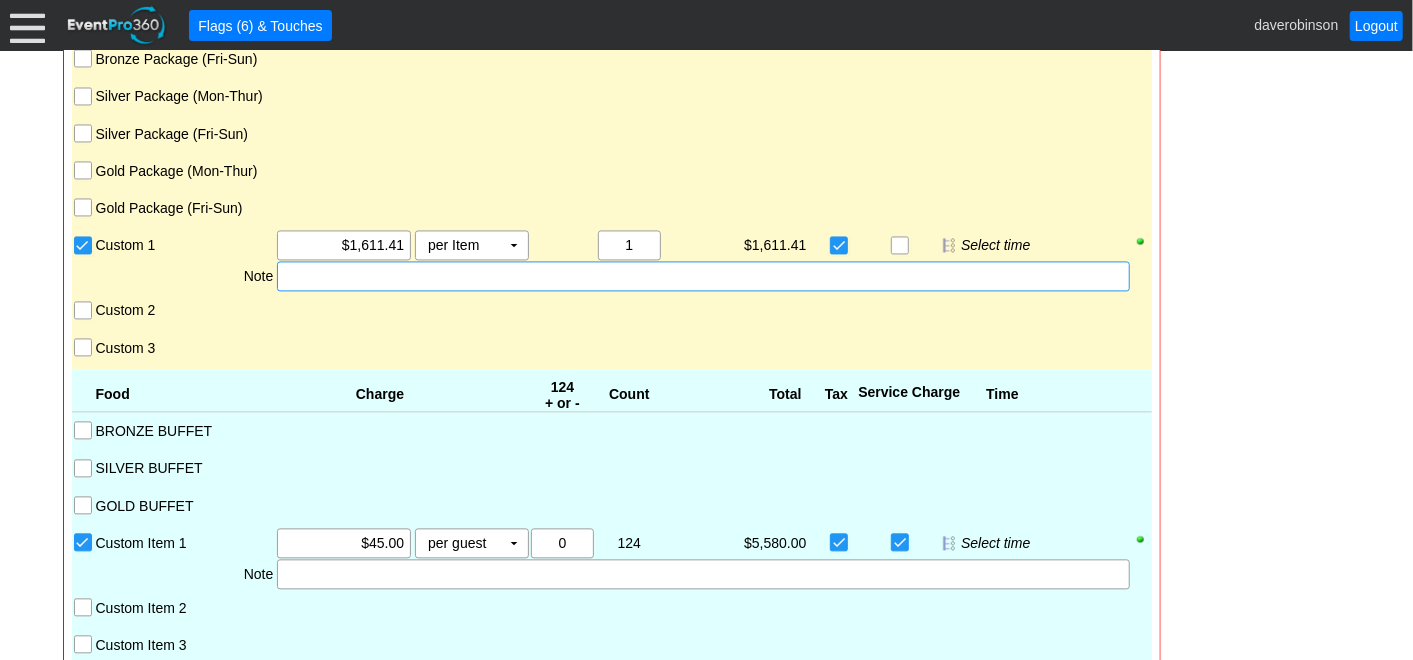 click at bounding box center (703, 276) 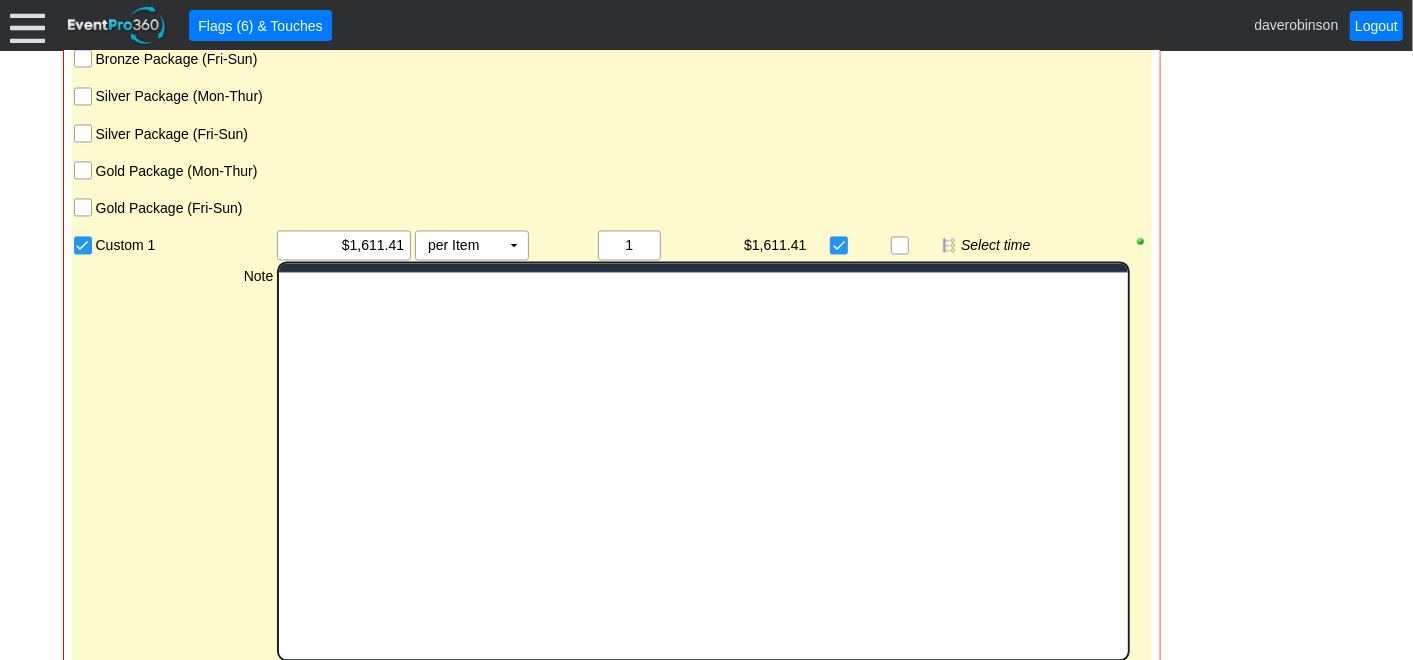 scroll, scrollTop: 0, scrollLeft: 0, axis: both 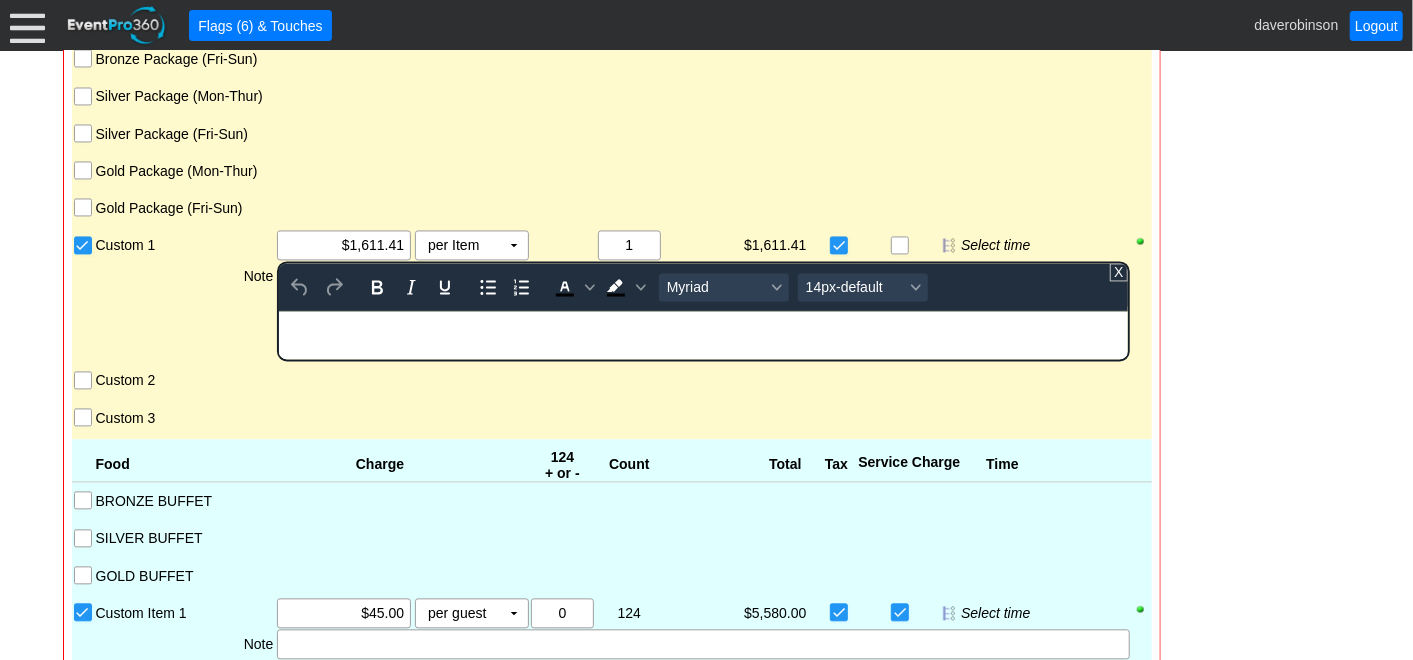type 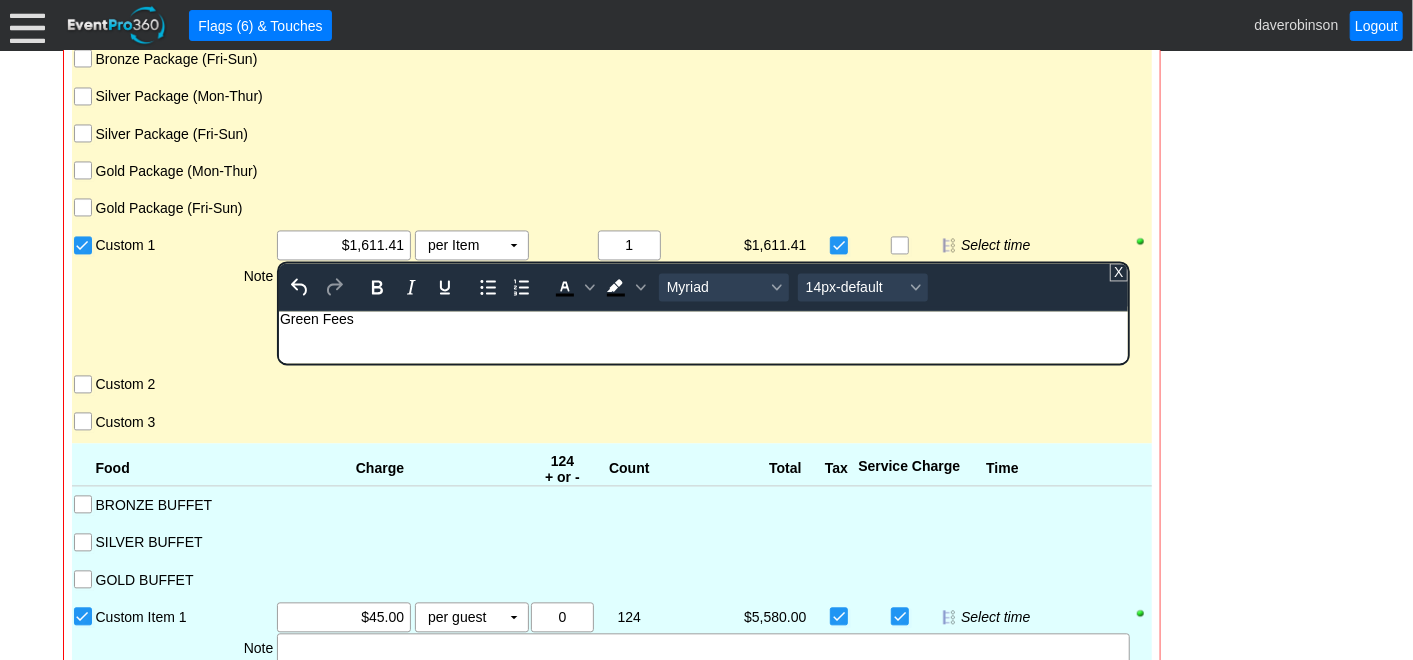 click on "- General Information
▼
Loading....
Remove all highlights
Facility:
▼ Χ [GEOGRAPHIC_DATA]
Event Type:
▼ Χ Member Golf Event
Course:
▼ Χ Desert - Heritage
9:30am-2:30pm
Select time" at bounding box center (707, 451) 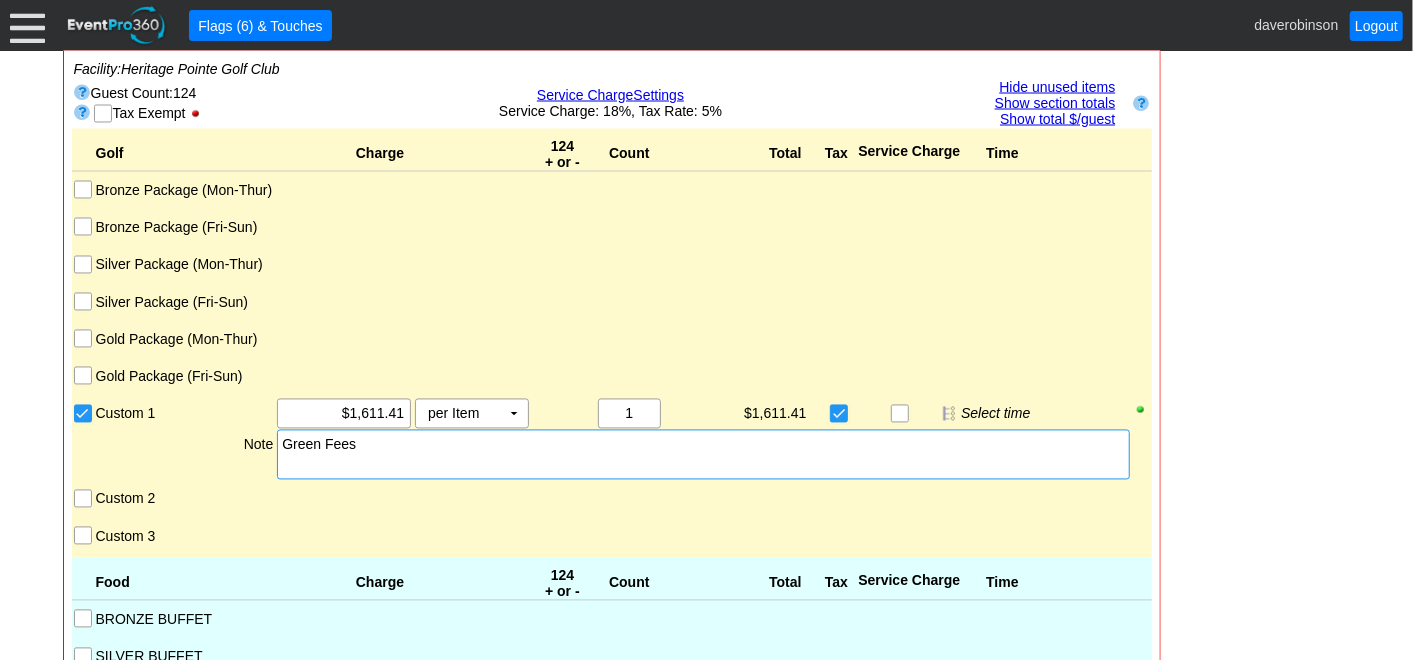 scroll, scrollTop: 2102, scrollLeft: 0, axis: vertical 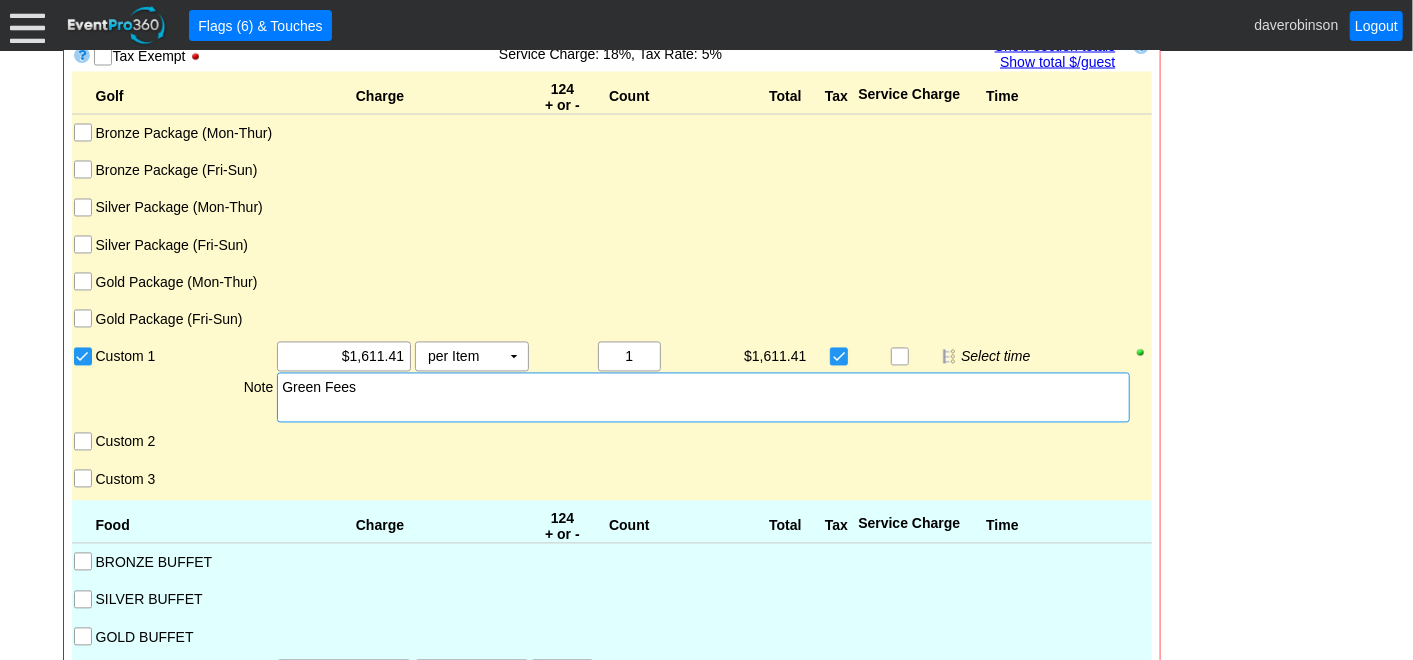 click on "- General Information
▼
Loading....
Remove all highlights
Facility:
▼ Χ [GEOGRAPHIC_DATA]
Event Type:
▼ Χ Member Golf Event
Course:
▼ Χ Desert - Heritage
9:30am-2:30pm
Select time" at bounding box center (707, 536) 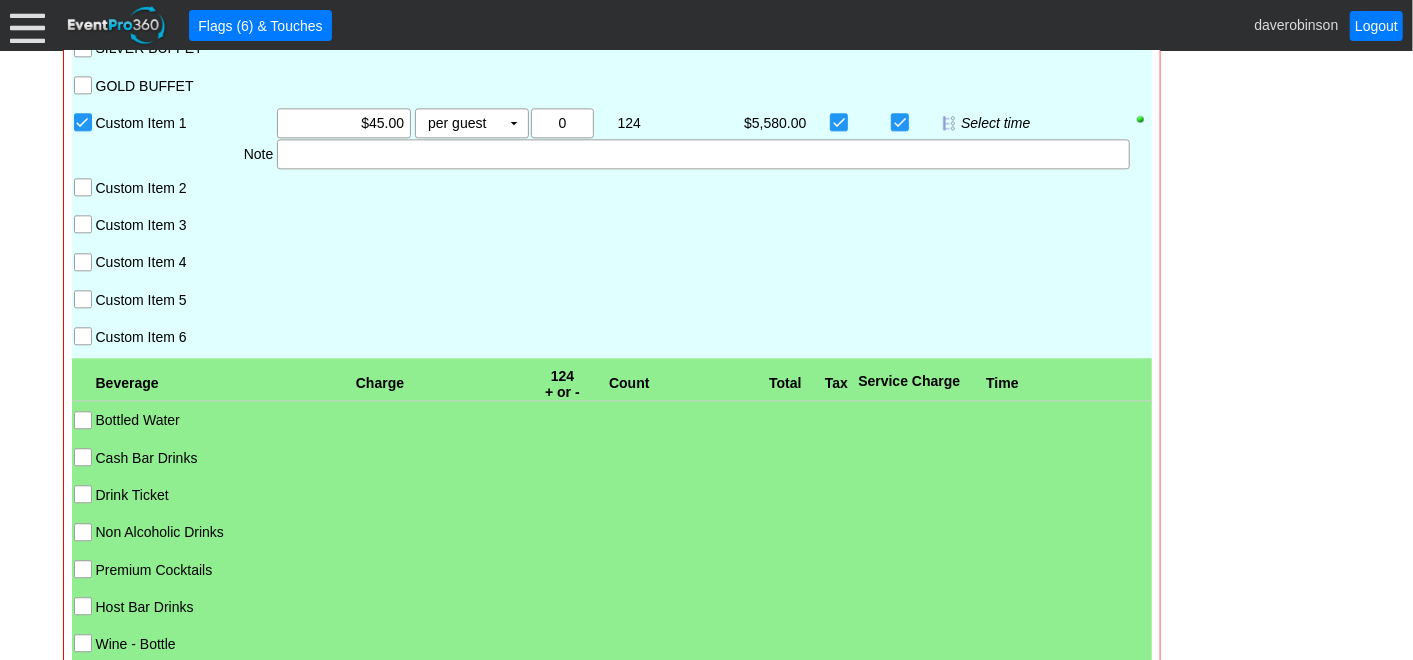 scroll, scrollTop: 2547, scrollLeft: 0, axis: vertical 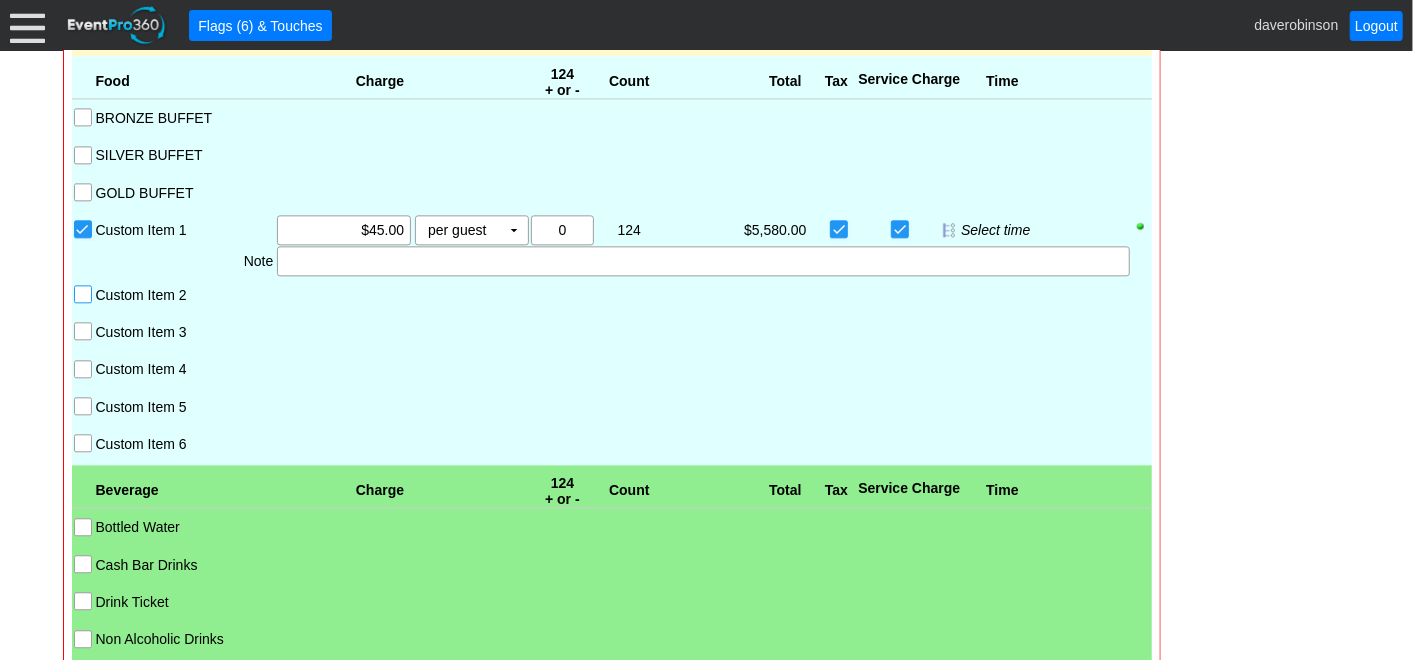 click on "Custom Item 2" at bounding box center (85, 296) 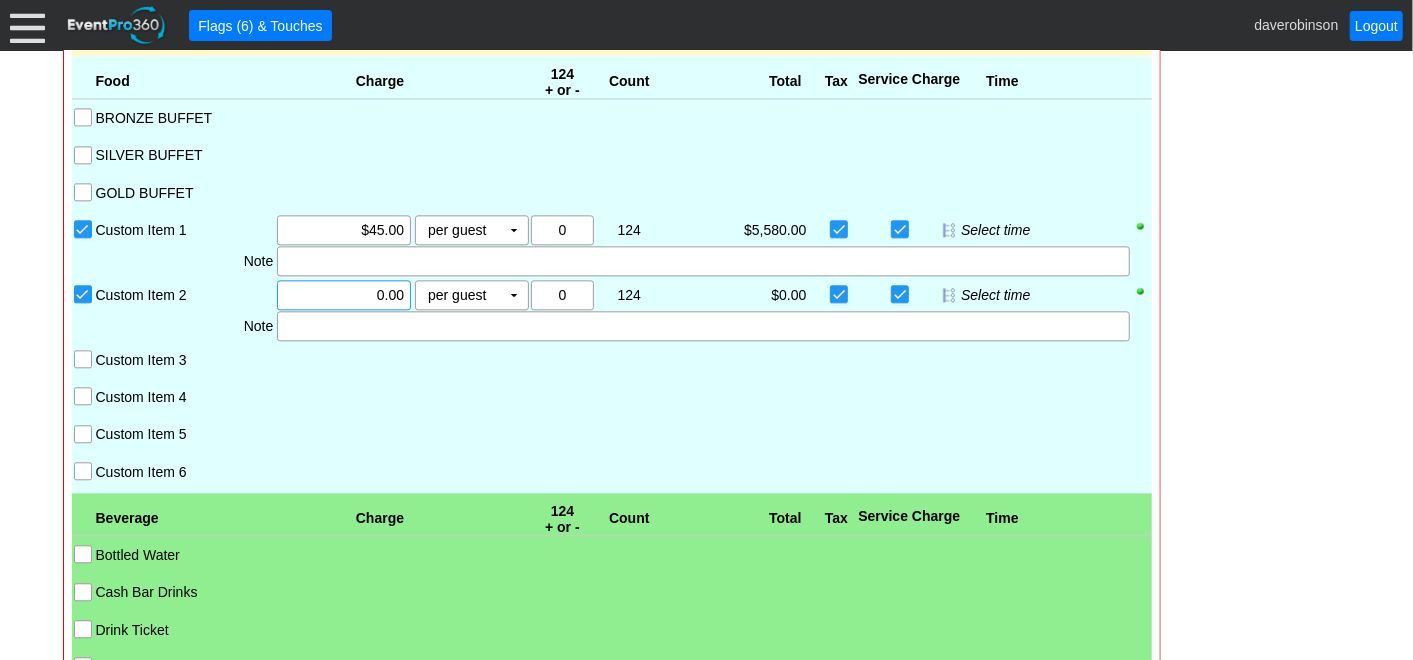 drag, startPoint x: 353, startPoint y: 278, endPoint x: 425, endPoint y: 274, distance: 72.11102 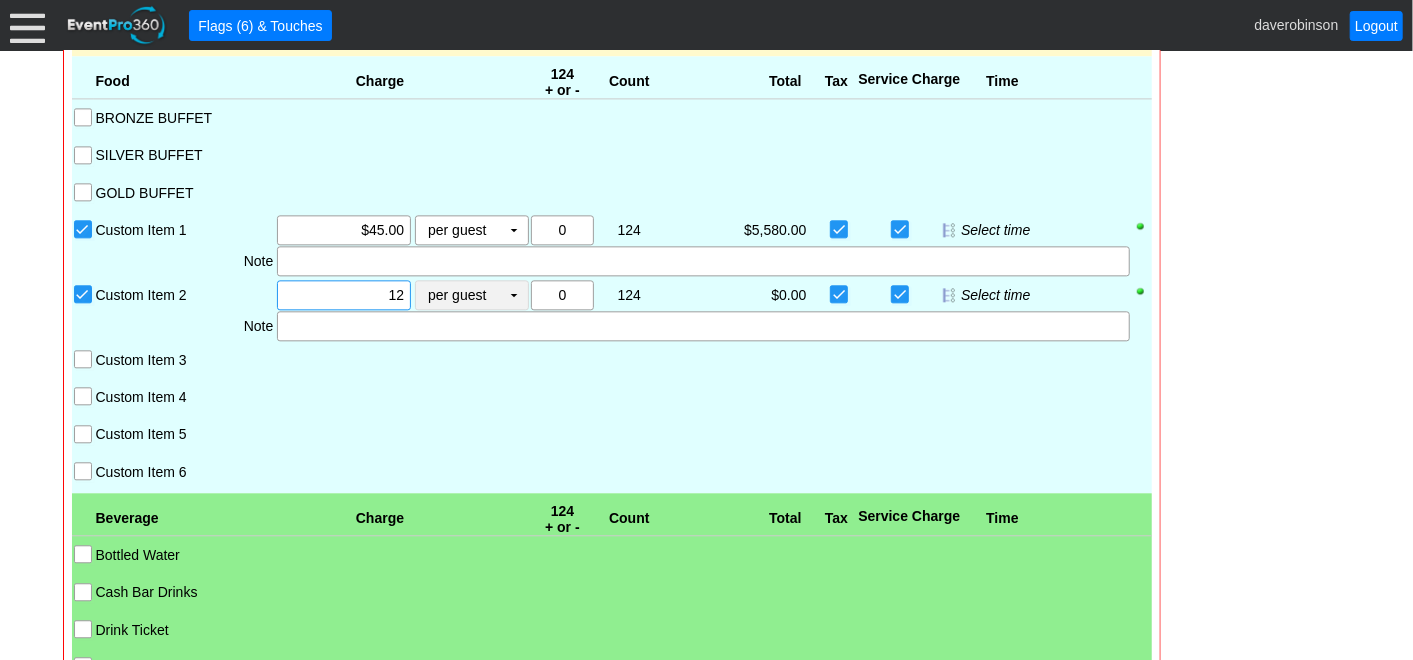 scroll, scrollTop: 2436, scrollLeft: 0, axis: vertical 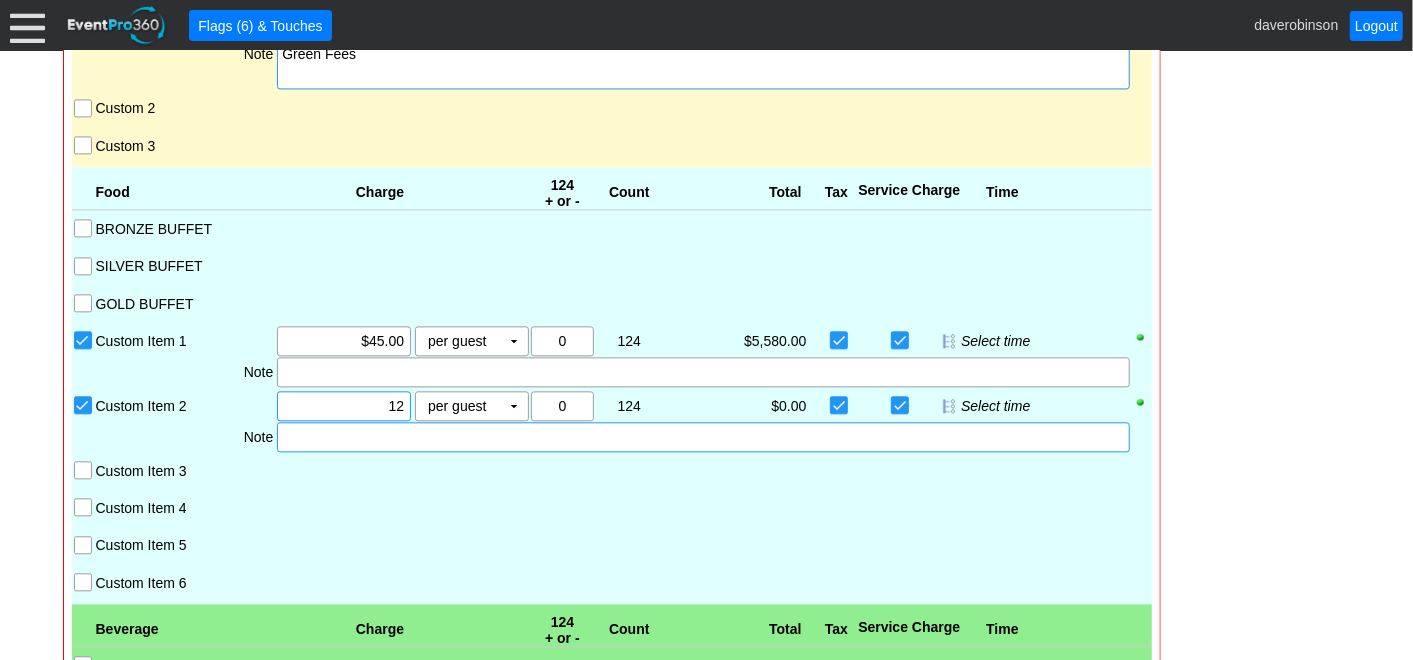 type on "$12.00" 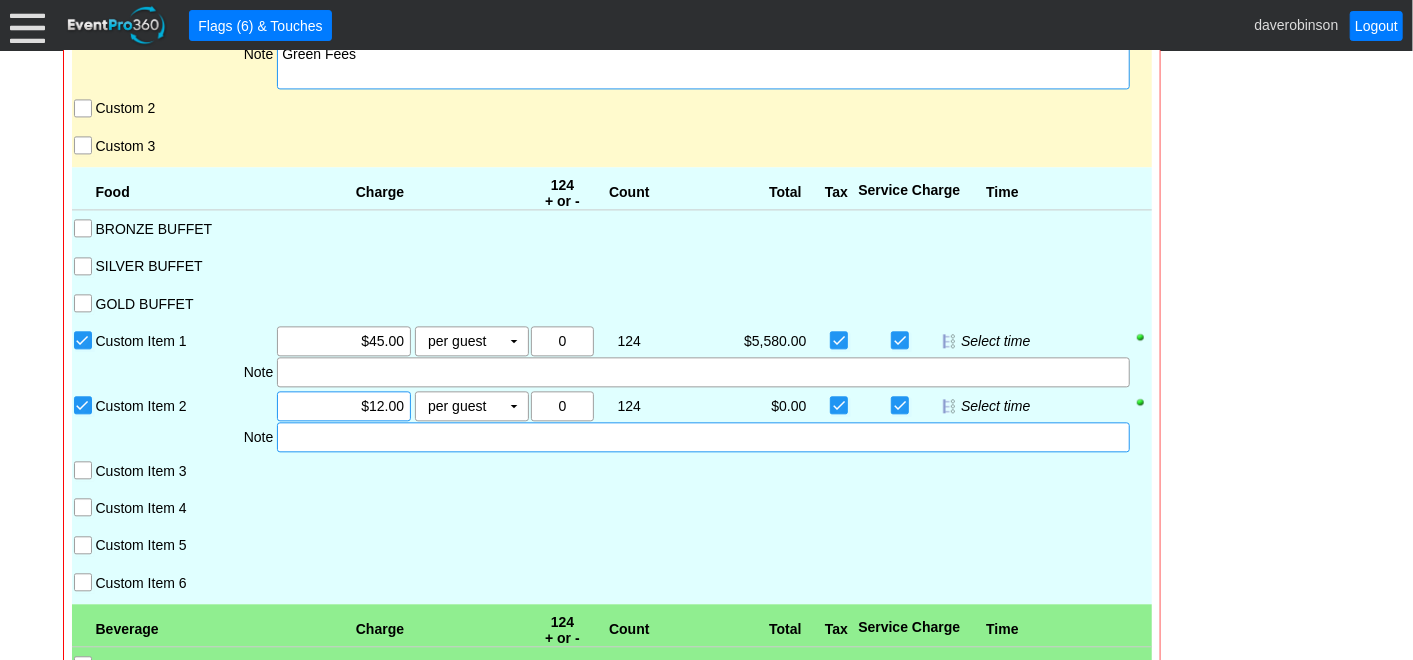click at bounding box center [703, 437] 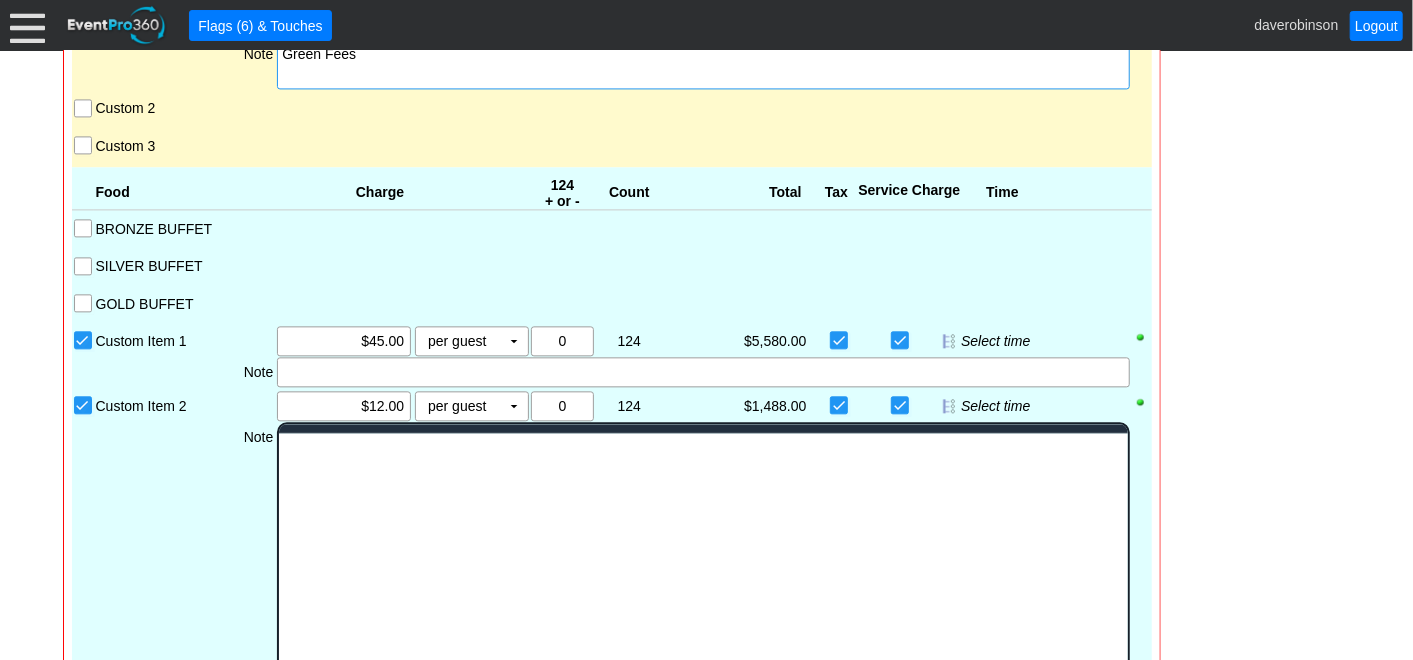 scroll, scrollTop: 0, scrollLeft: 0, axis: both 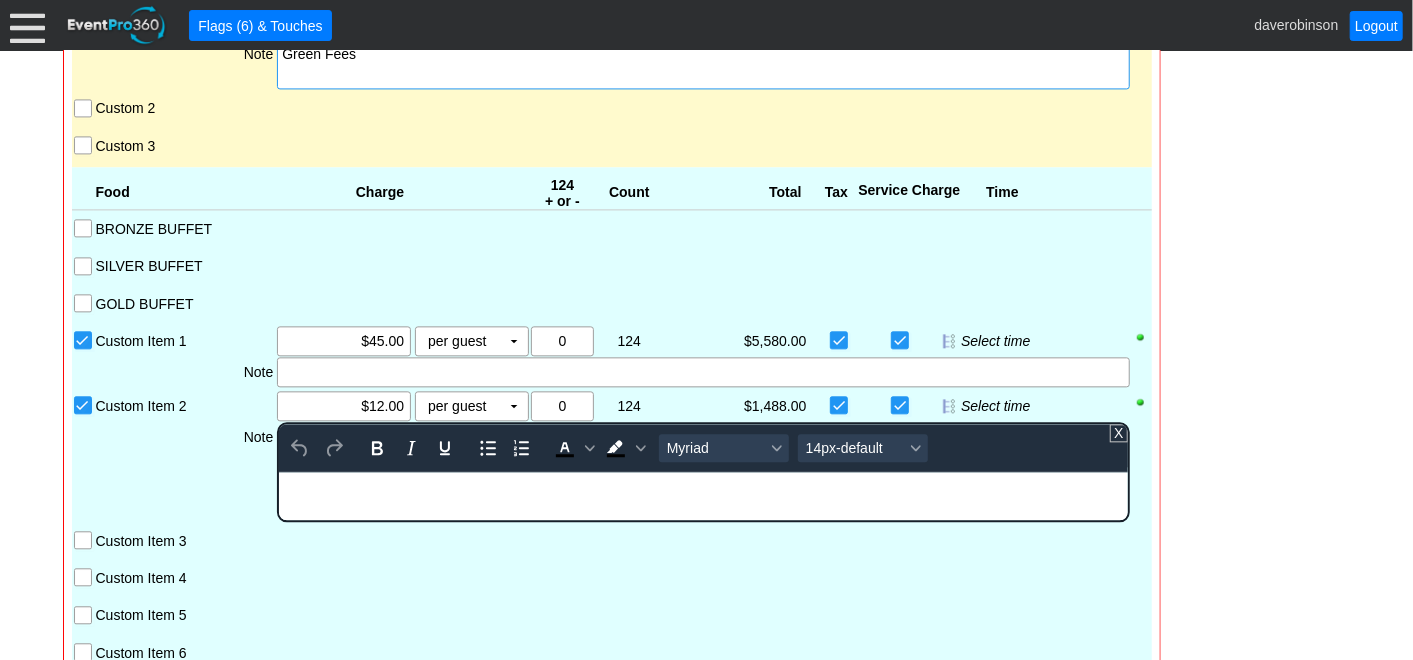 type 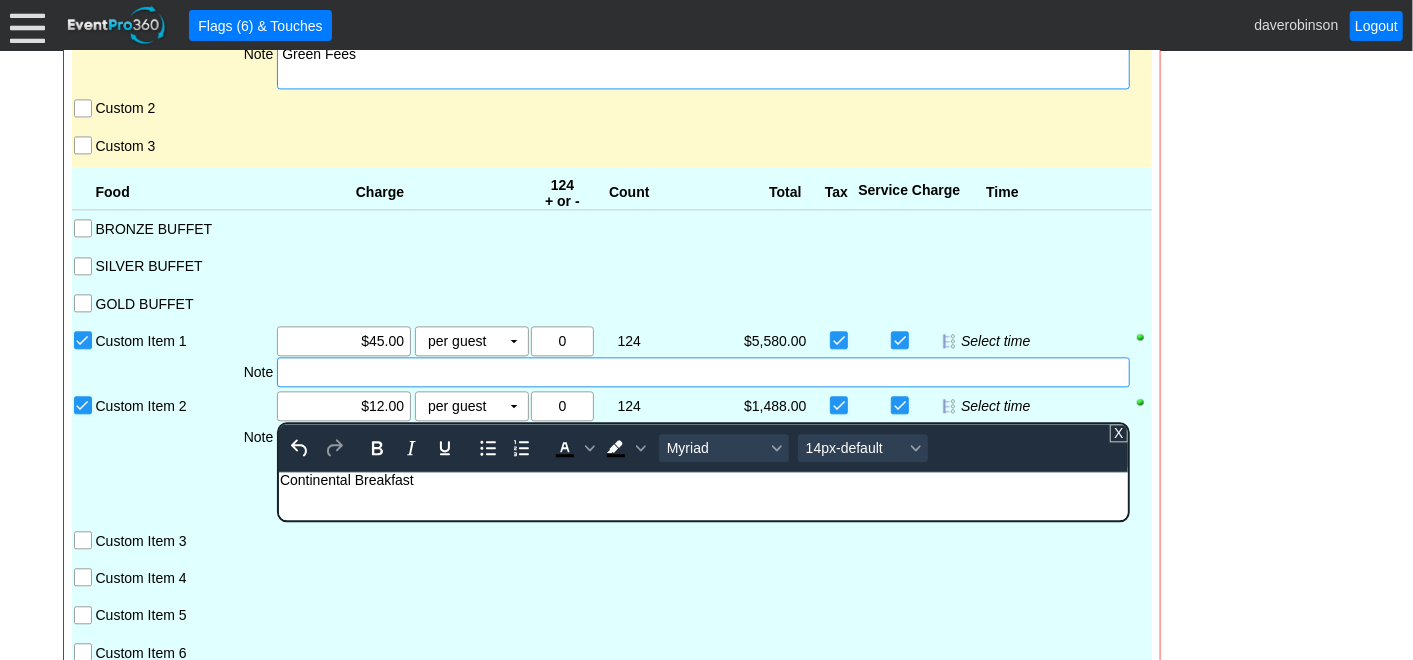 click at bounding box center [703, 372] 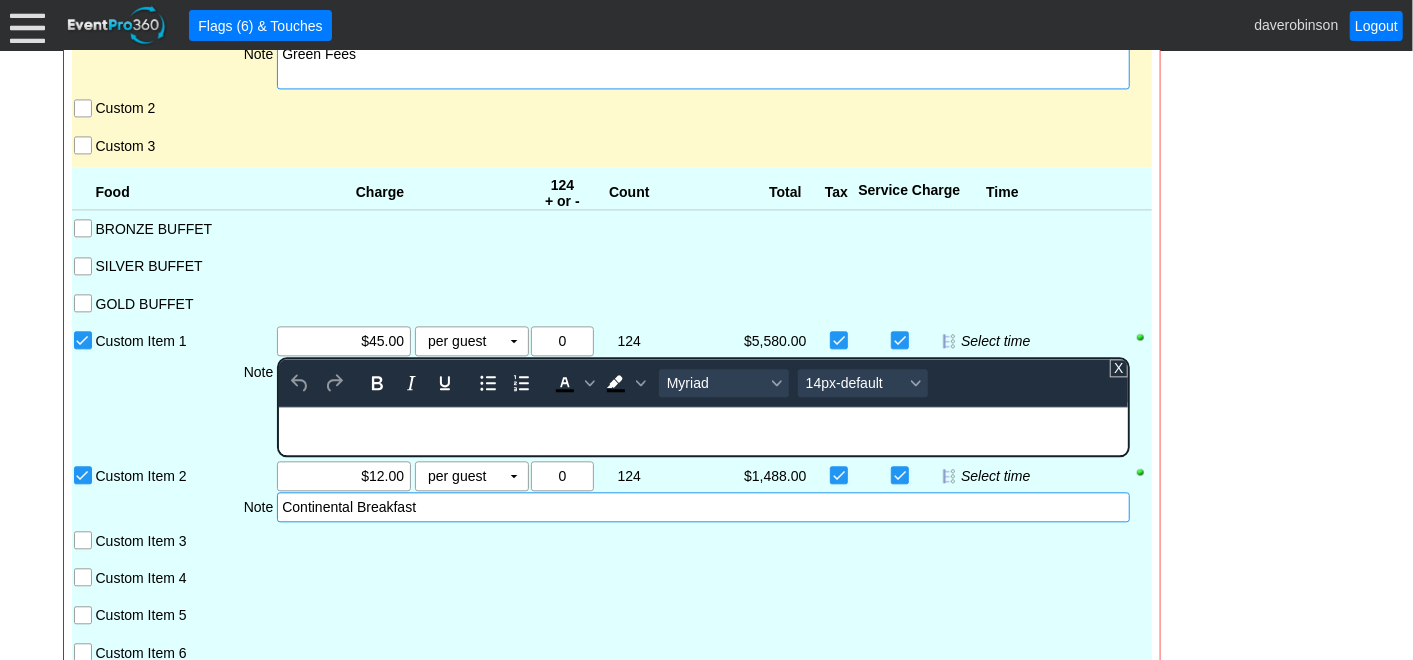 scroll, scrollTop: 0, scrollLeft: 0, axis: both 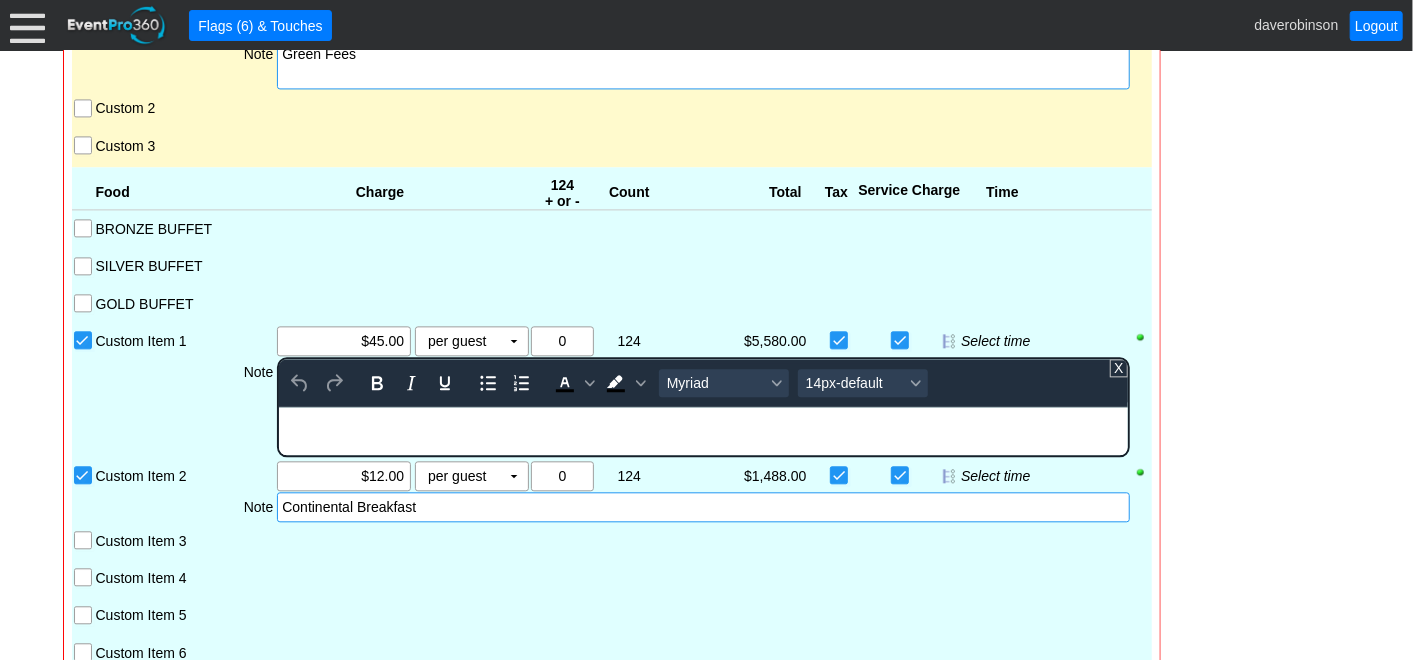 type 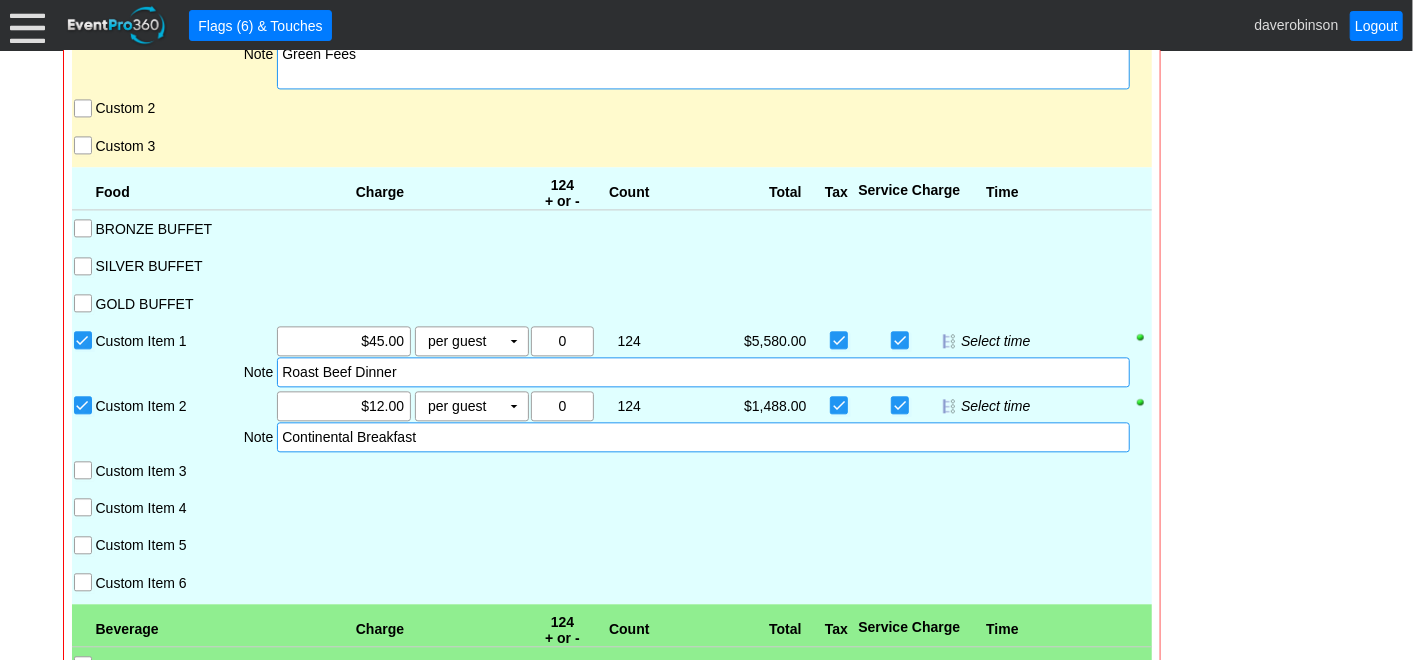 click on "Note" at bounding box center [185, 372] 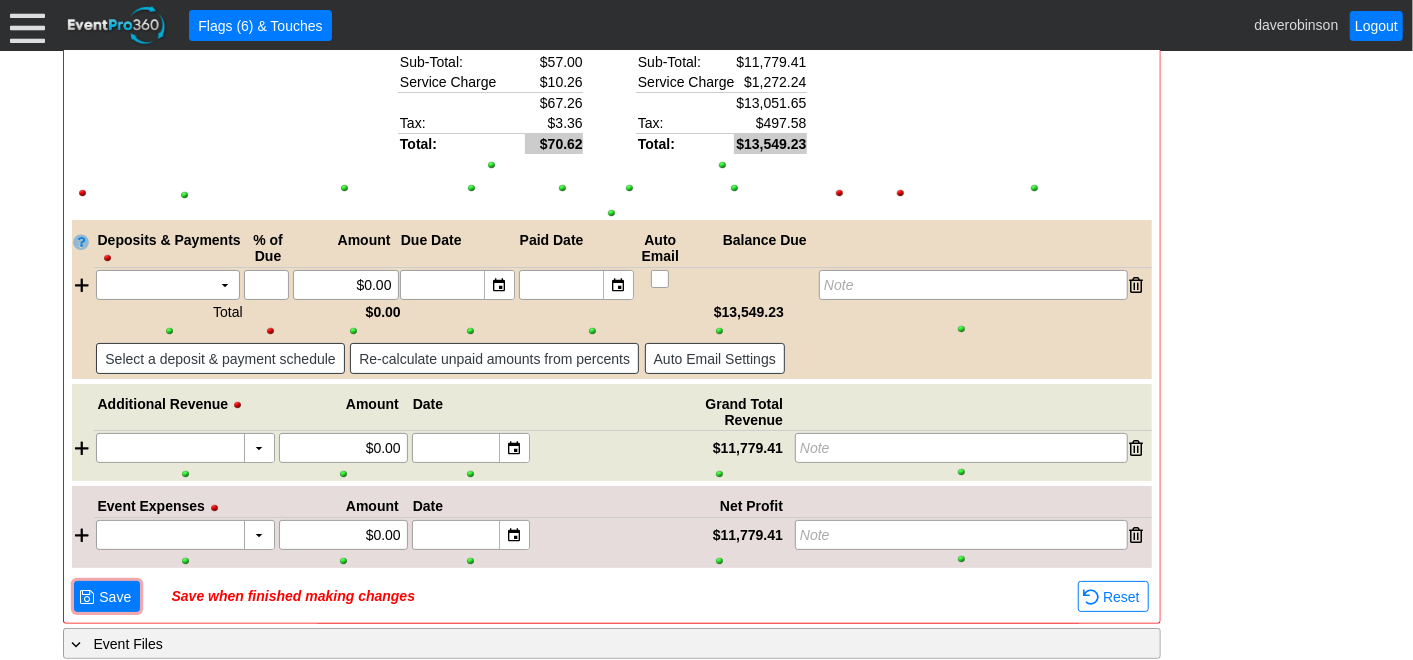 scroll, scrollTop: 4244, scrollLeft: 0, axis: vertical 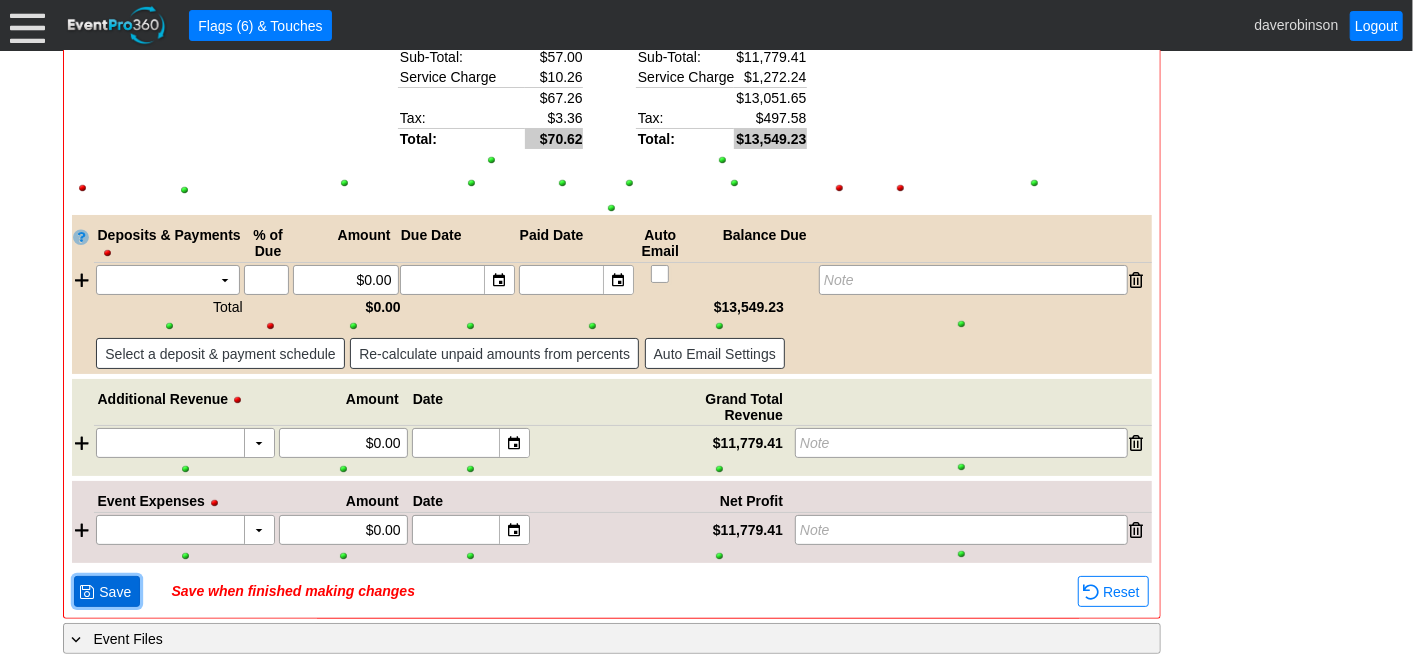 click on "Save" at bounding box center (115, 592) 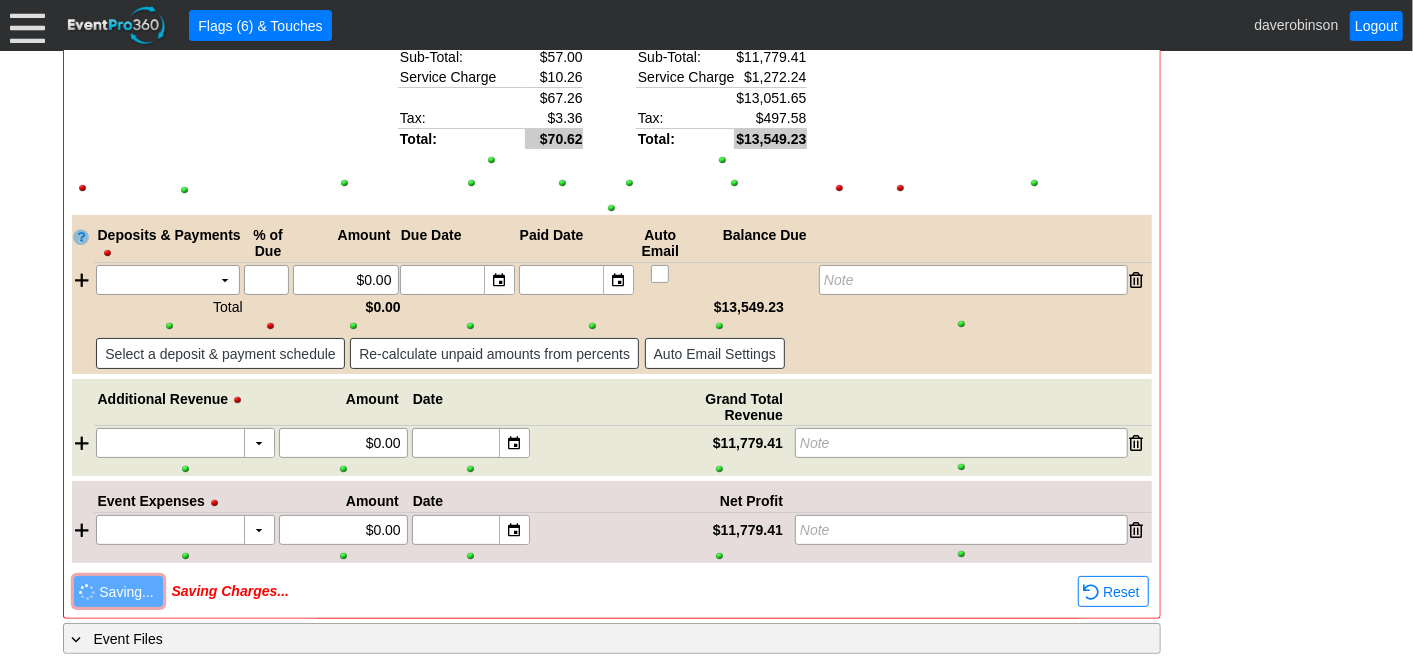 scroll, scrollTop: 2574, scrollLeft: 0, axis: vertical 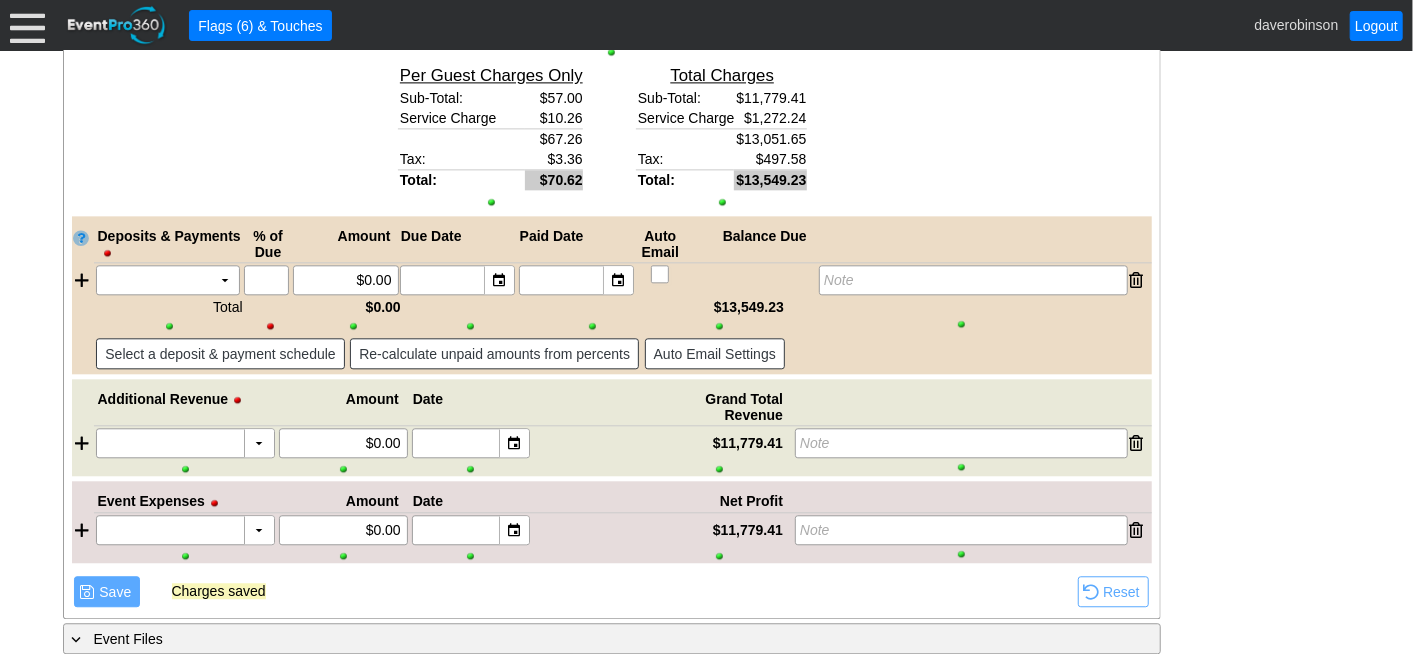 click on "- General Information
▼
Loading....
Remove all highlights
Facility:
▼ Χ [GEOGRAPHIC_DATA]
Event Type:
▼ Χ Member Golf Event
Course:
▼ Χ Desert - Heritage
9:30am-2:30pm
Select time" at bounding box center (707, -757) 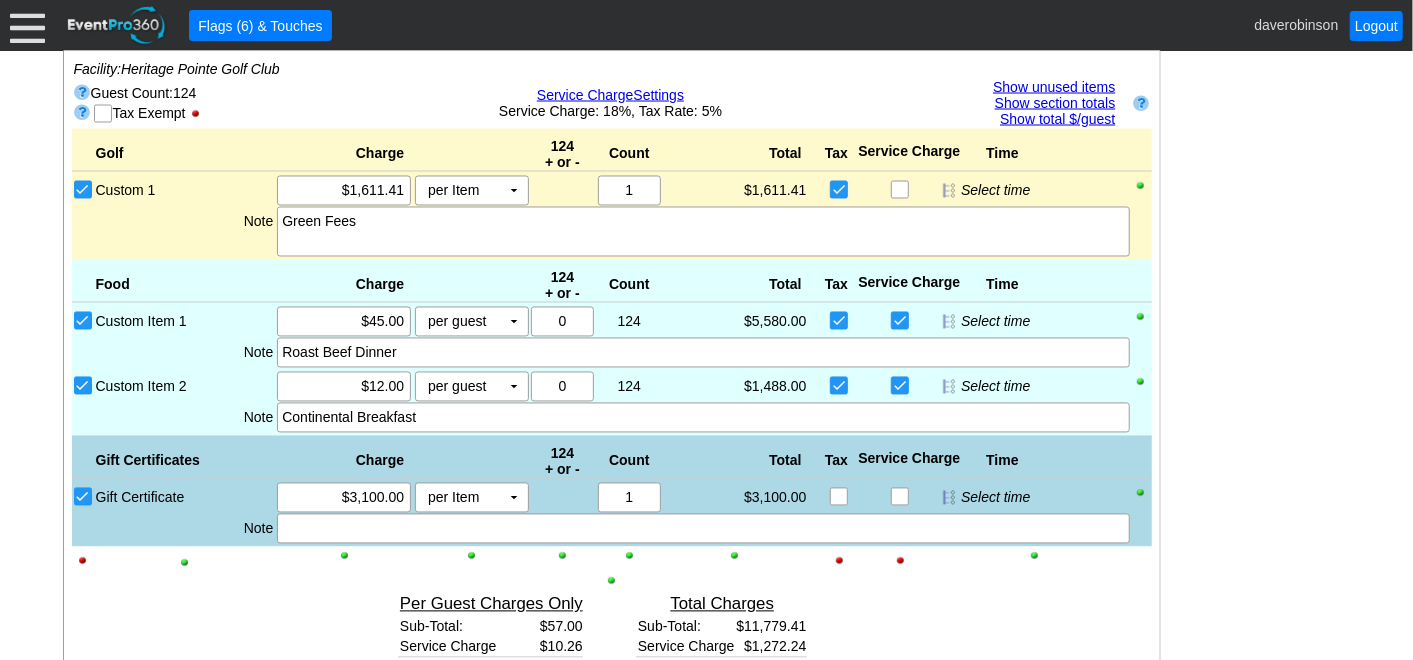 scroll, scrollTop: 2018, scrollLeft: 0, axis: vertical 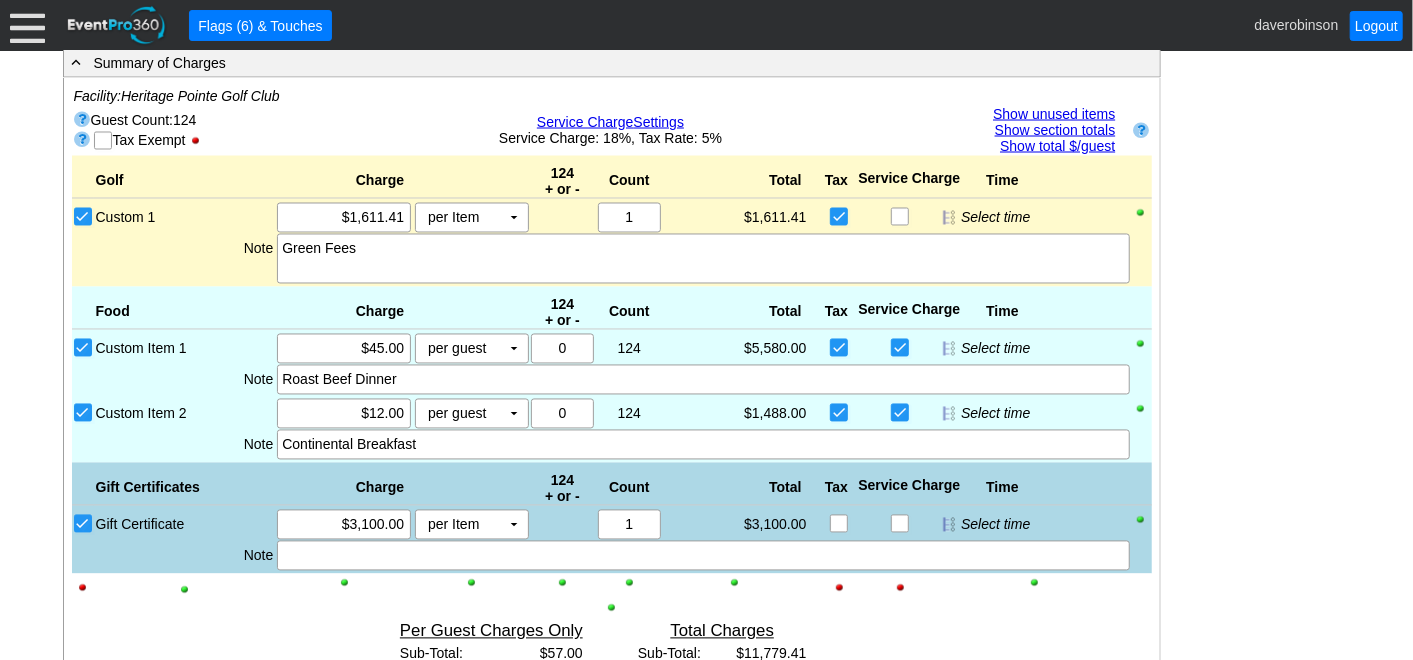 click on "- General Information
▼
Loading....
Remove all highlights
Facility:
▼ Χ [GEOGRAPHIC_DATA]
Event Type:
▼ Χ Member Golf Event
Course:
▼ Χ Desert - Heritage
9:30am-2:30pm
Select time" at bounding box center (707, -201) 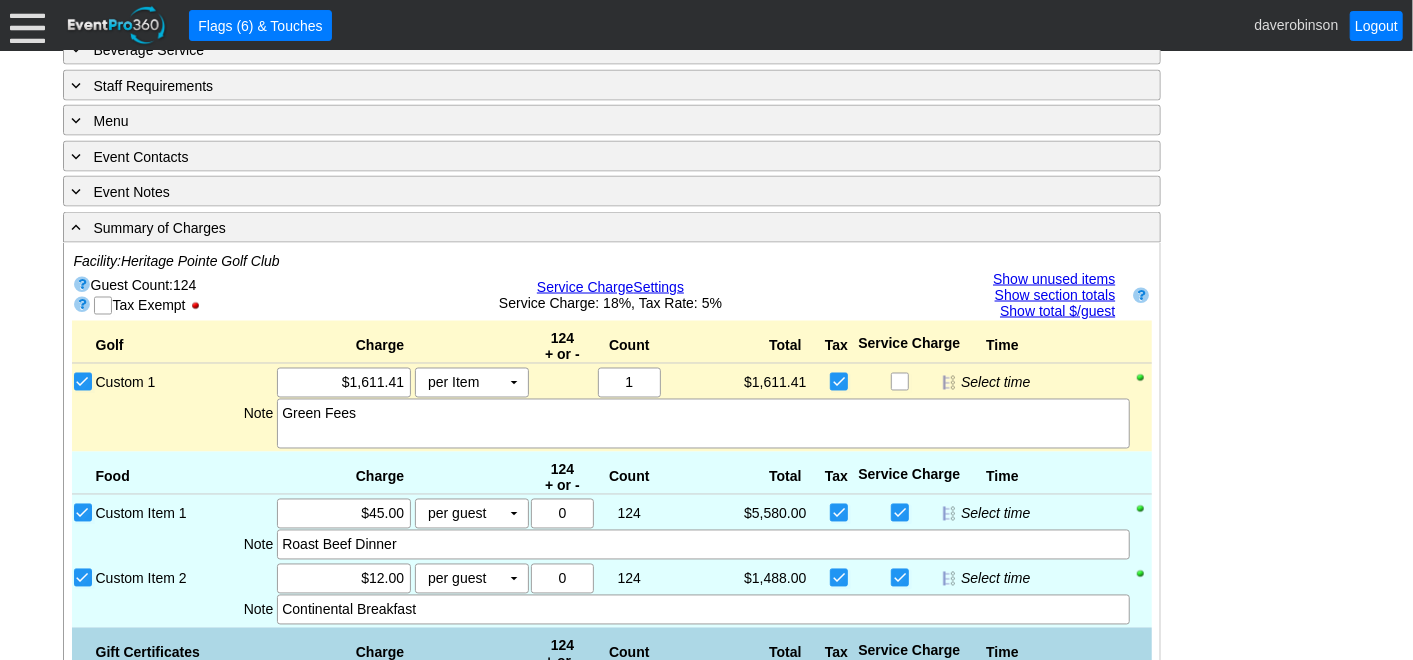 scroll, scrollTop: 1796, scrollLeft: 0, axis: vertical 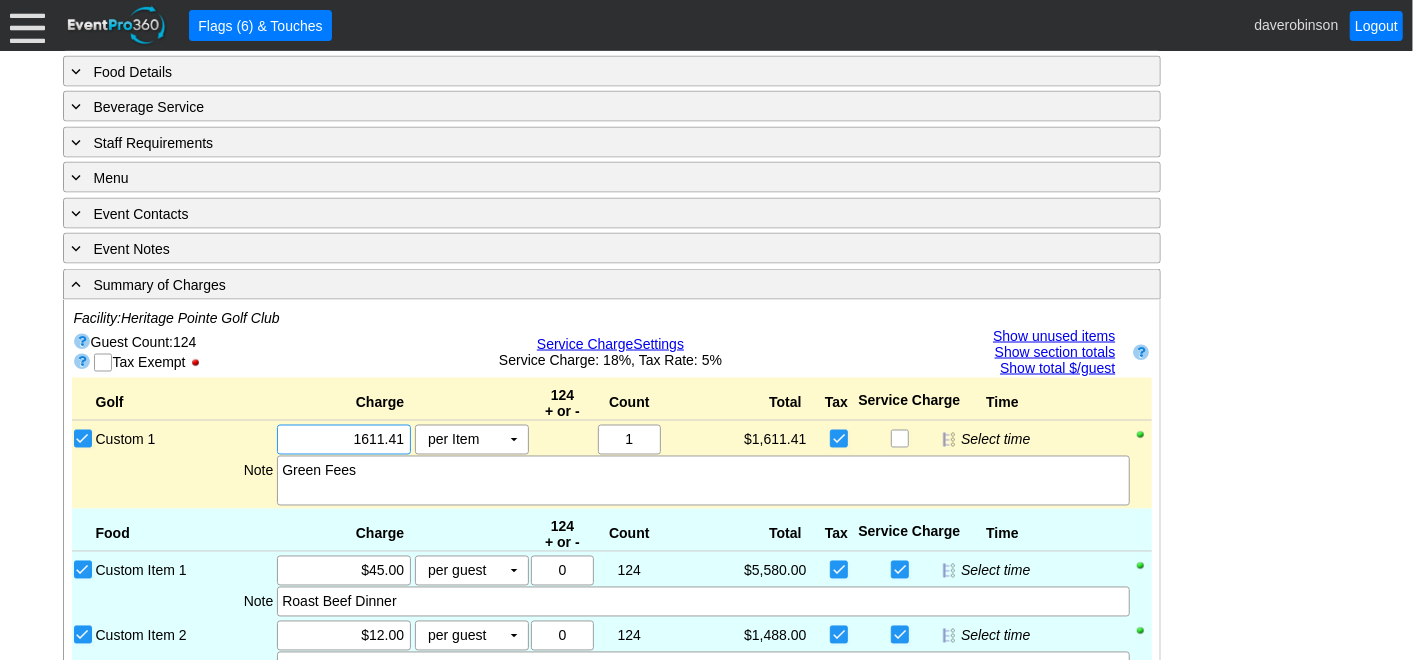 drag, startPoint x: 327, startPoint y: 425, endPoint x: 408, endPoint y: 425, distance: 81 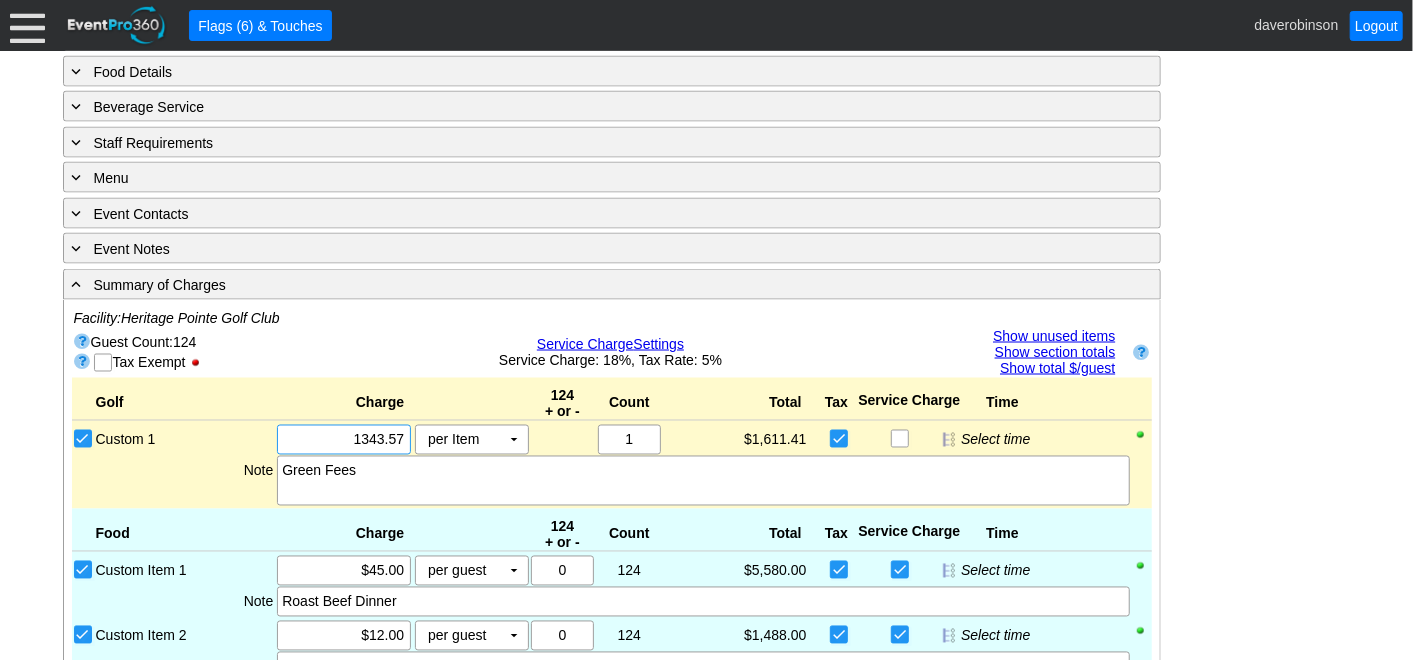 type on "$1,343.57" 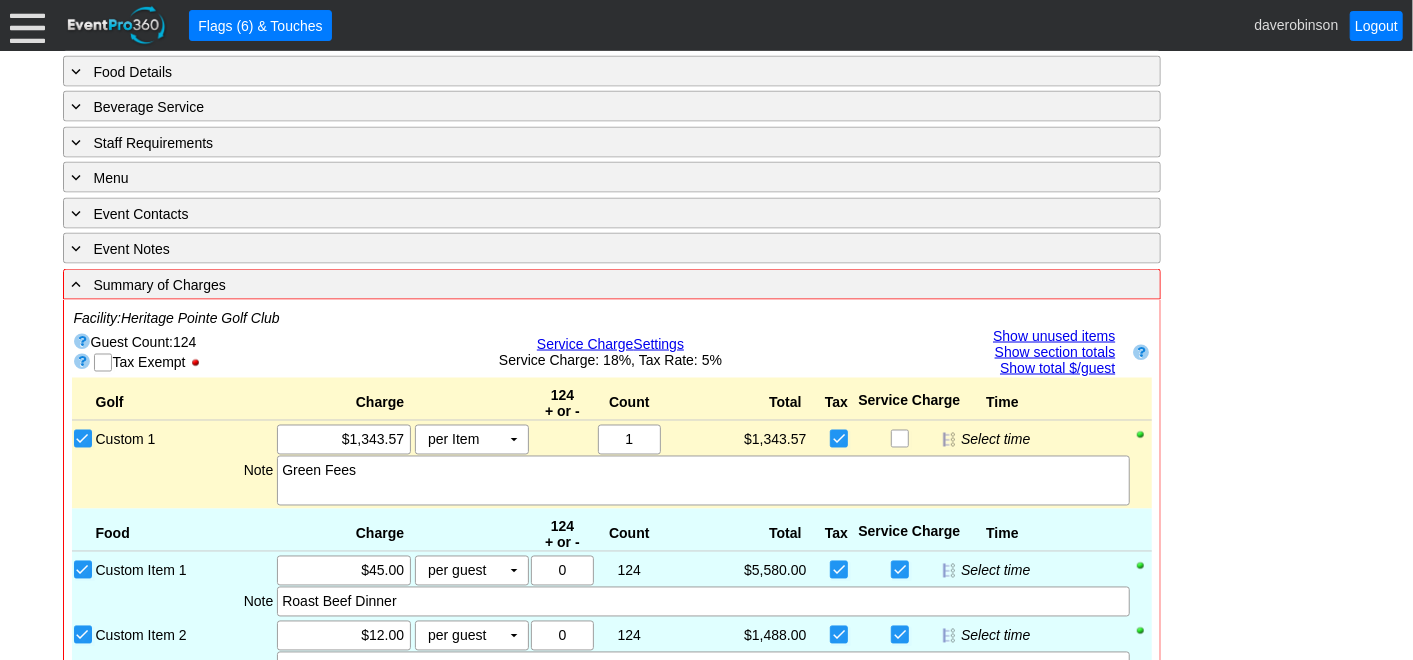 click on "- General Information
▼
Loading....
Remove all highlights
Facility:
▼ Χ [GEOGRAPHIC_DATA]
Event Type:
▼ Χ Member Golf Event
Course:
▼ Χ Desert - Heritage
9:30am-2:30pm
Select time" at bounding box center (707, 21) 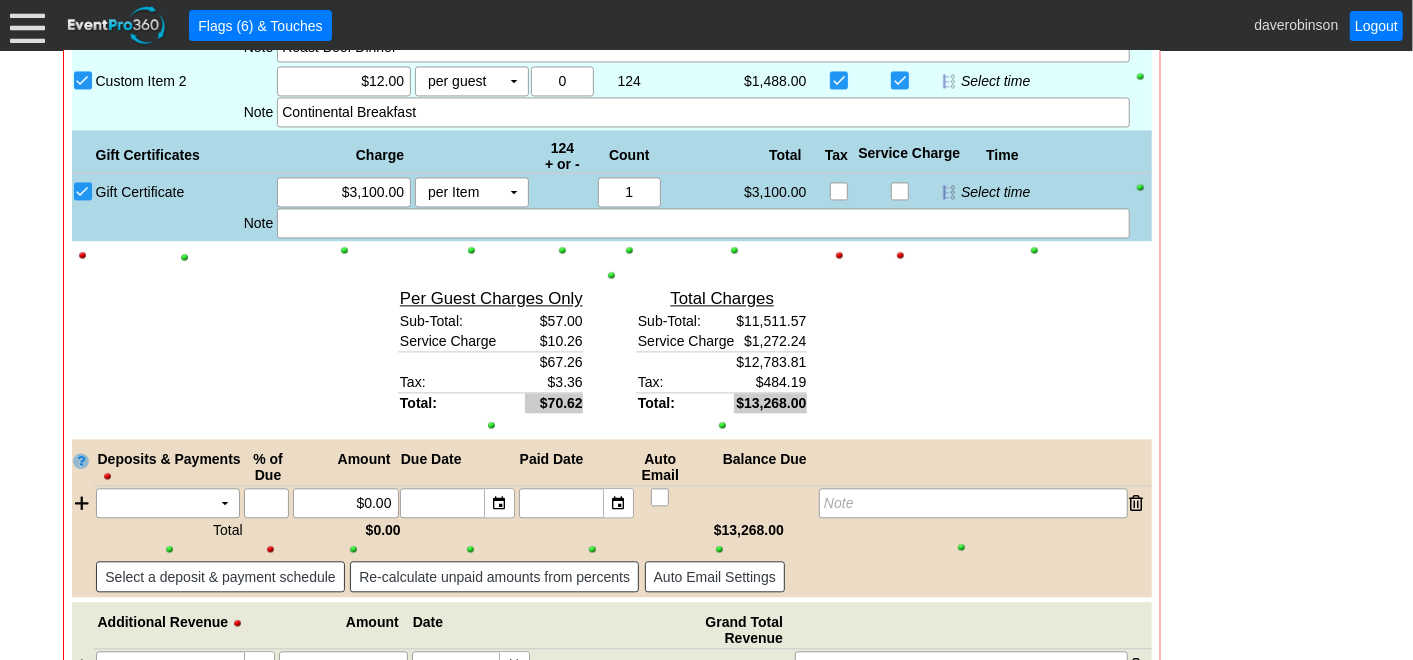 scroll, scrollTop: 2240, scrollLeft: 0, axis: vertical 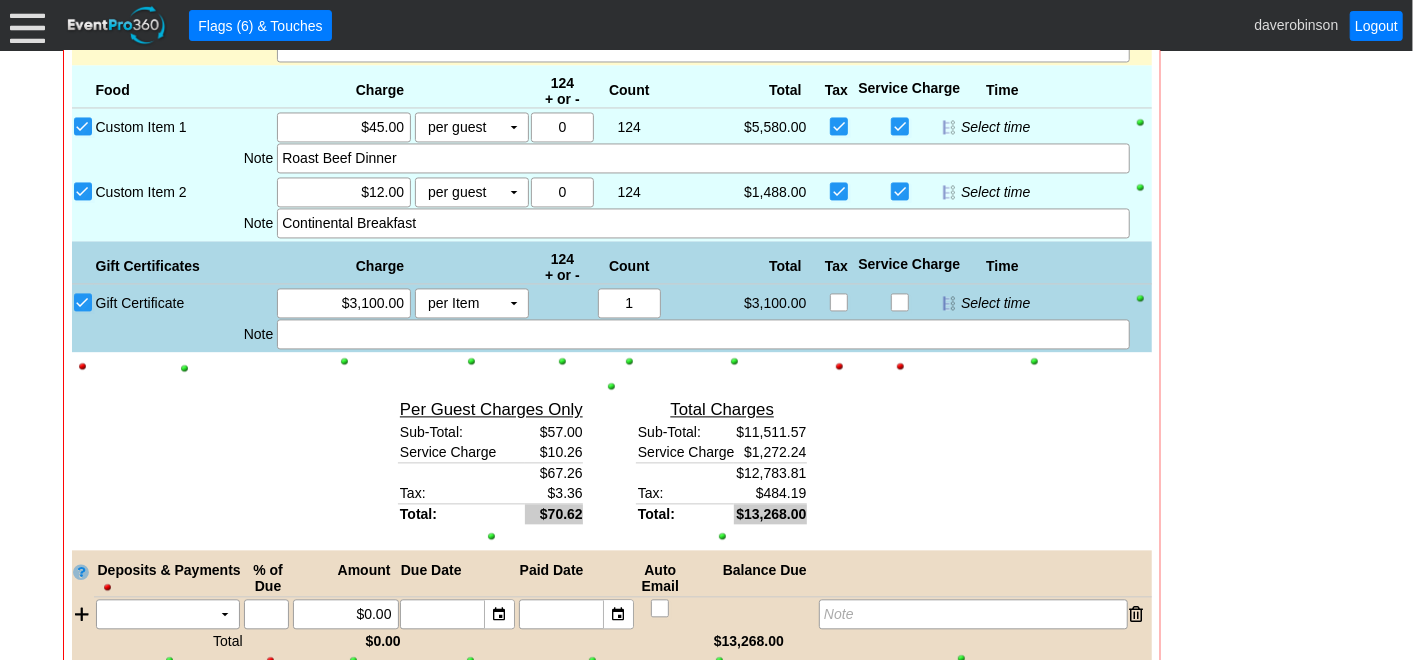 click on "- General Information
▼
Loading....
Remove all highlights
Facility:
▼ Χ [GEOGRAPHIC_DATA]
Event Type:
▼ Χ Member Golf Event
Course:
▼ Χ Desert - Heritage
9:30am-2:30pm
Select time" at bounding box center (707, -423) 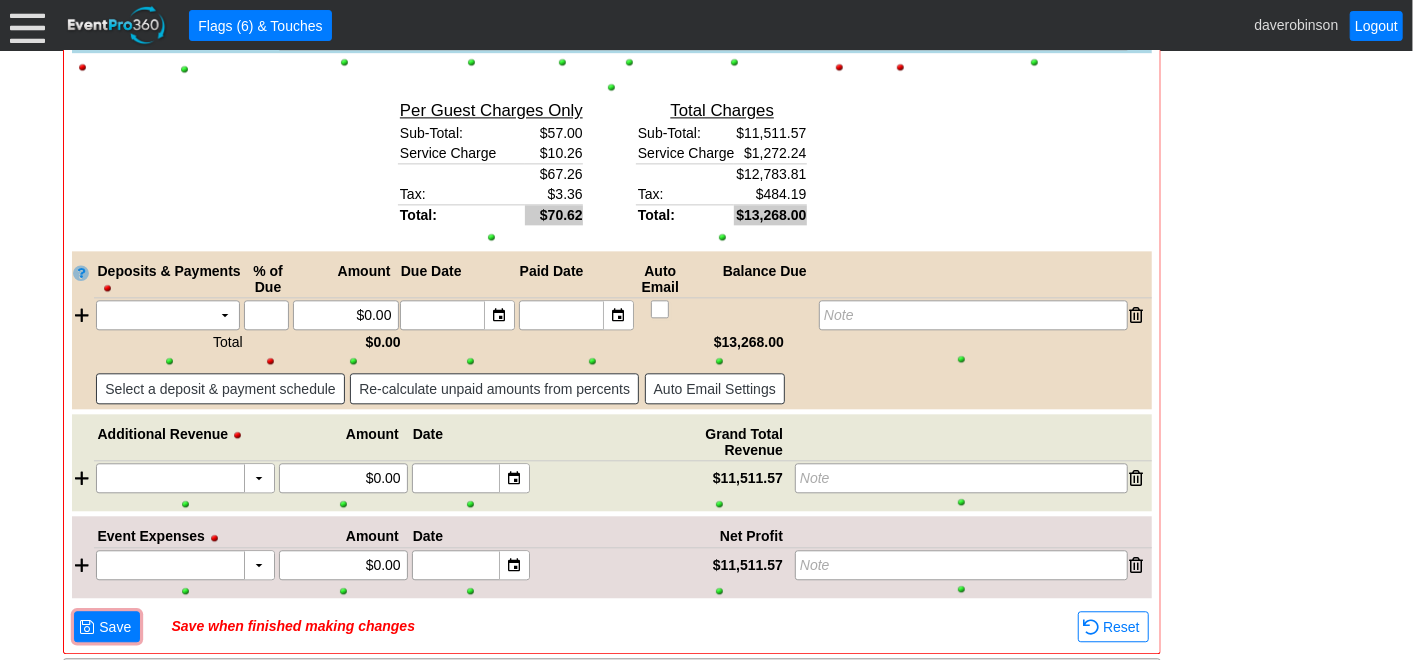 scroll, scrollTop: 2574, scrollLeft: 0, axis: vertical 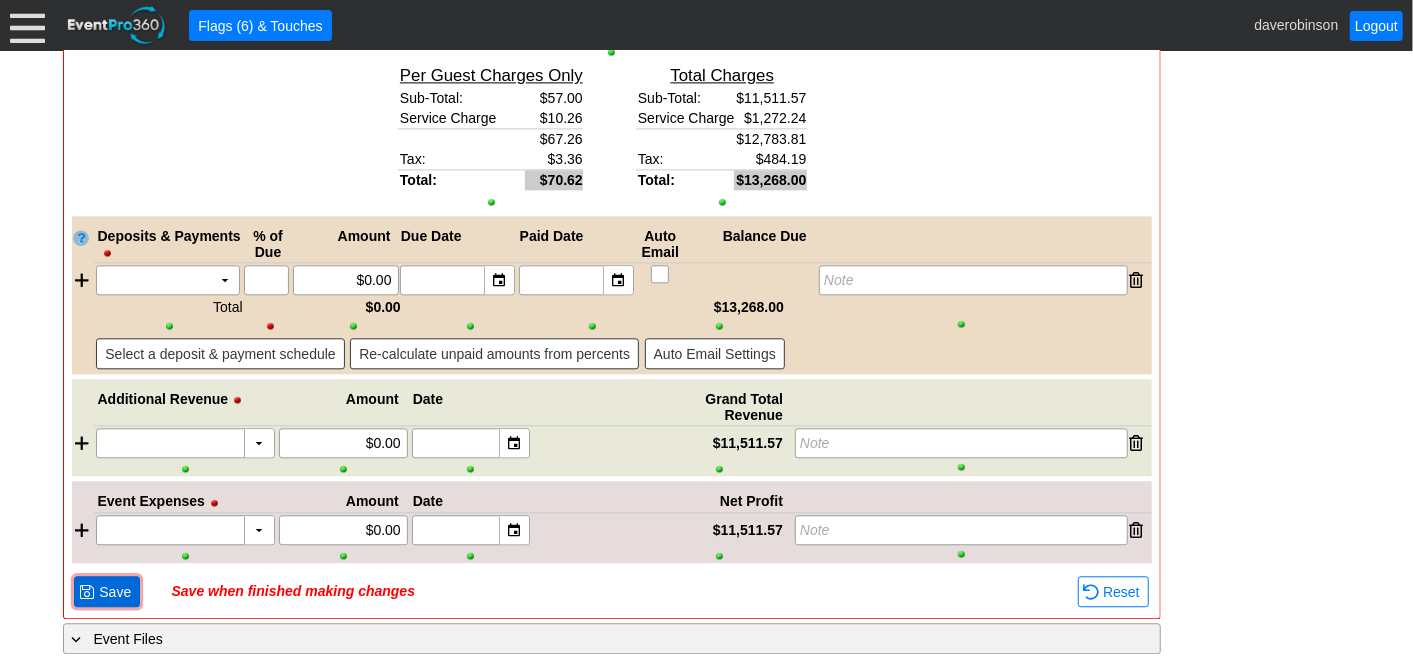 click on "Save" at bounding box center [115, 592] 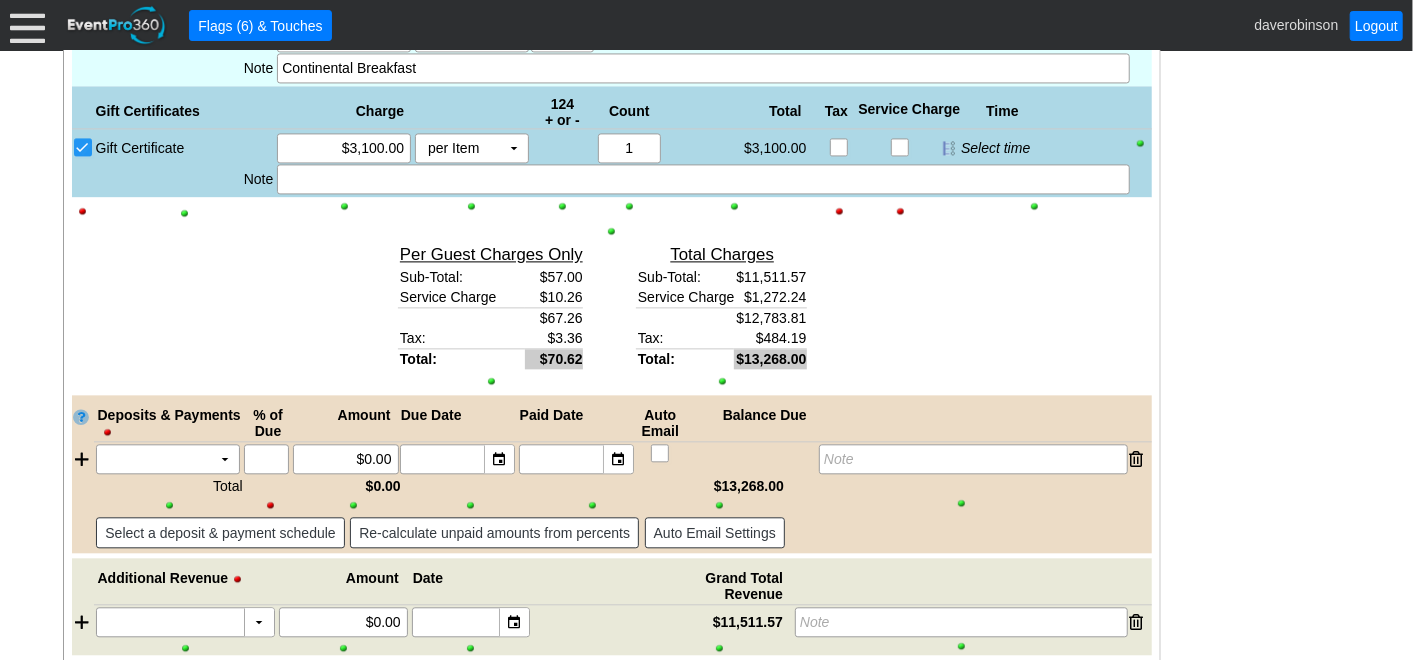 scroll, scrollTop: 2351, scrollLeft: 0, axis: vertical 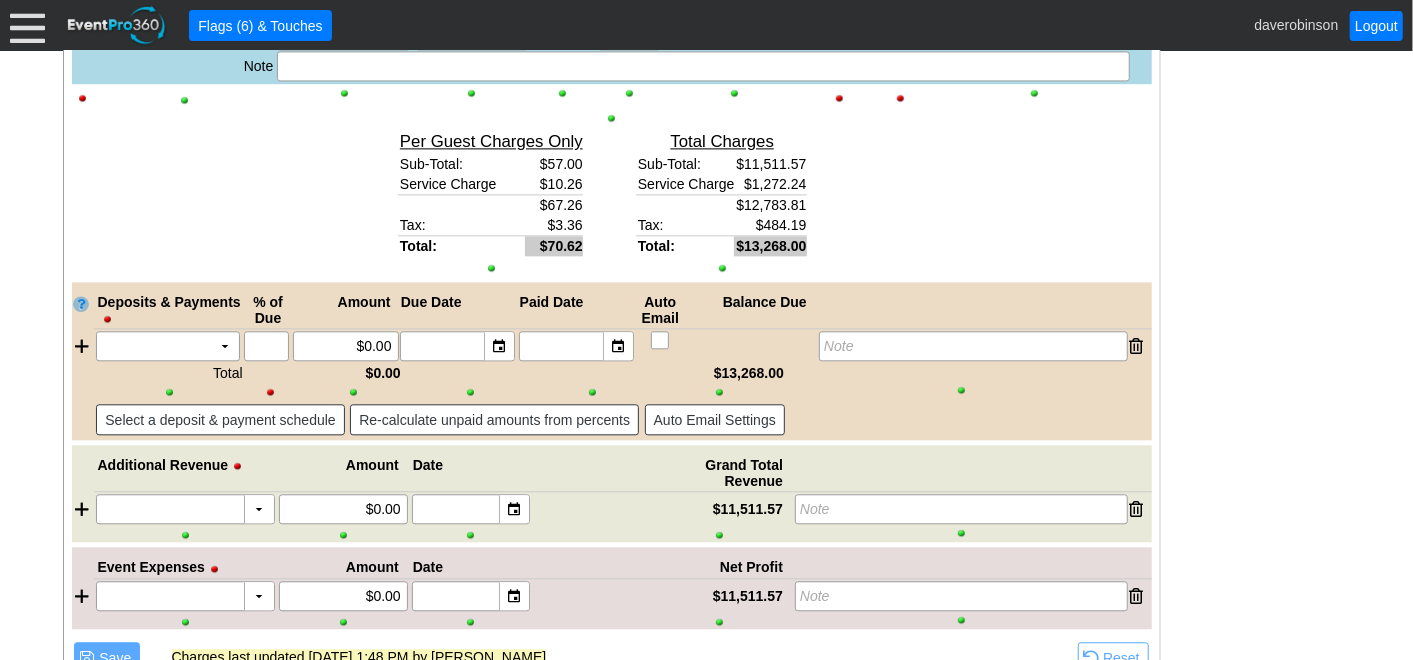 click on "- General Information
▼
Loading....
Remove all highlights
Facility:
▼ Χ [GEOGRAPHIC_DATA]
Event Type:
▼ Χ Member Golf Event
Course:
▼ Χ Desert - Heritage
9:30am-2:30pm
Select time" at bounding box center (707, -691) 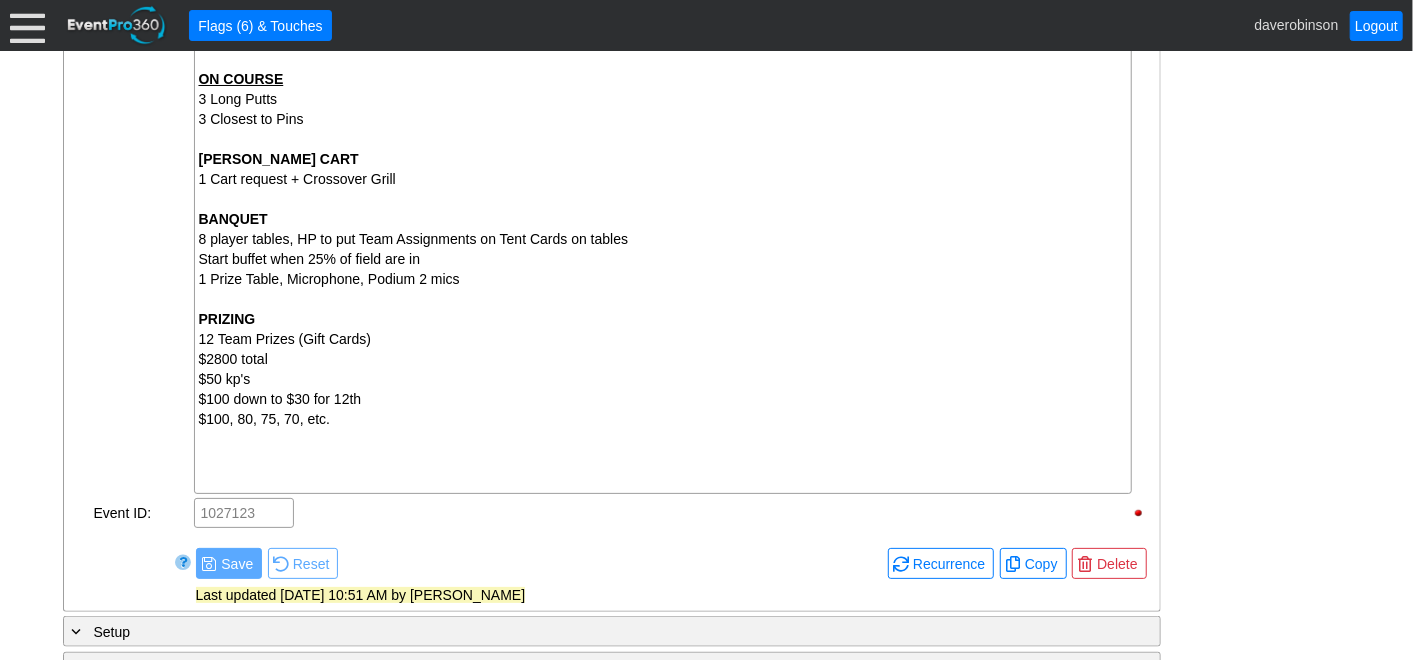 scroll, scrollTop: 1018, scrollLeft: 0, axis: vertical 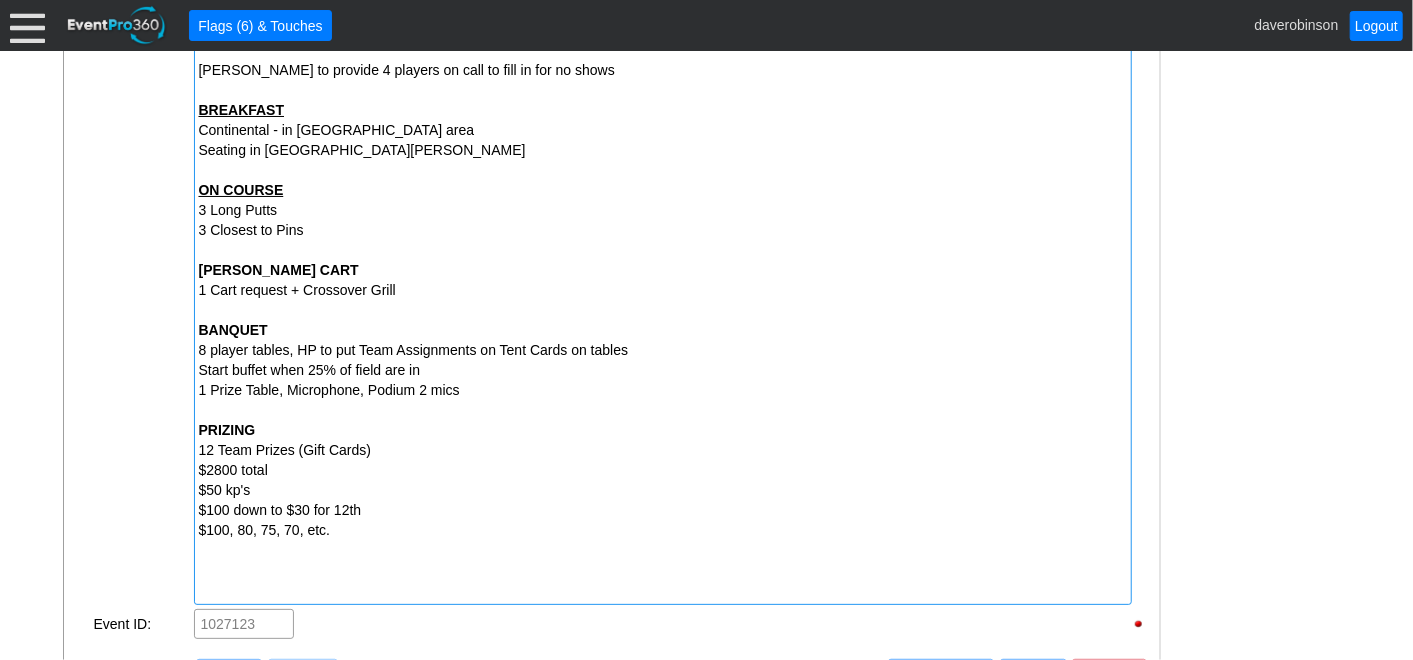 click on "Start buffet when 25% of field are in" at bounding box center [663, 370] 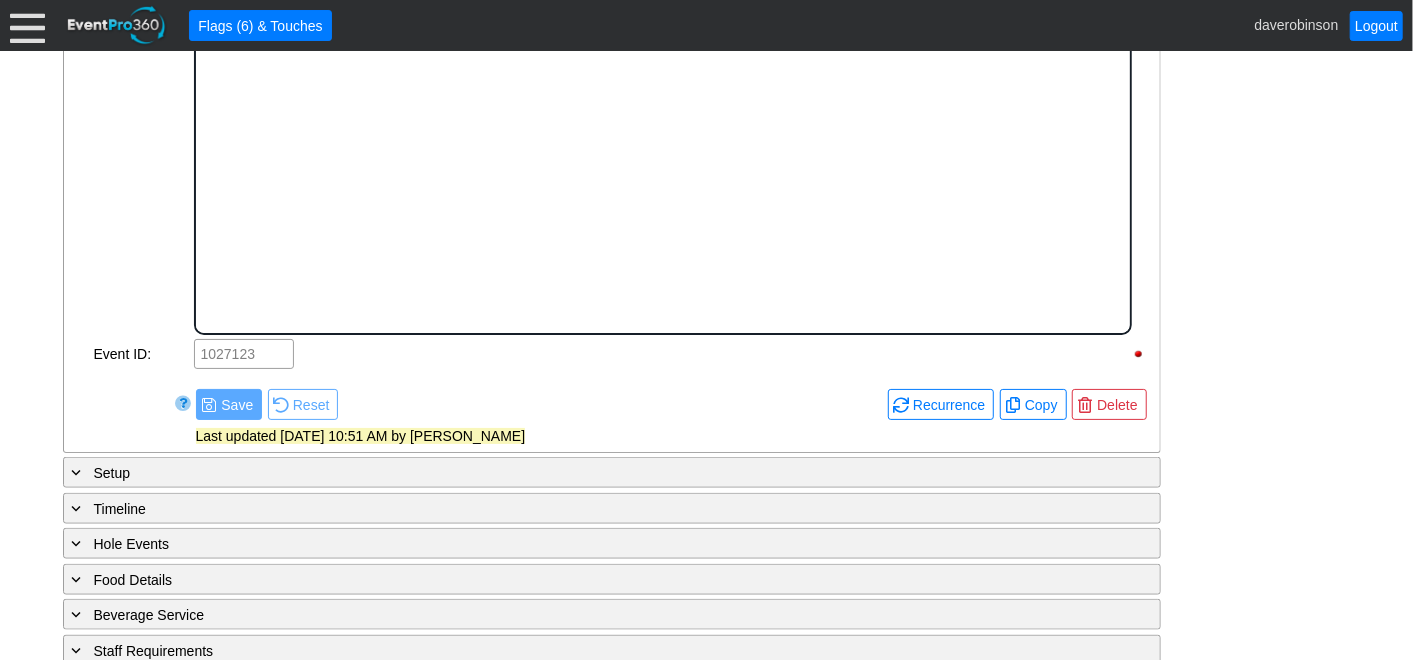 scroll, scrollTop: 0, scrollLeft: 0, axis: both 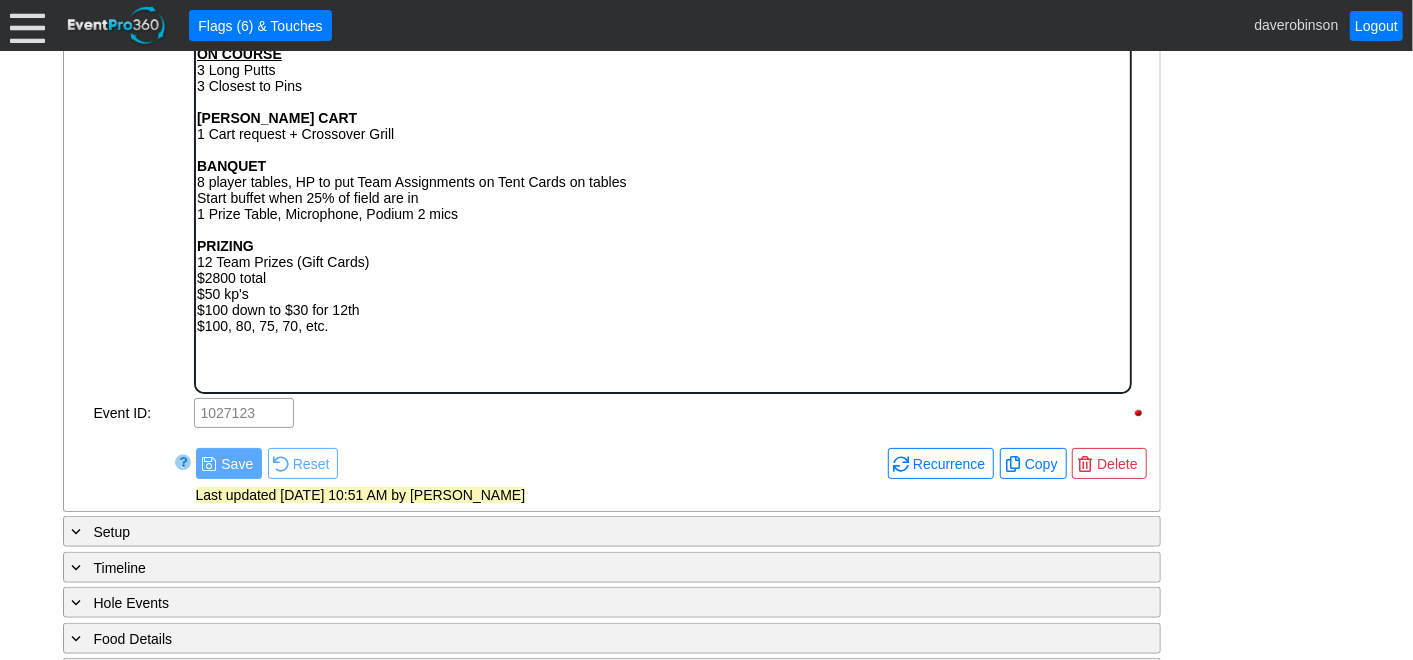 click on "Start buffet when 25% of field are in" at bounding box center (662, 198) 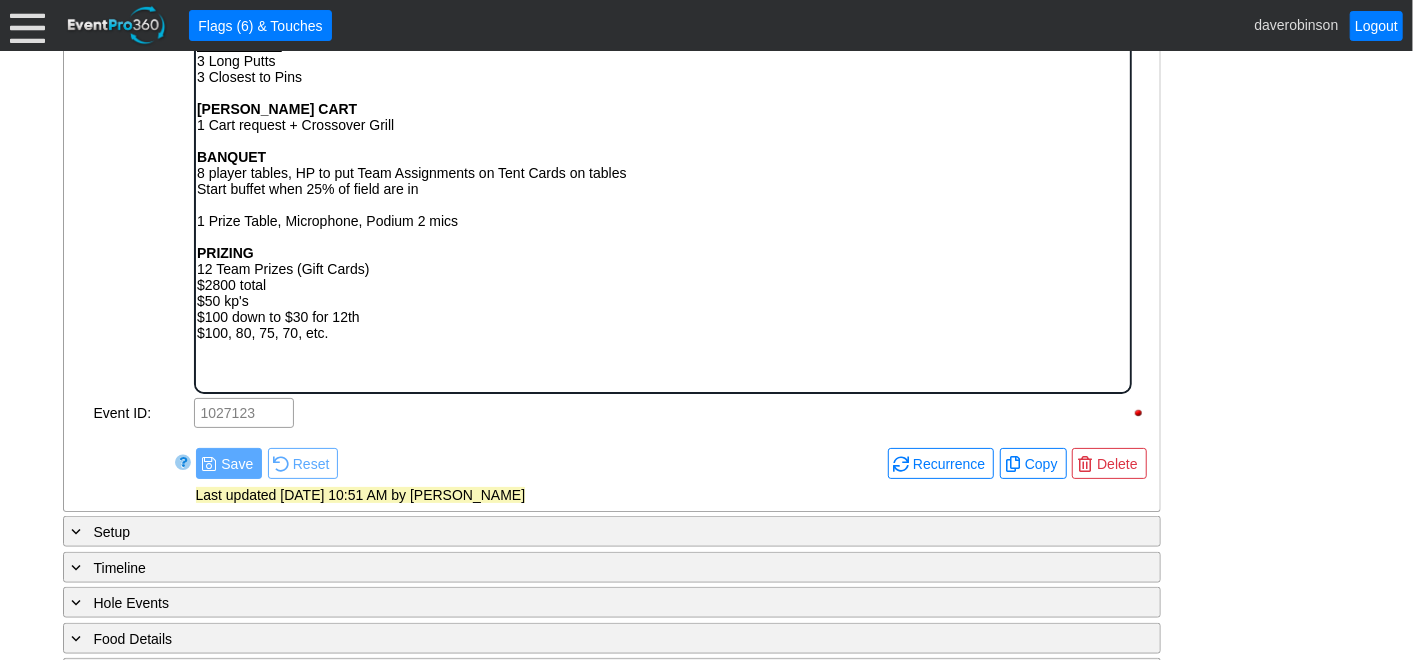 type 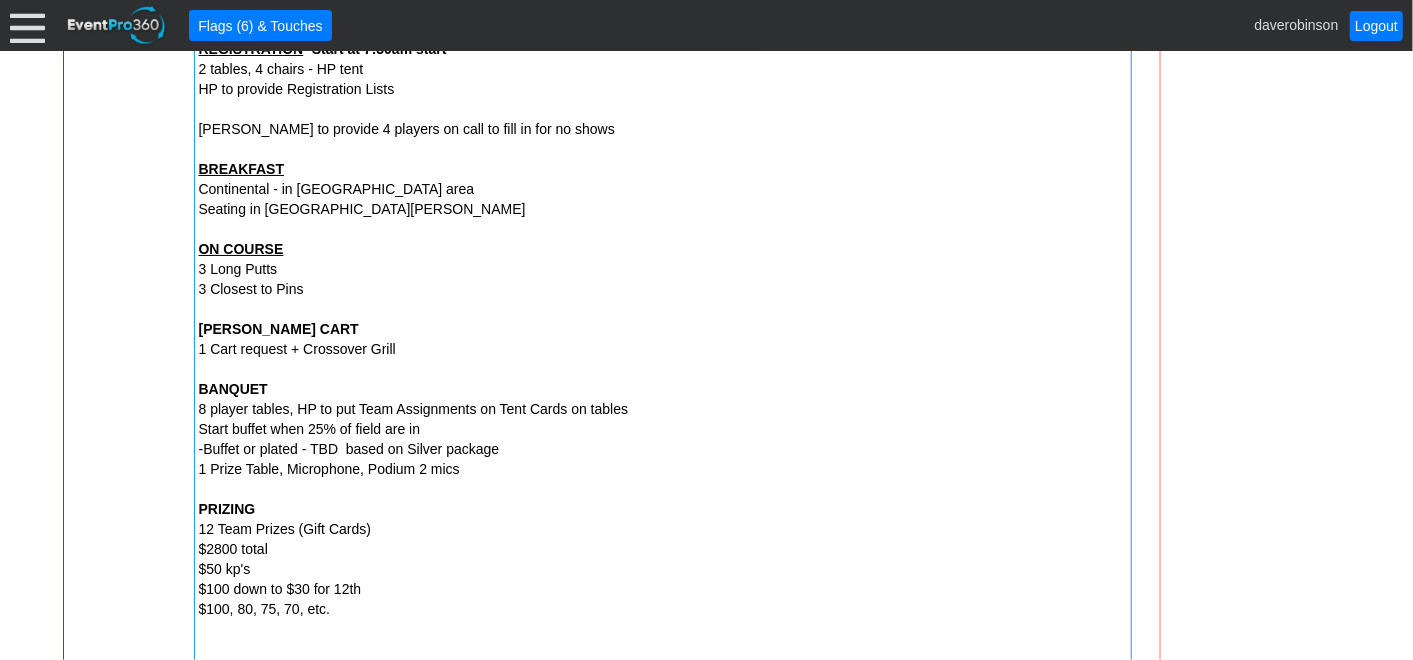 click on "General Note:" at bounding box center [142, 289] 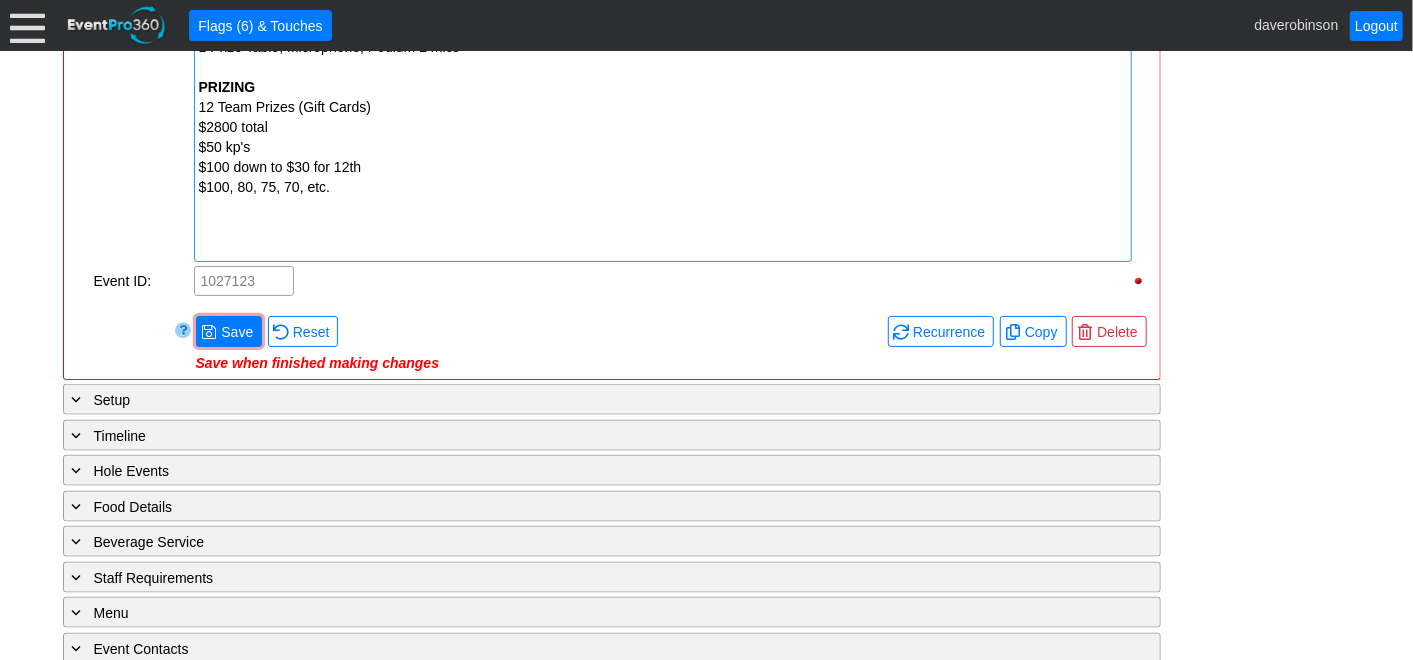 scroll, scrollTop: 1403, scrollLeft: 0, axis: vertical 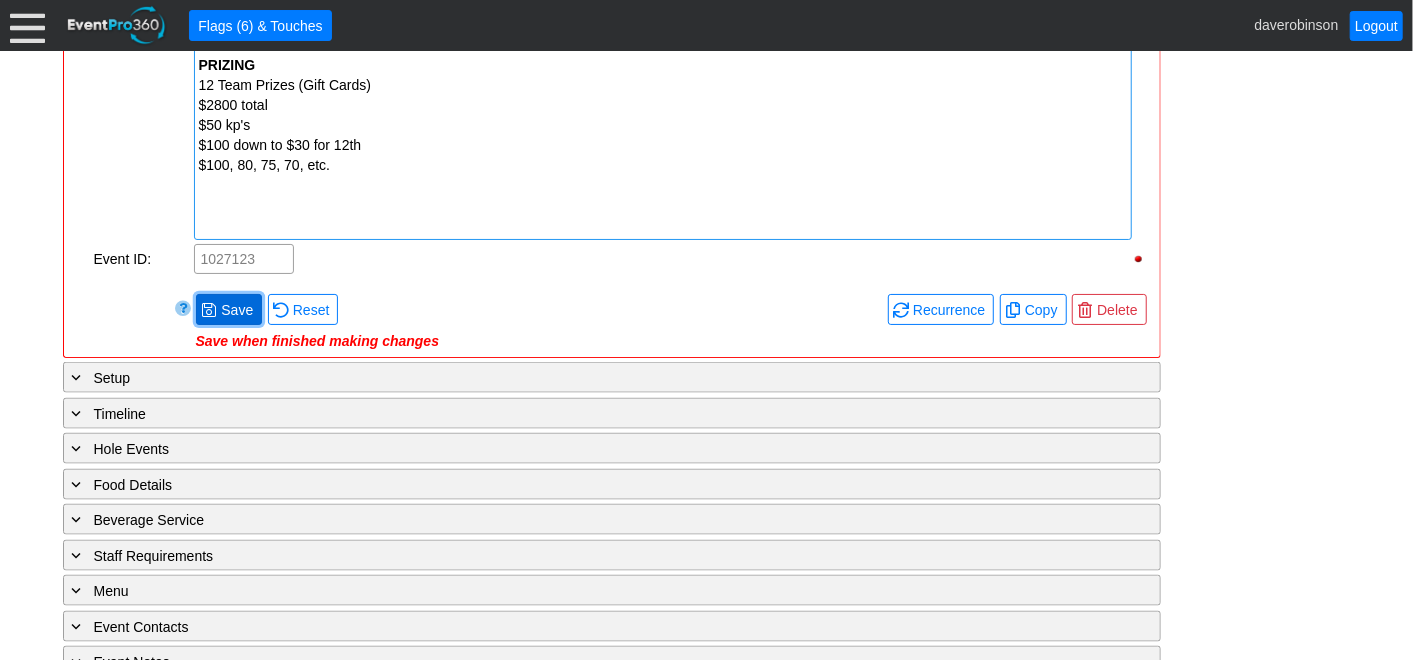 click on "Save" at bounding box center (237, 310) 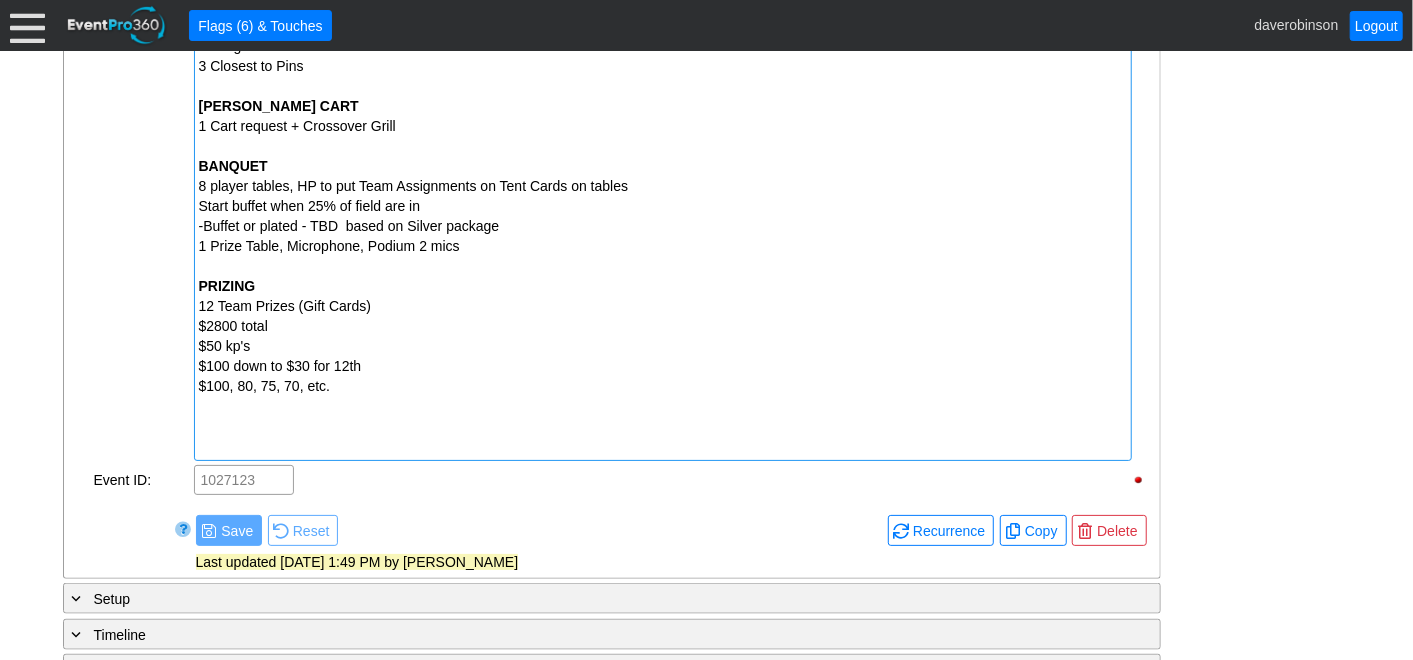scroll, scrollTop: 1181, scrollLeft: 0, axis: vertical 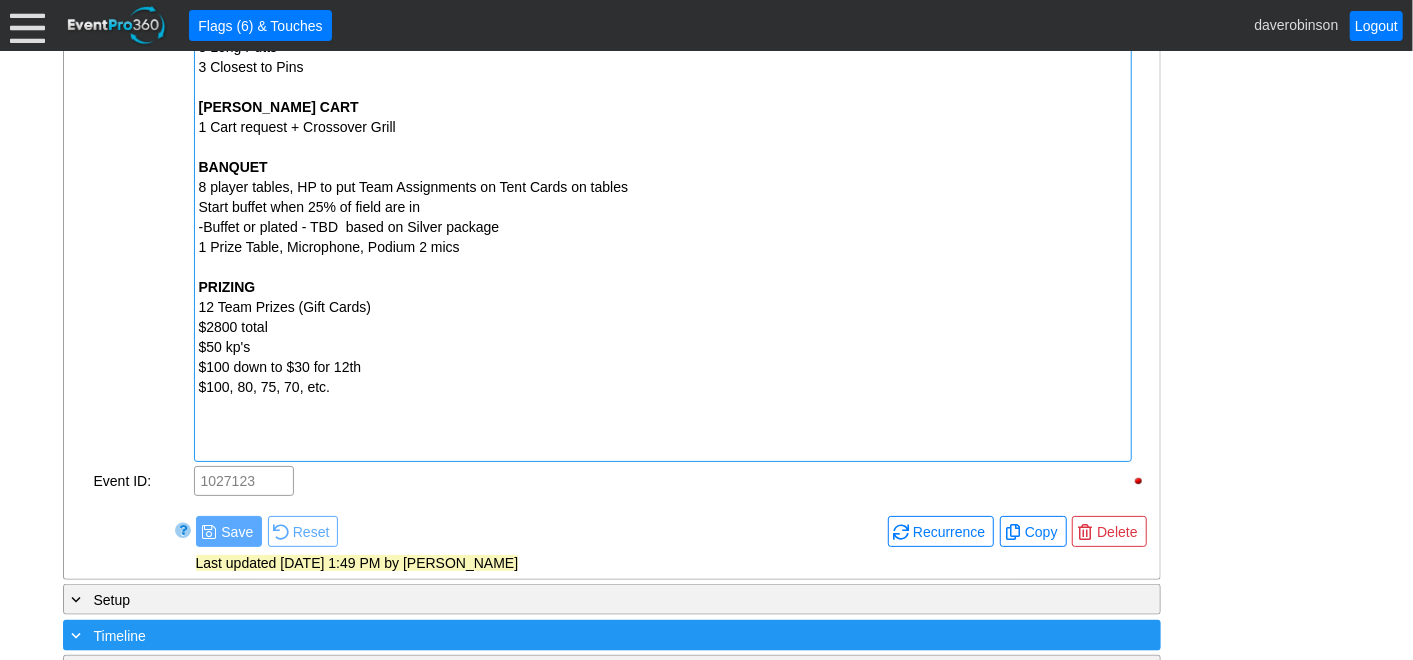 click on "$2800 total" at bounding box center [663, 327] 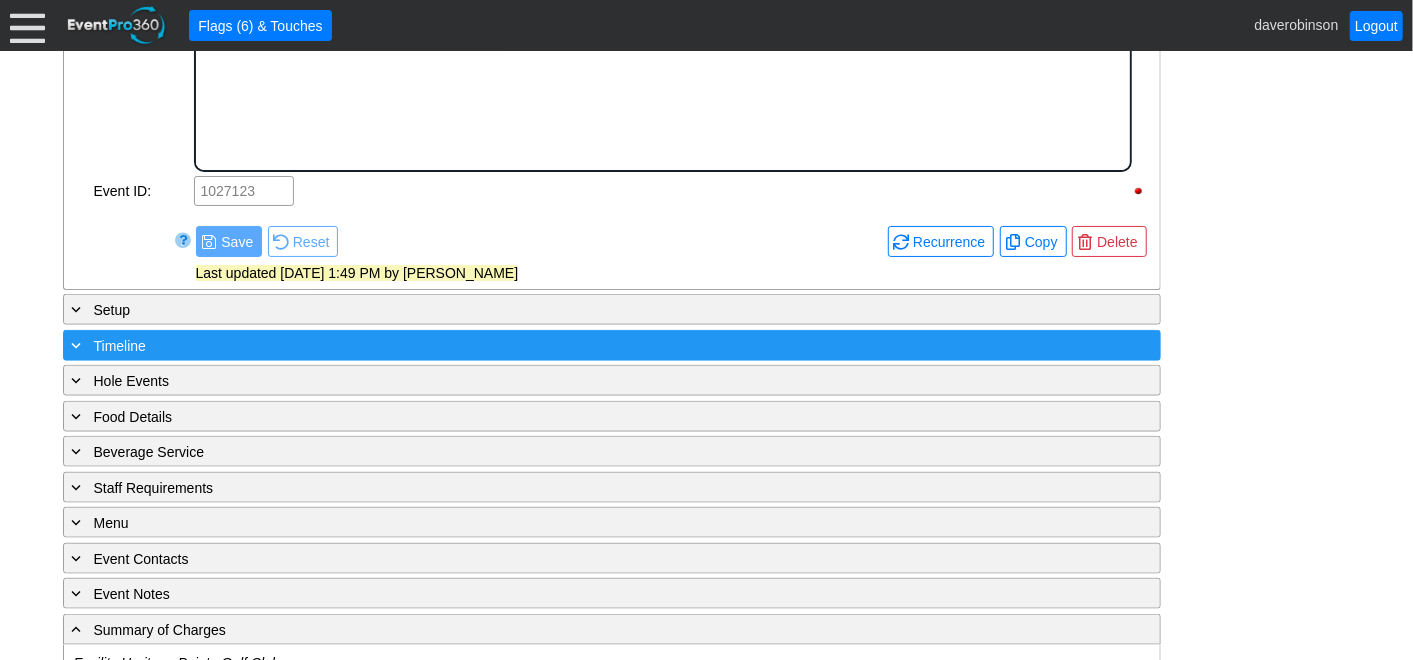 scroll, scrollTop: 0, scrollLeft: 0, axis: both 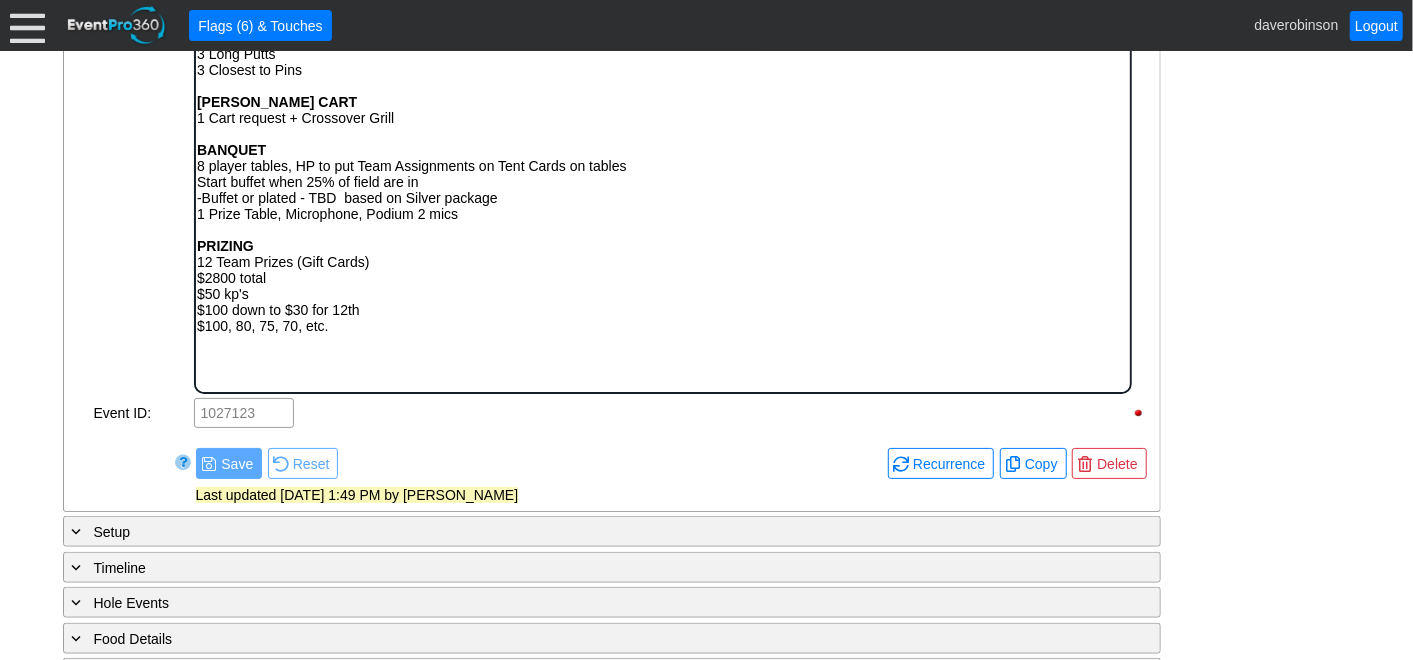 click on "$2800 total" at bounding box center [662, 278] 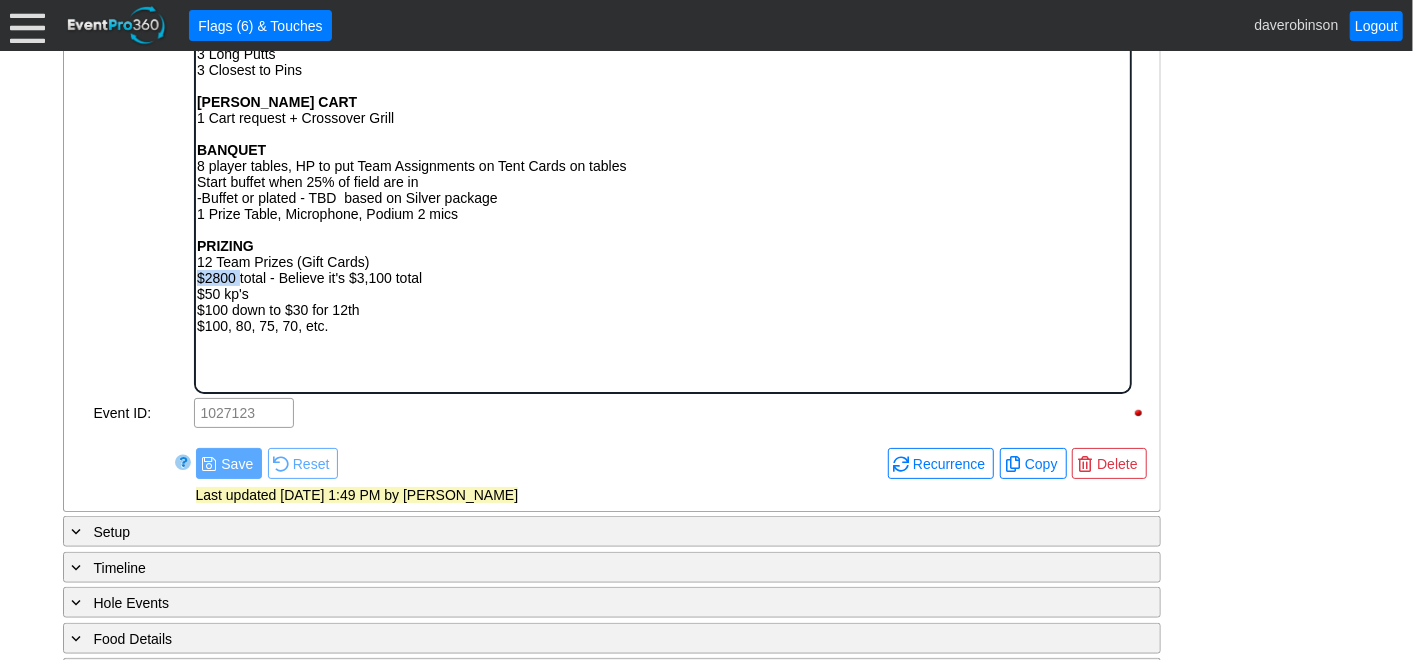 drag, startPoint x: 195, startPoint y: 276, endPoint x: 237, endPoint y: 274, distance: 42.047592 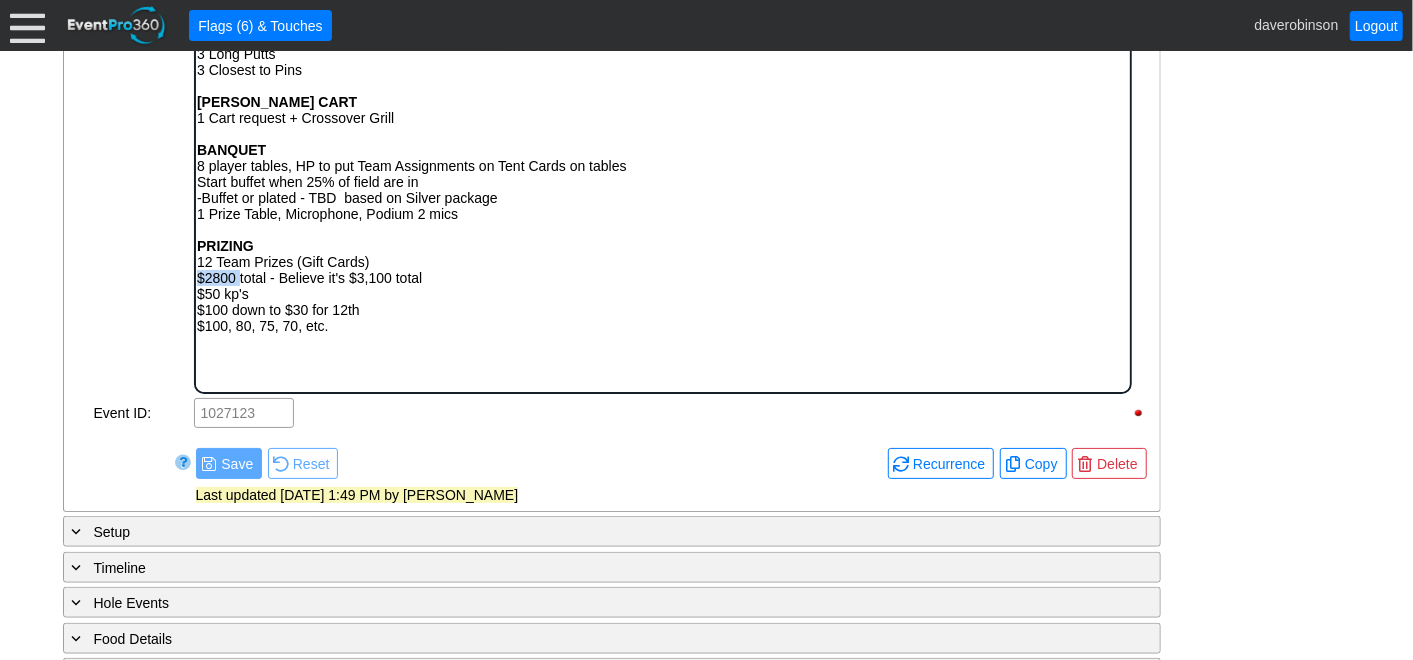 click on "$2800 total - Believe it's $3,100 total" at bounding box center (662, 278) 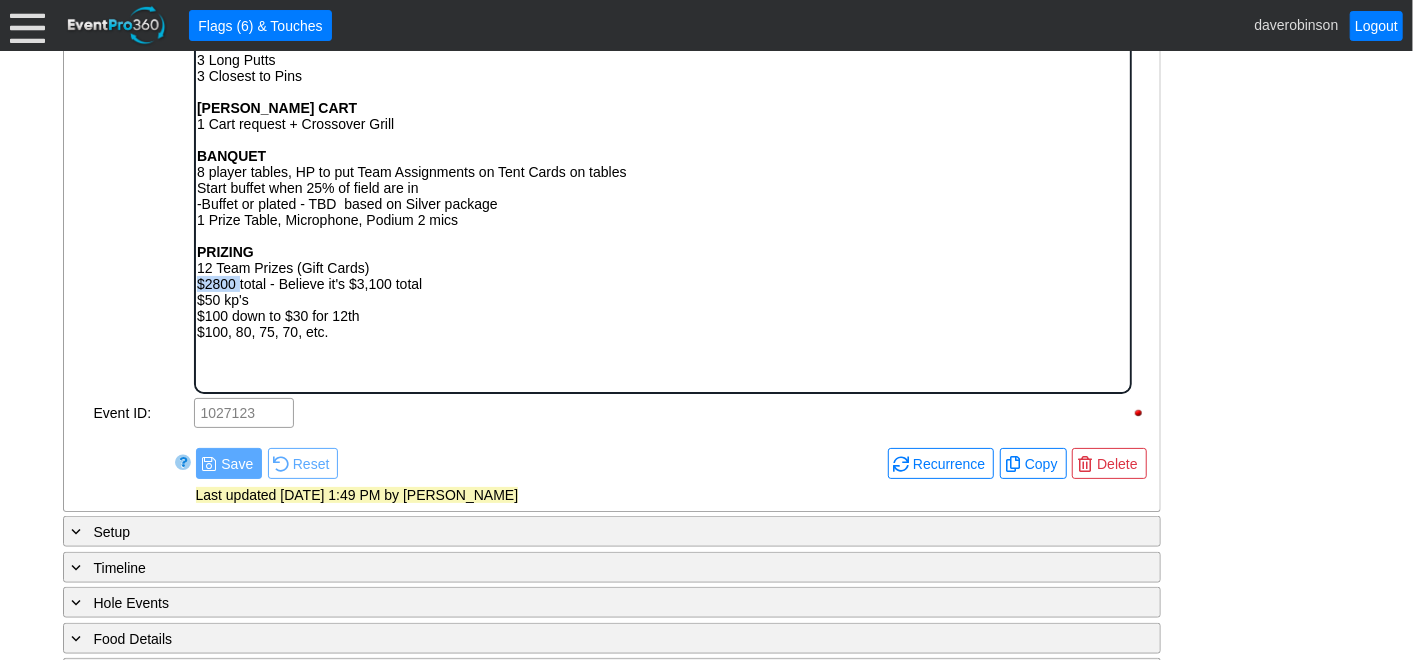 scroll, scrollTop: 84, scrollLeft: 0, axis: vertical 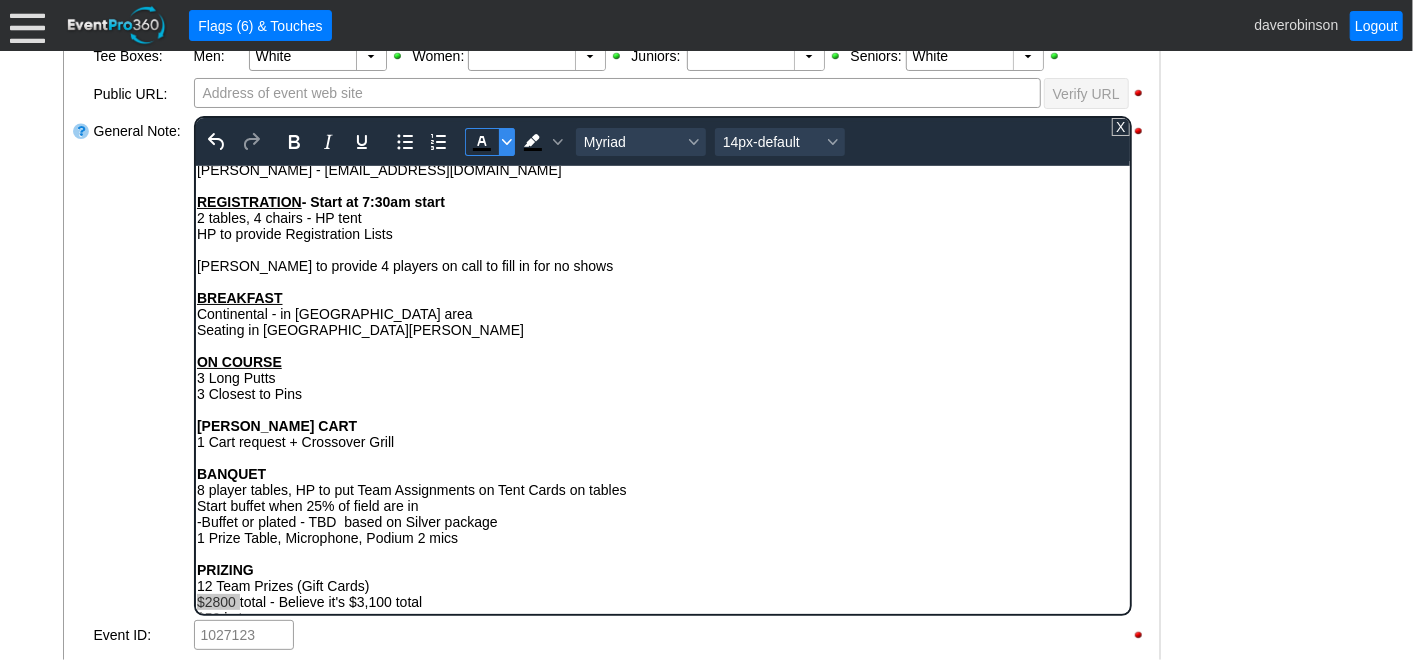 click at bounding box center [506, 142] 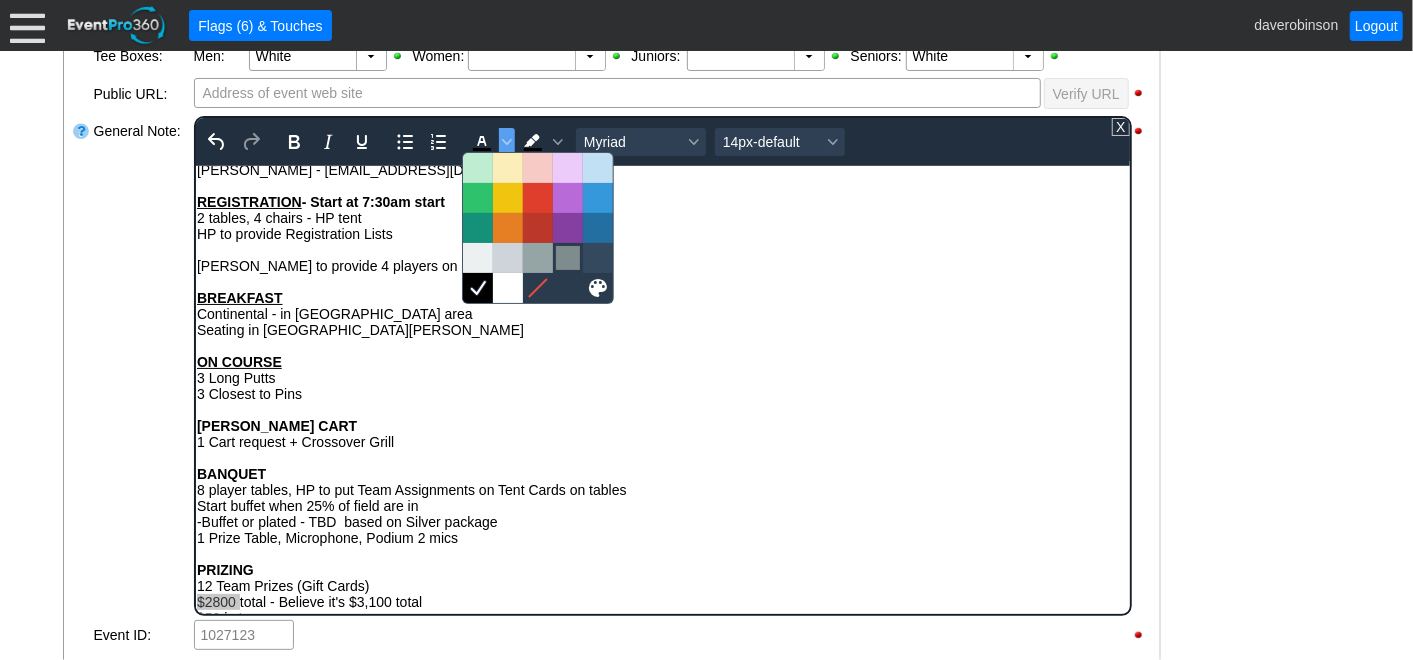 click at bounding box center (568, 258) 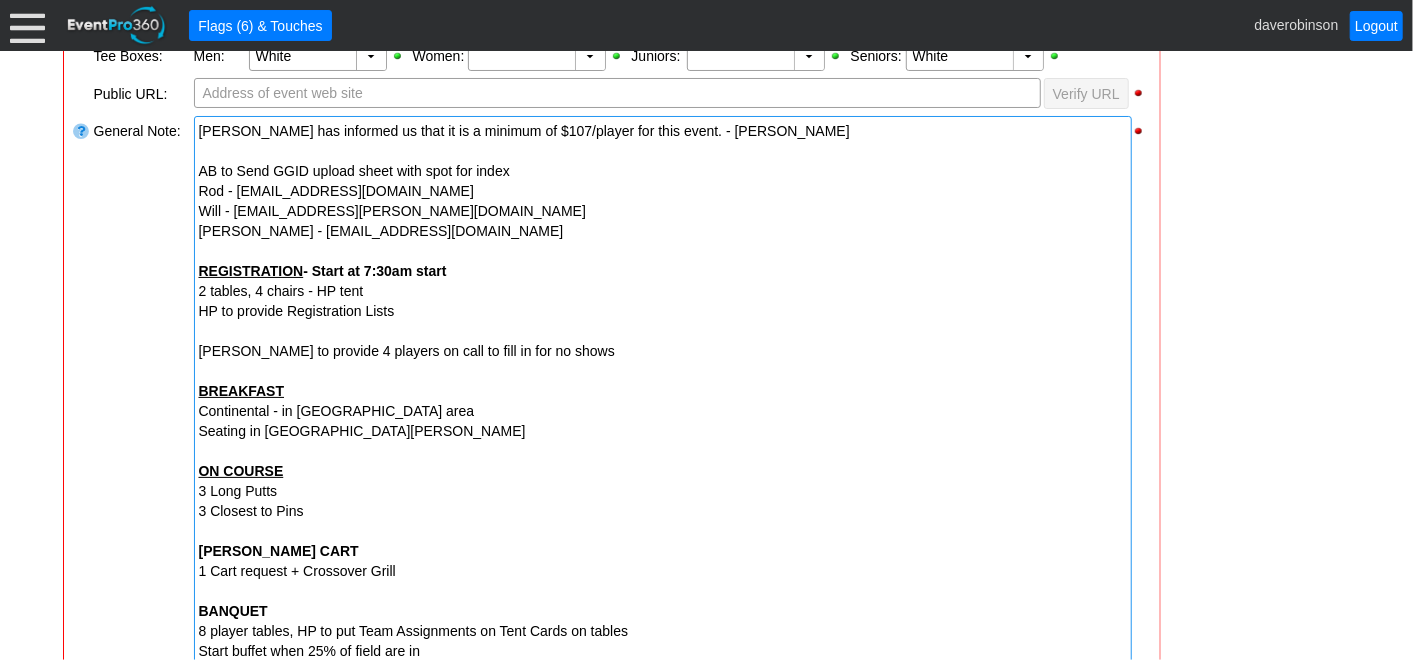 click on "- General Information
▼
Loading....
Remove all highlights
Facility:
▼ Χ [GEOGRAPHIC_DATA]
Event Type:
▼ Χ Member Golf Event
Course:
▼ Χ Desert - Heritage
9:30am-2:30pm
Select time" at bounding box center [707, 1090] 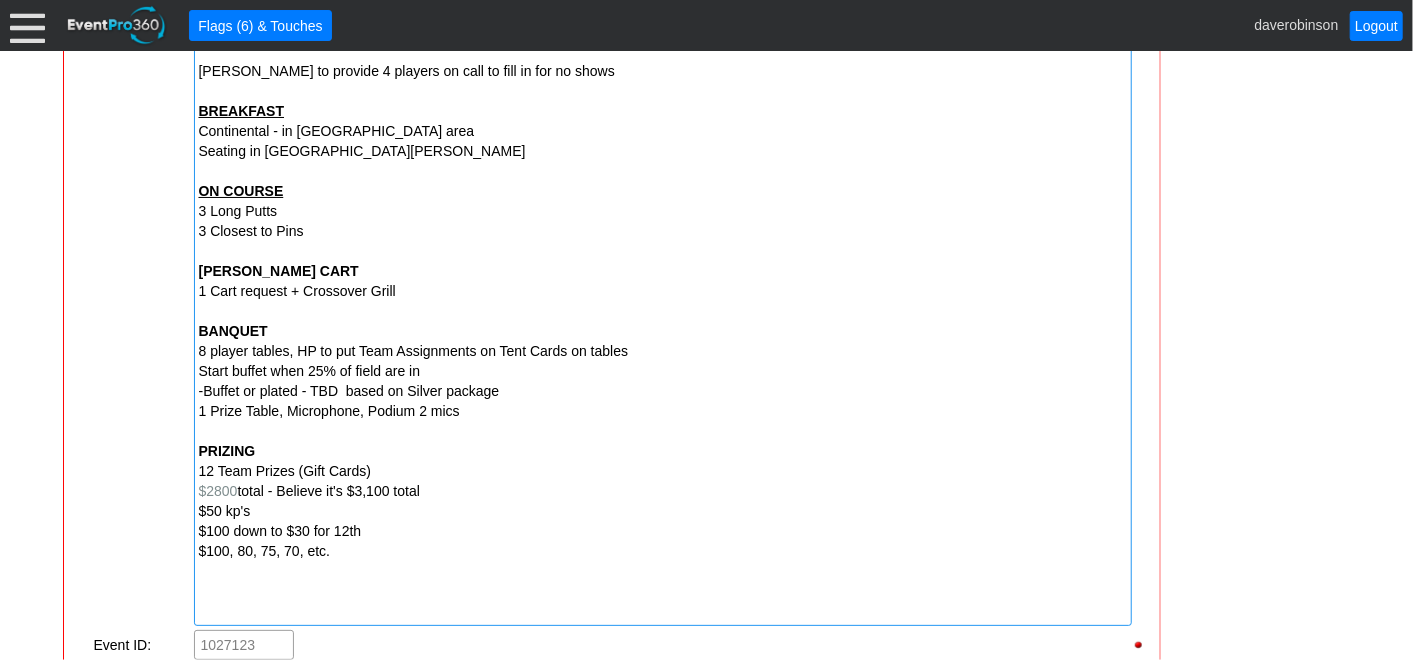 scroll, scrollTop: 1070, scrollLeft: 0, axis: vertical 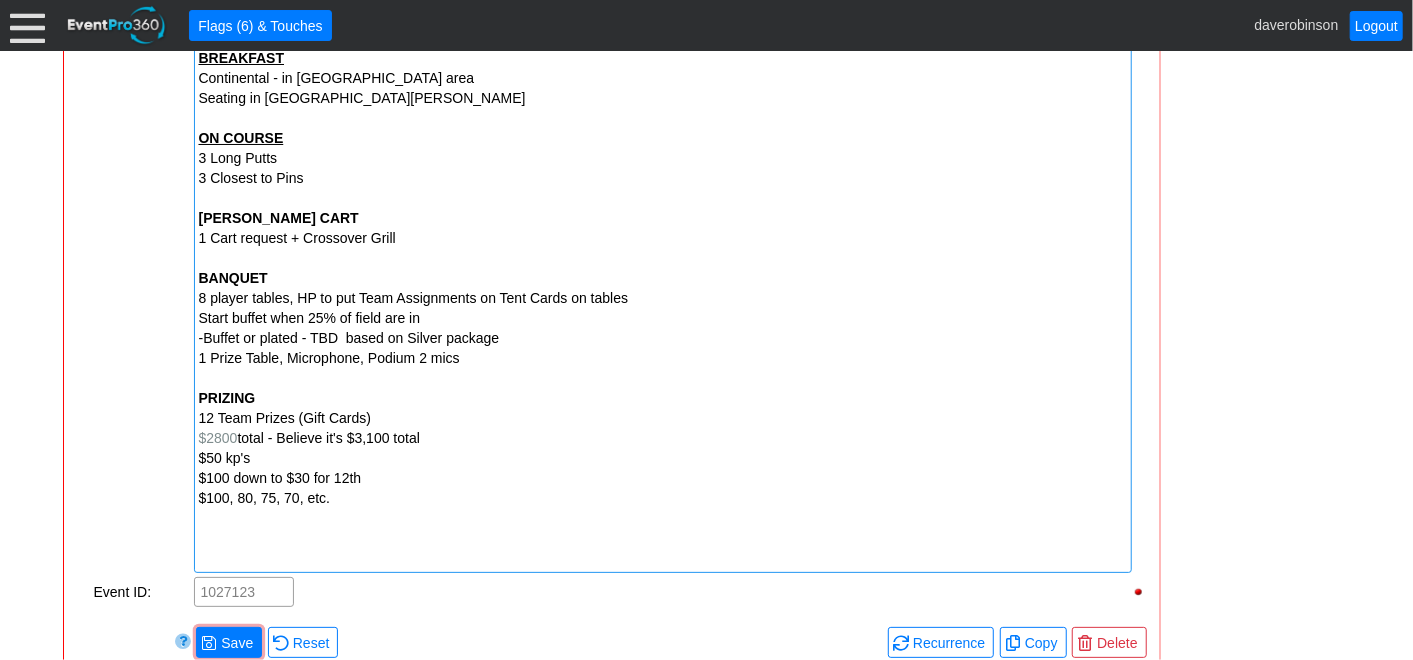 drag, startPoint x: 239, startPoint y: 436, endPoint x: 198, endPoint y: 435, distance: 41.01219 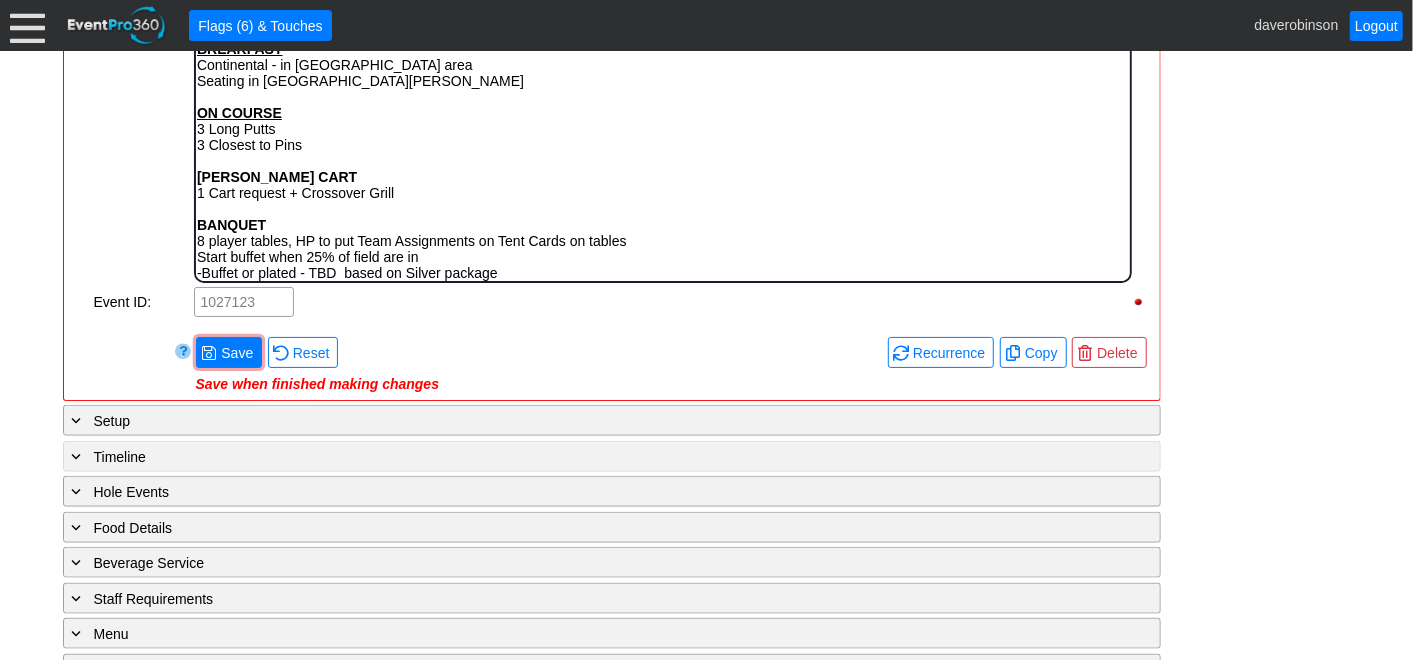 scroll, scrollTop: 0, scrollLeft: 0, axis: both 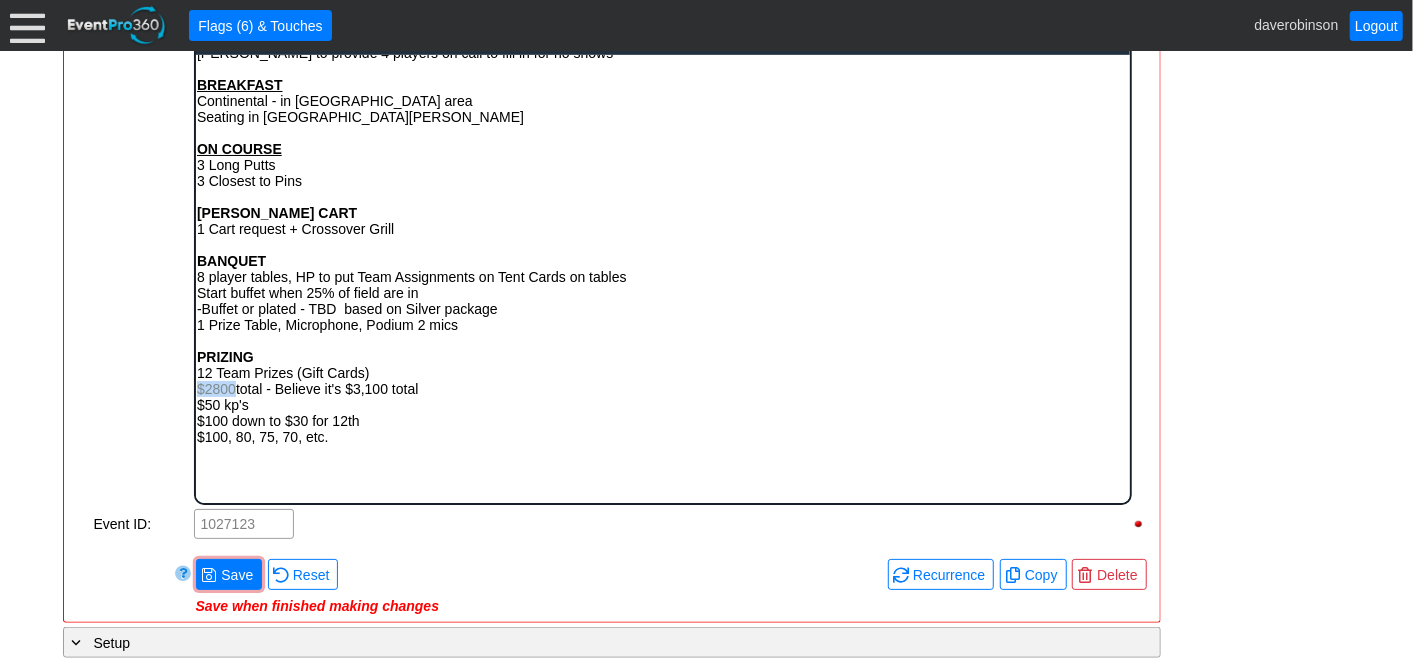 drag, startPoint x: 237, startPoint y: 385, endPoint x: 199, endPoint y: 381, distance: 38.209946 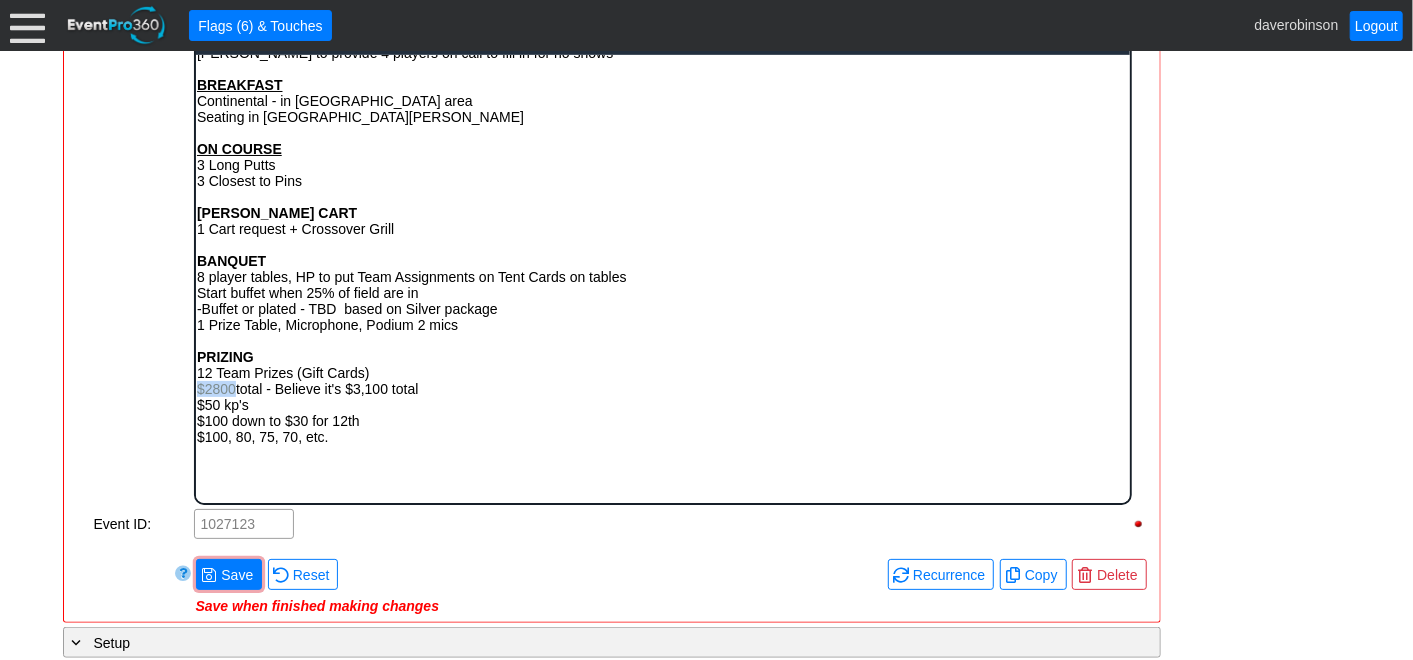type 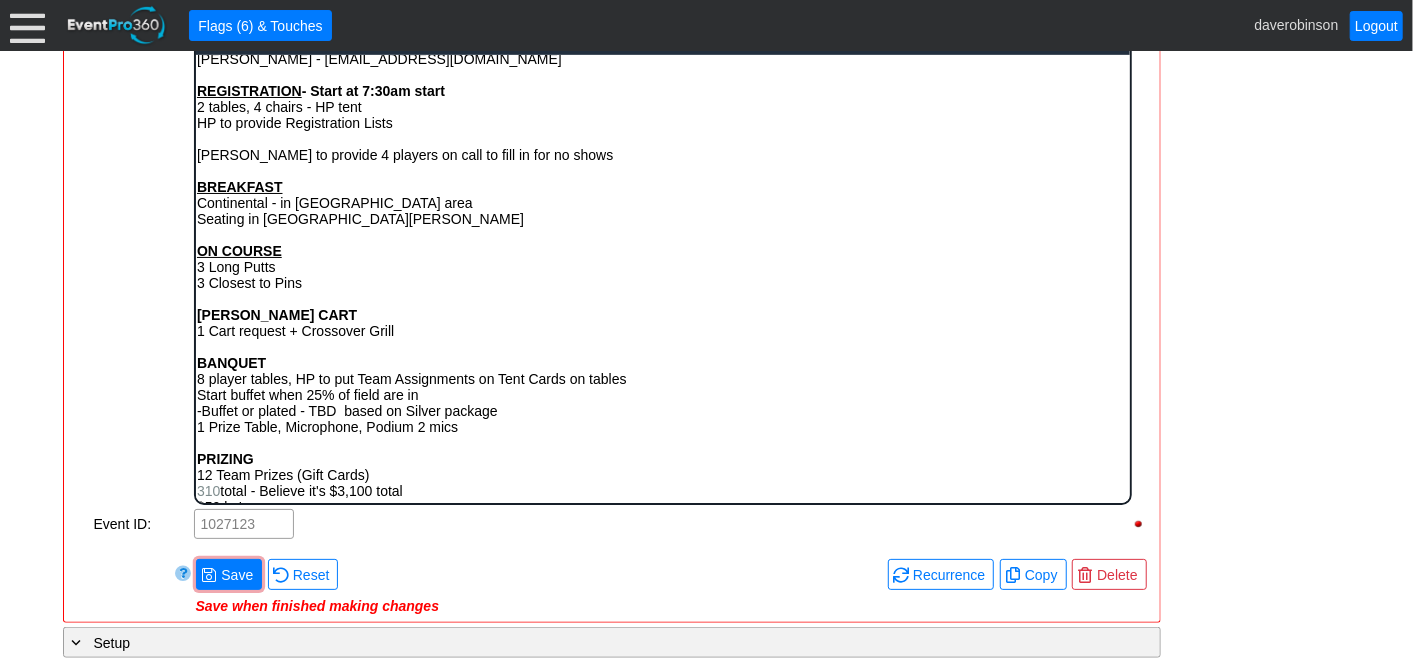 scroll, scrollTop: 87, scrollLeft: 0, axis: vertical 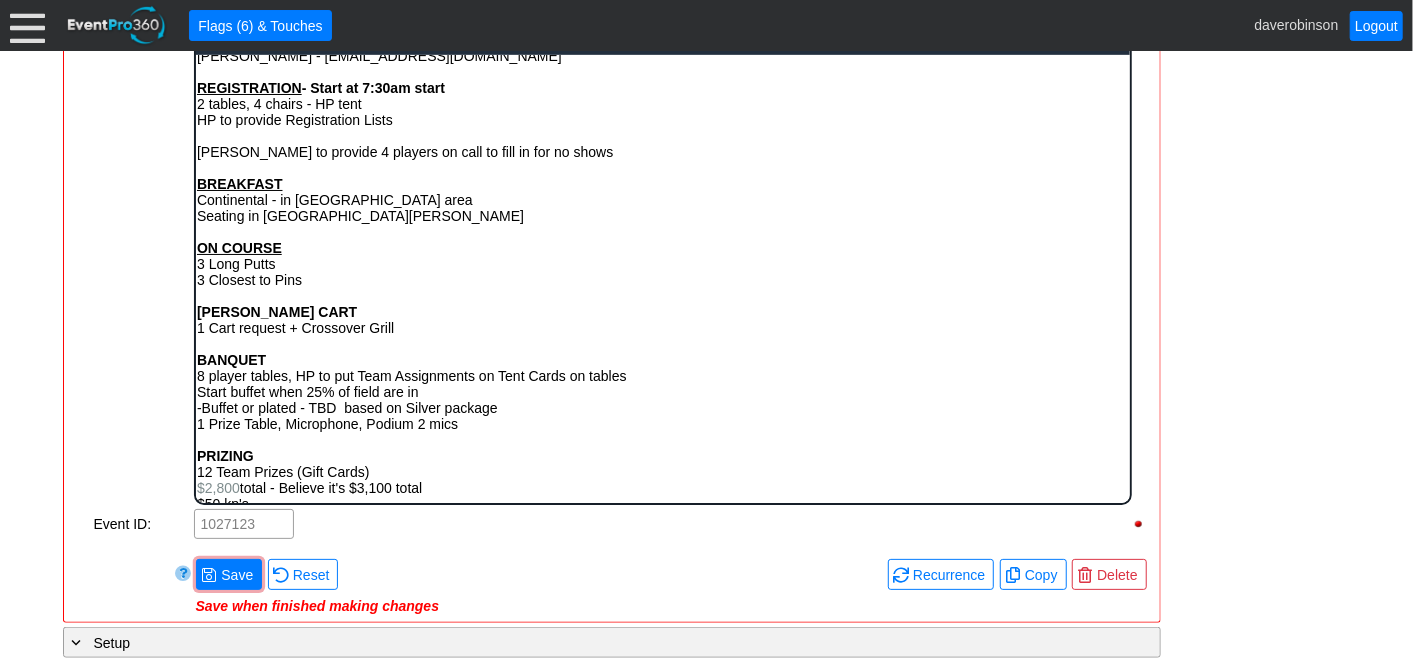 click at bounding box center [662, 439] 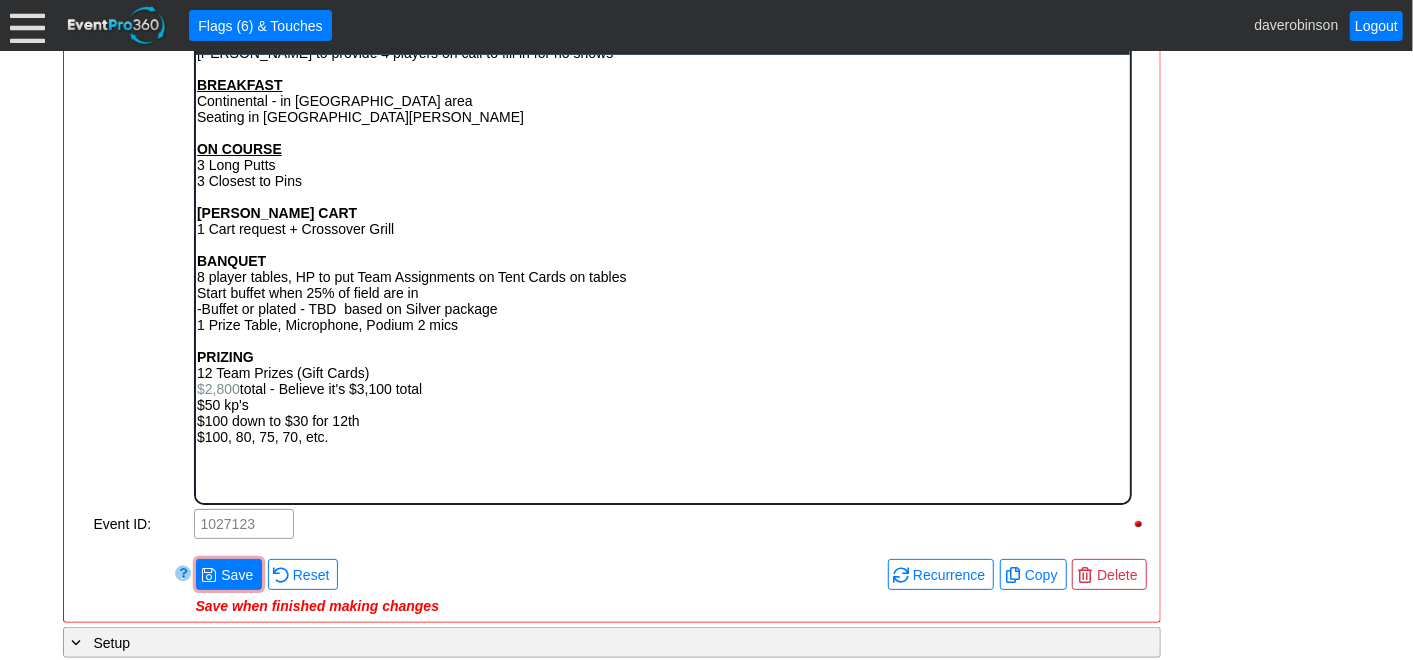 scroll, scrollTop: 195, scrollLeft: 0, axis: vertical 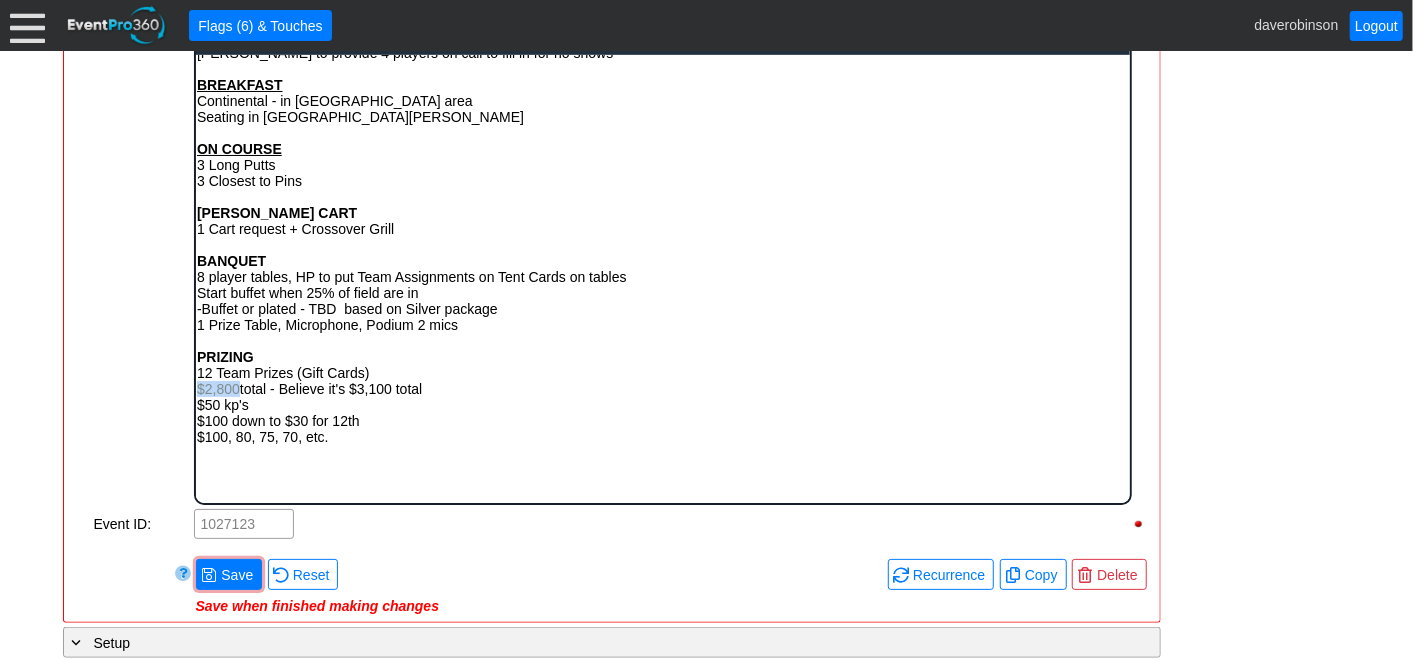 drag, startPoint x: 197, startPoint y: 390, endPoint x: 236, endPoint y: 382, distance: 39.812057 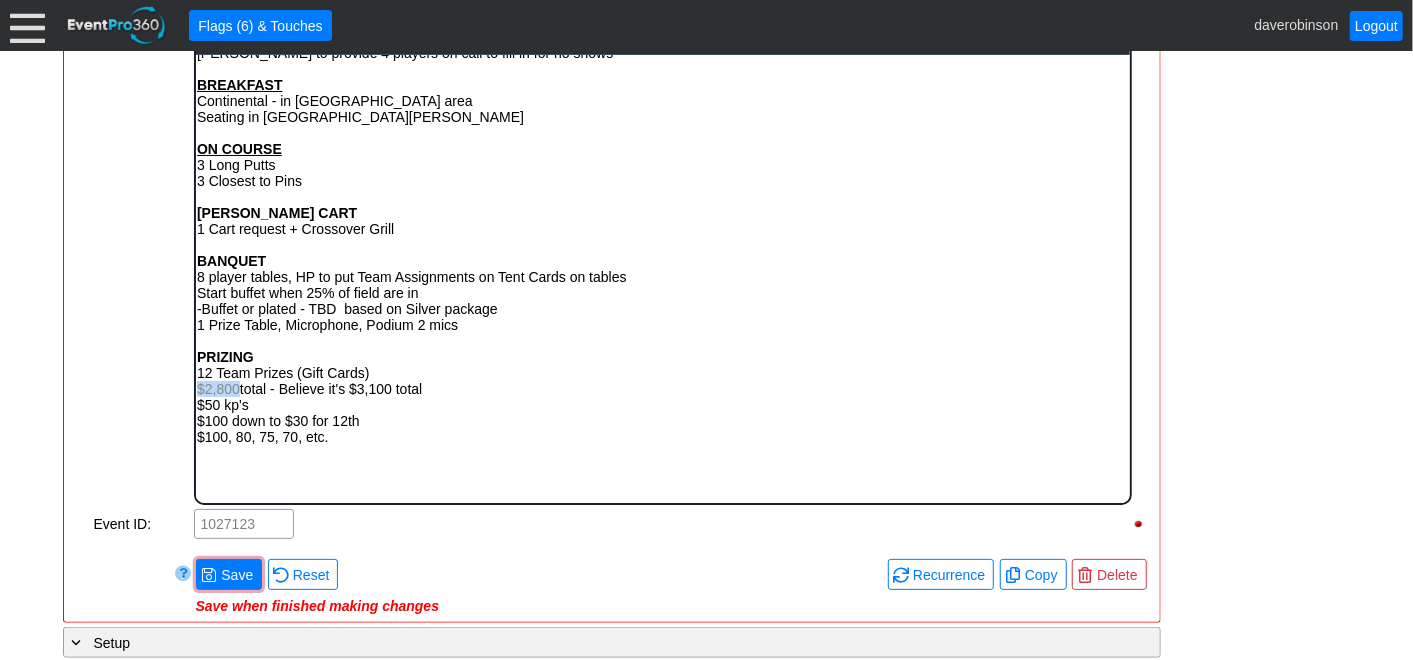 click on "$2,800" at bounding box center [217, 388] 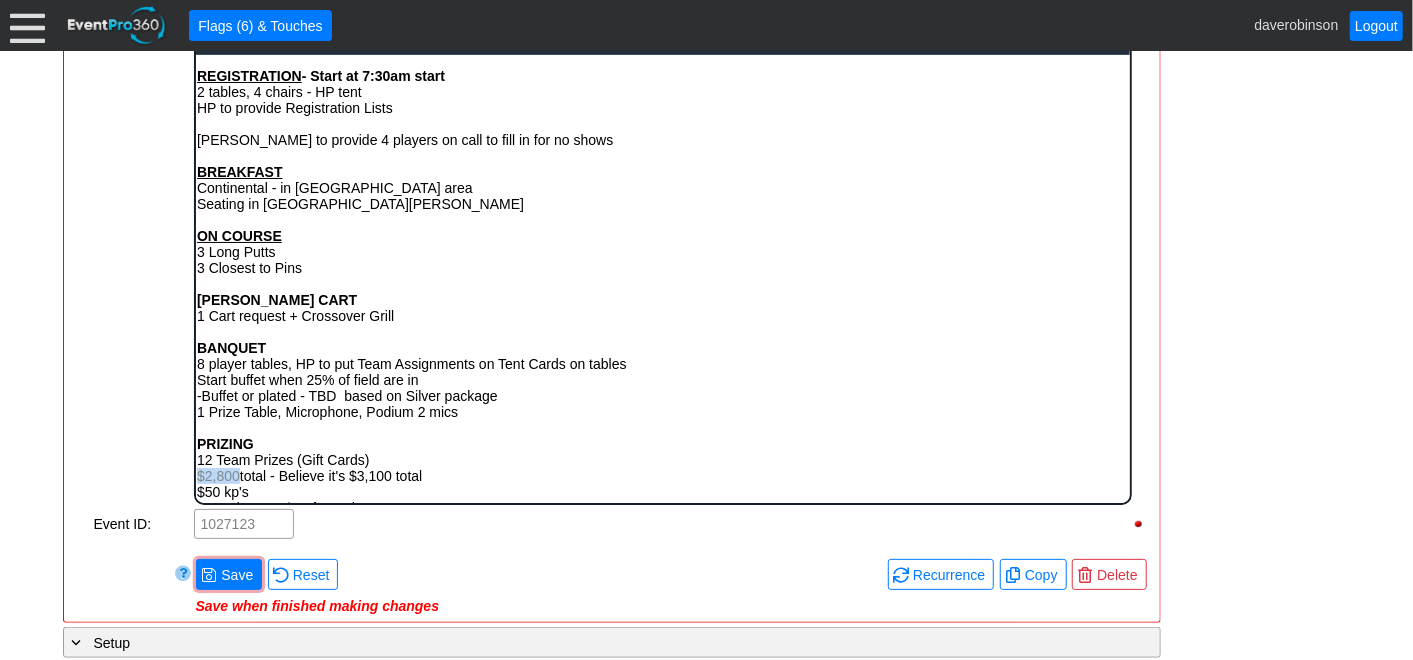 scroll, scrollTop: 0, scrollLeft: 0, axis: both 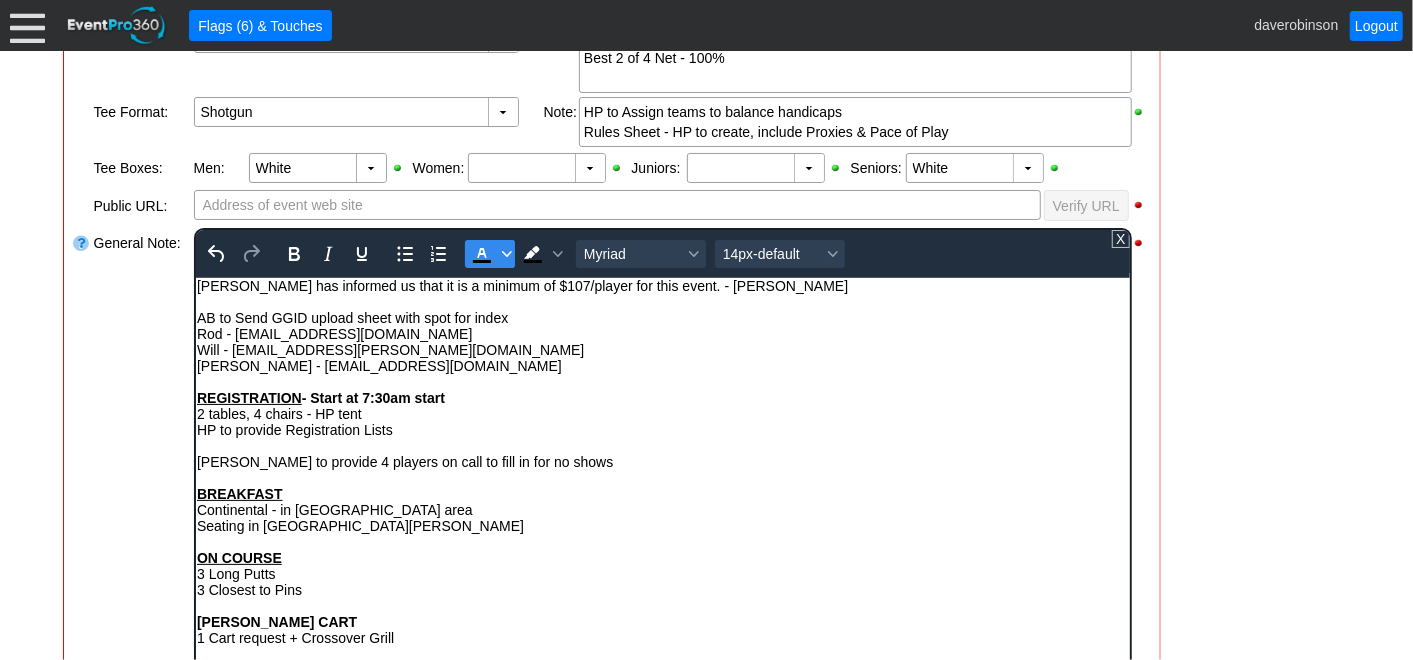 click at bounding box center [506, 254] 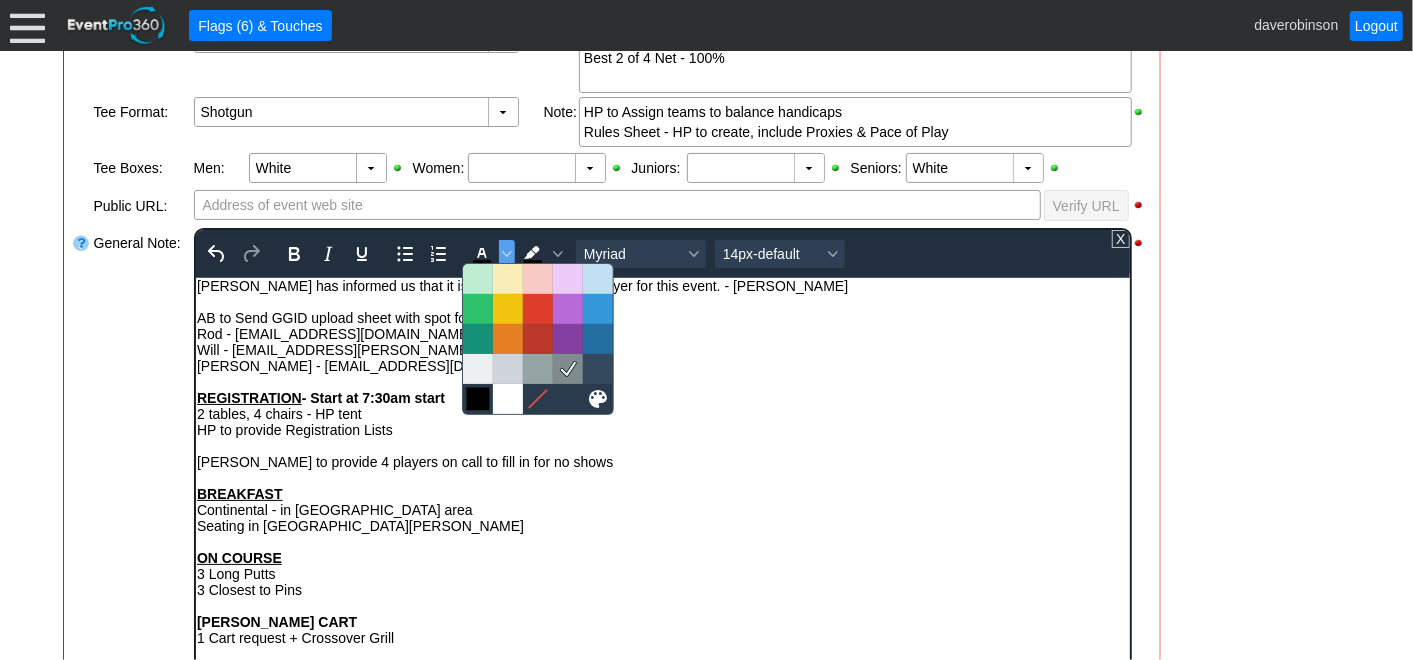 click at bounding box center (478, 399) 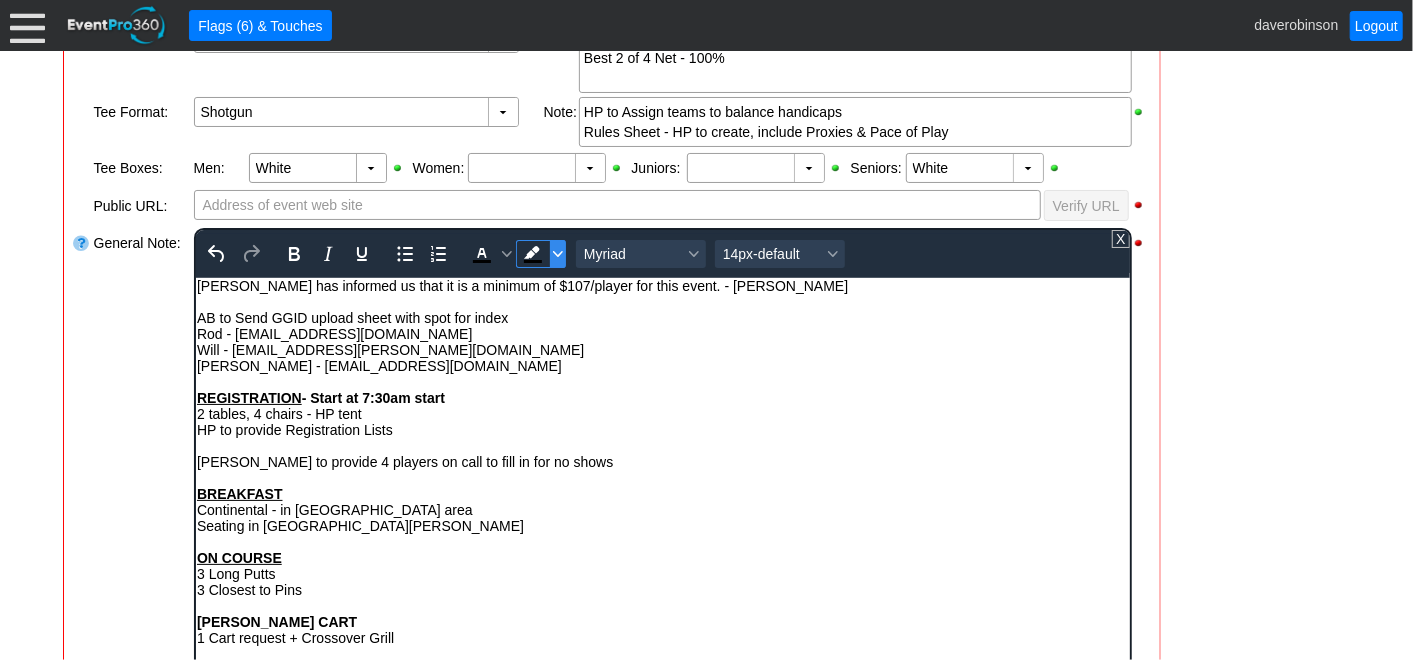 click 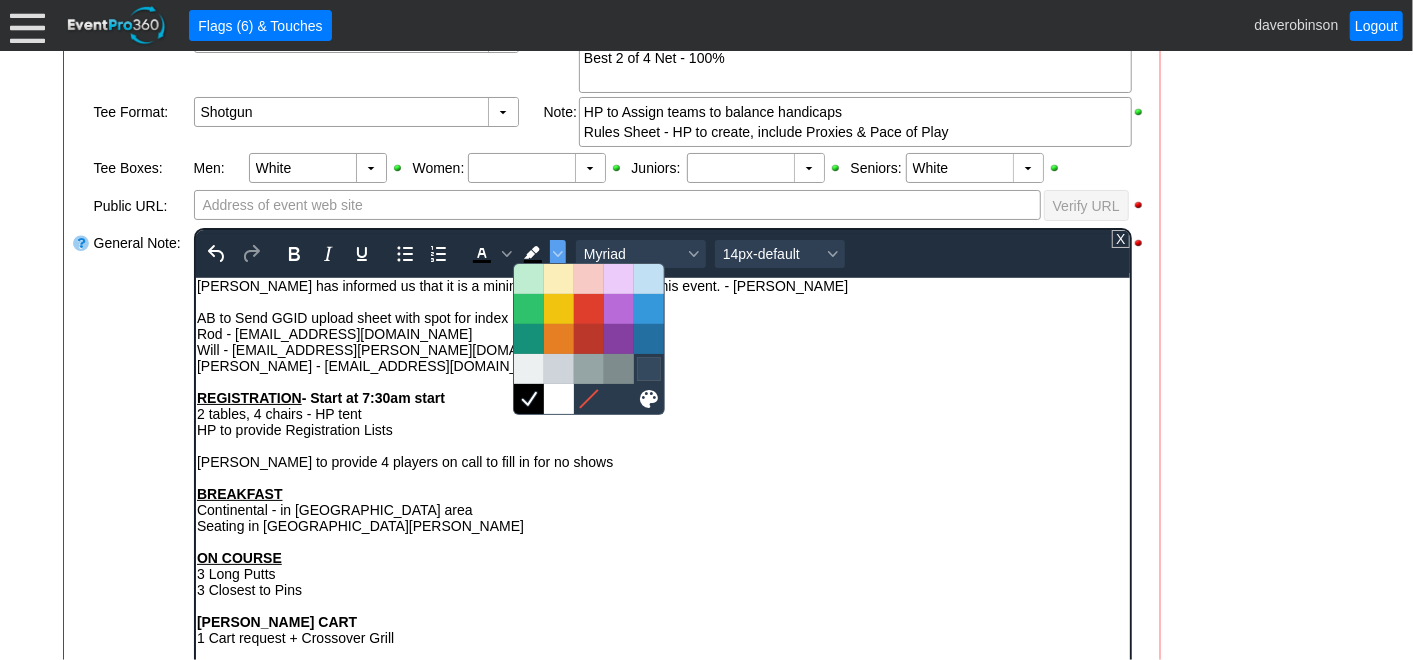 click at bounding box center (649, 369) 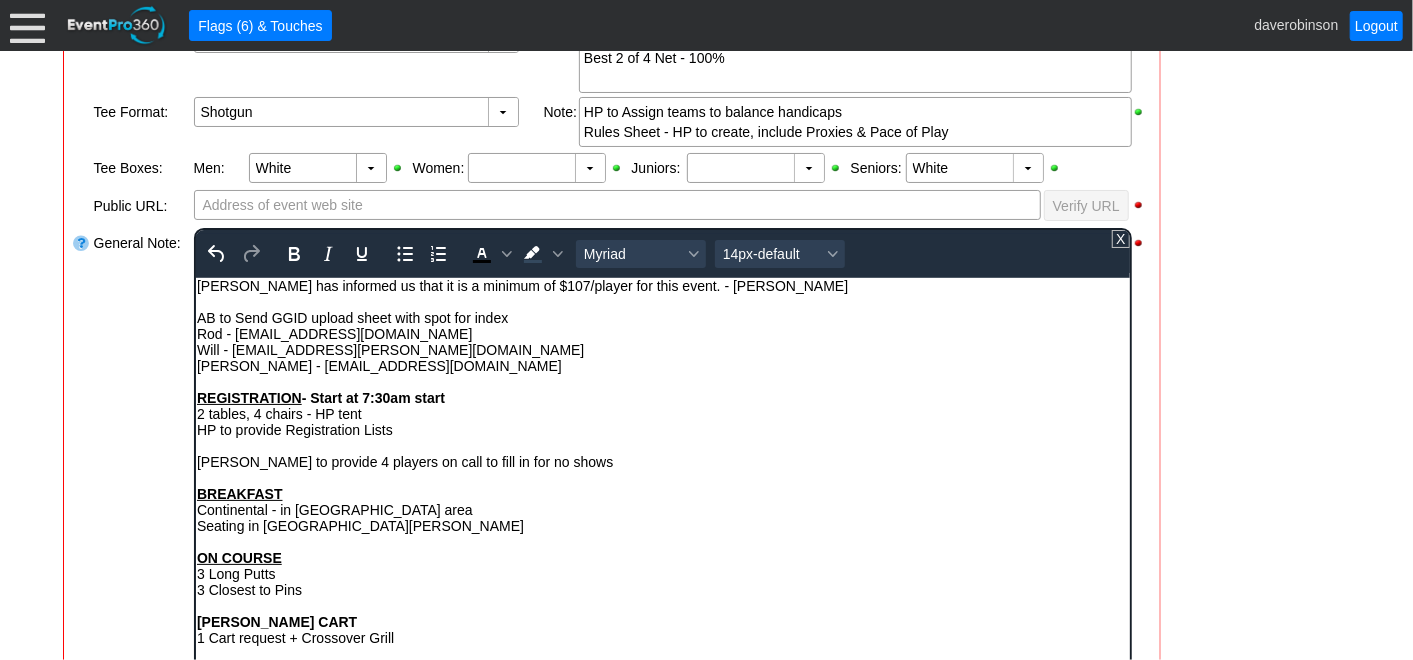 click on "- General Information
▼
Loading....
Remove all highlights
Facility:
▼ Χ [GEOGRAPHIC_DATA]
Event Type:
▼ Χ Member Golf Event
Course:
▼ Χ Desert - Heritage
9:30am-2:30pm
Select time" at bounding box center (707, 1057) 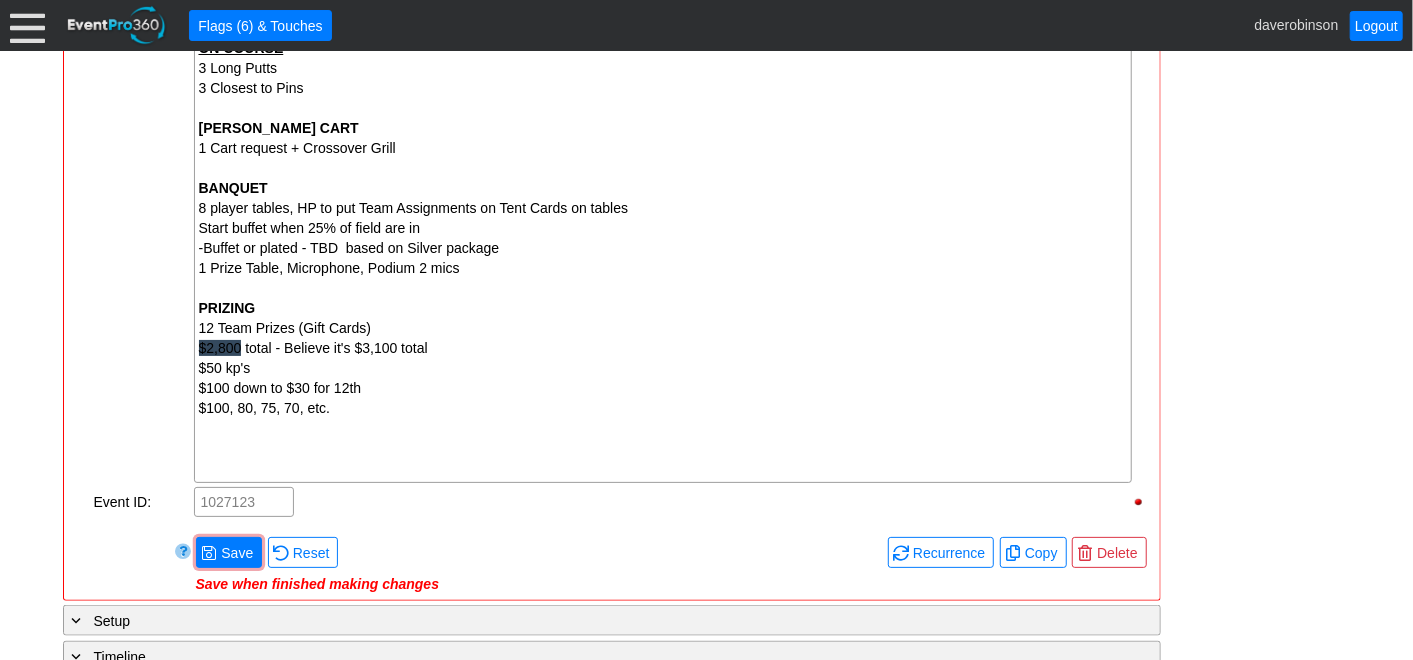 scroll, scrollTop: 1181, scrollLeft: 0, axis: vertical 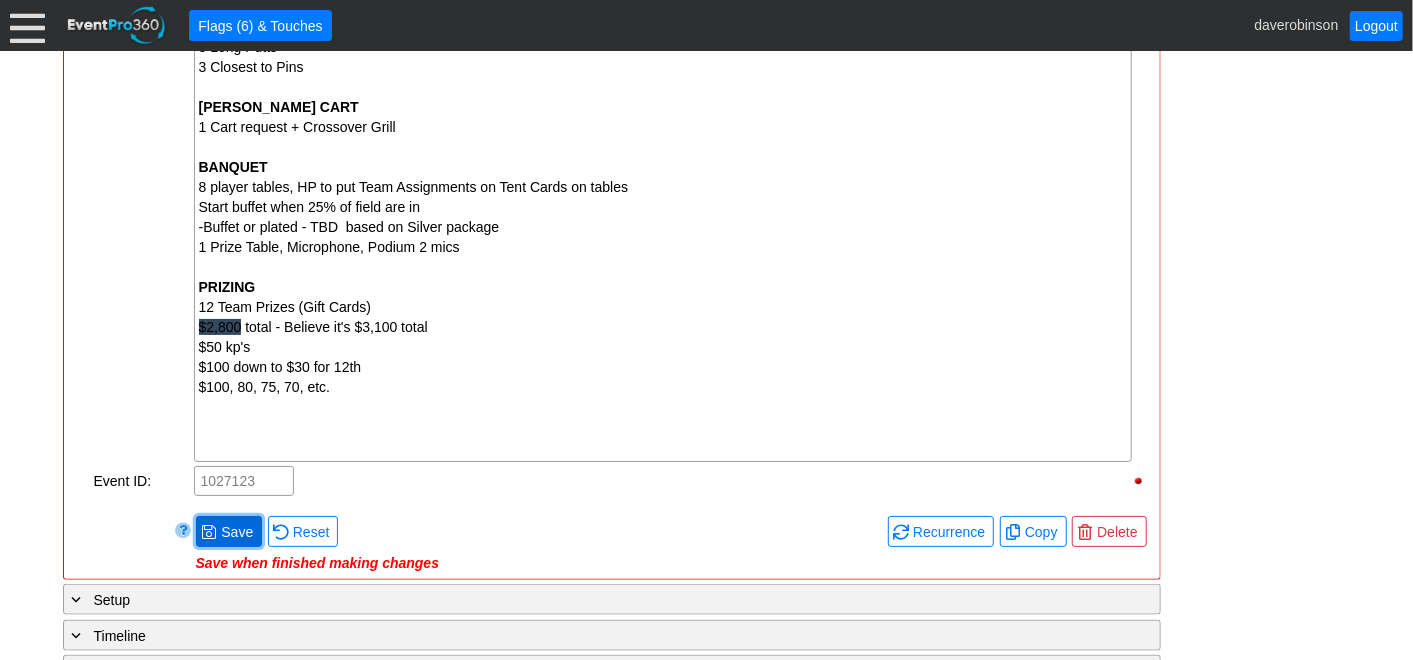click on "Save" at bounding box center (237, 532) 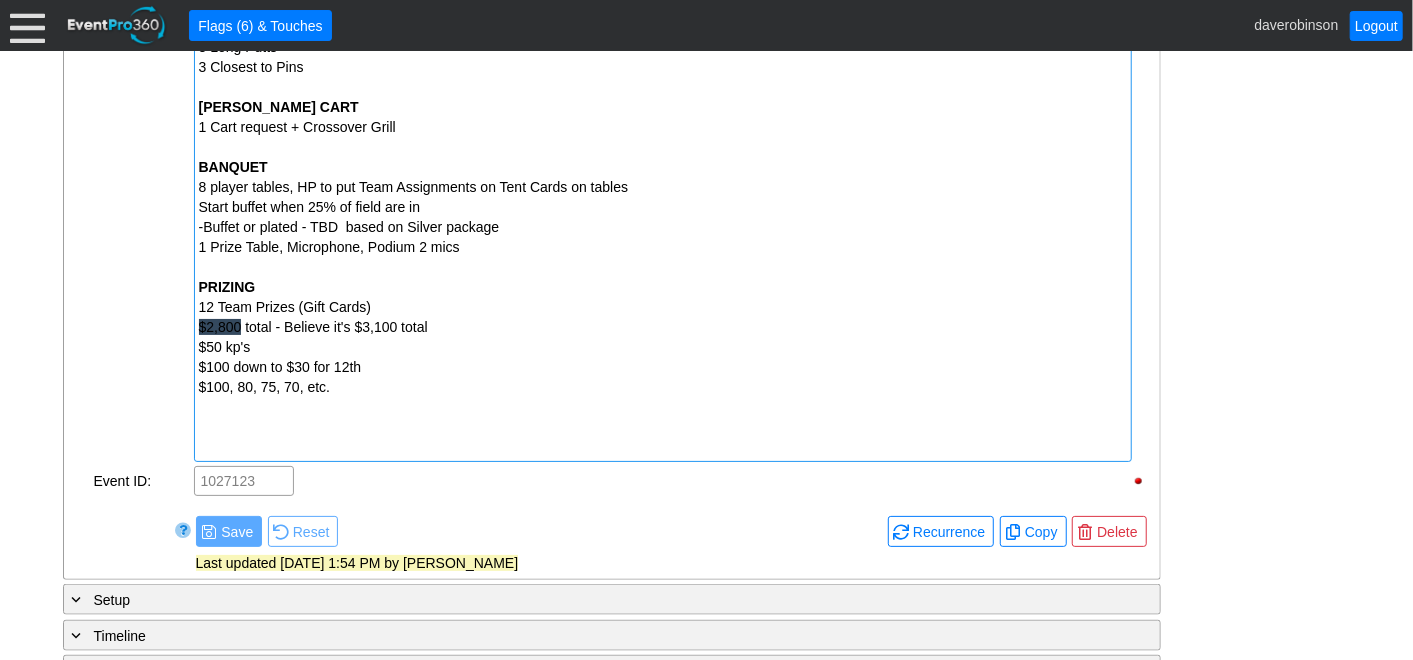 click on "$100 down to $30 for 12th" at bounding box center (663, 367) 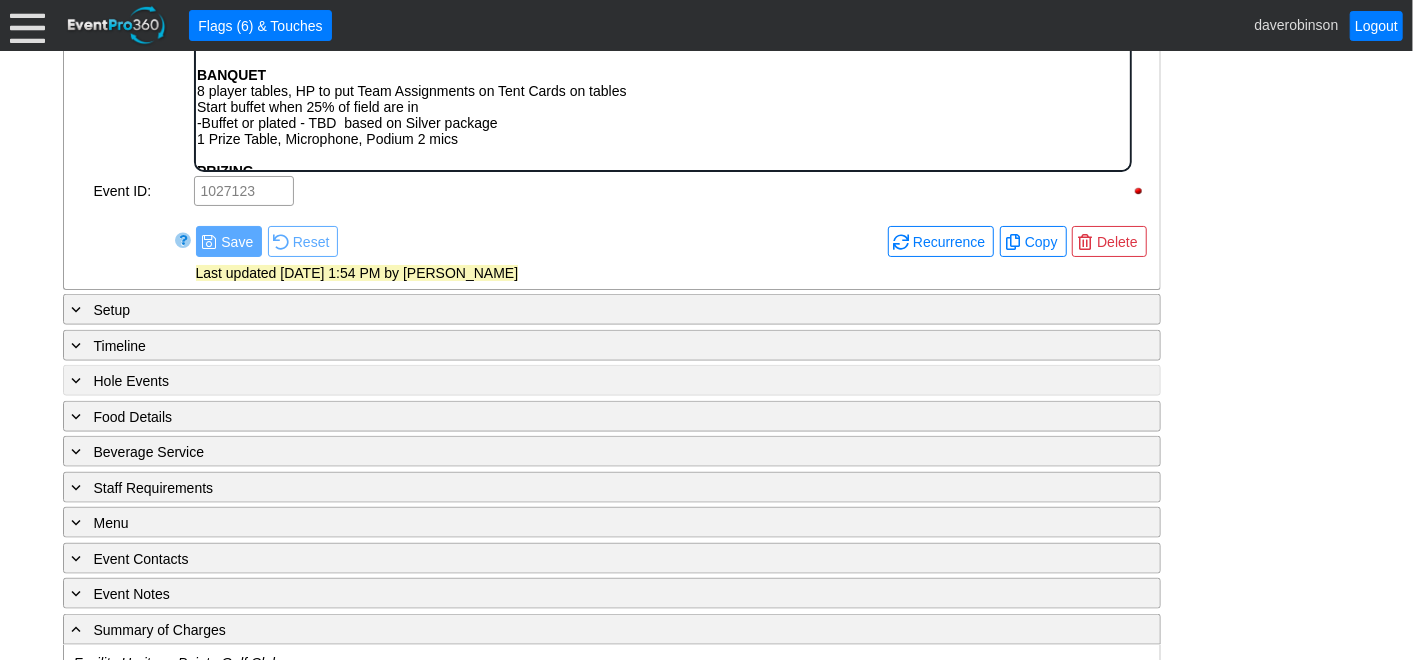 scroll, scrollTop: 0, scrollLeft: 0, axis: both 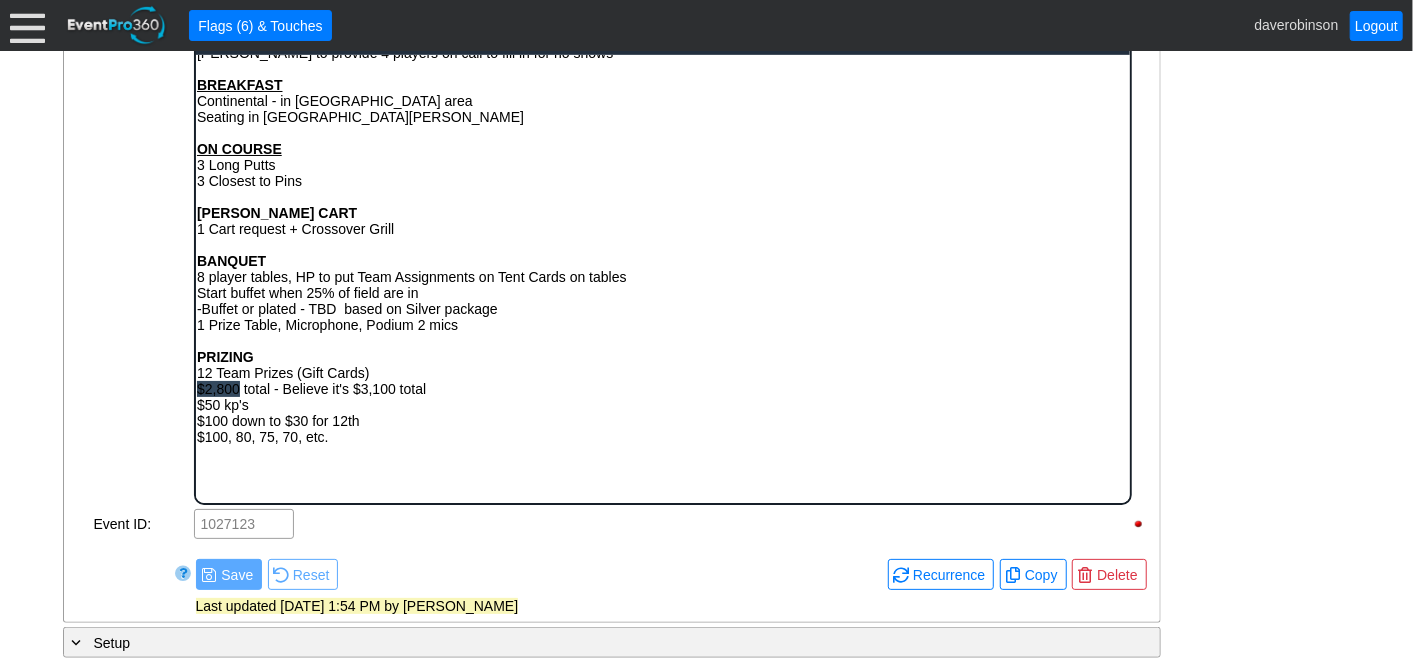 click on "$100 down to $30 for 12th" at bounding box center (662, 420) 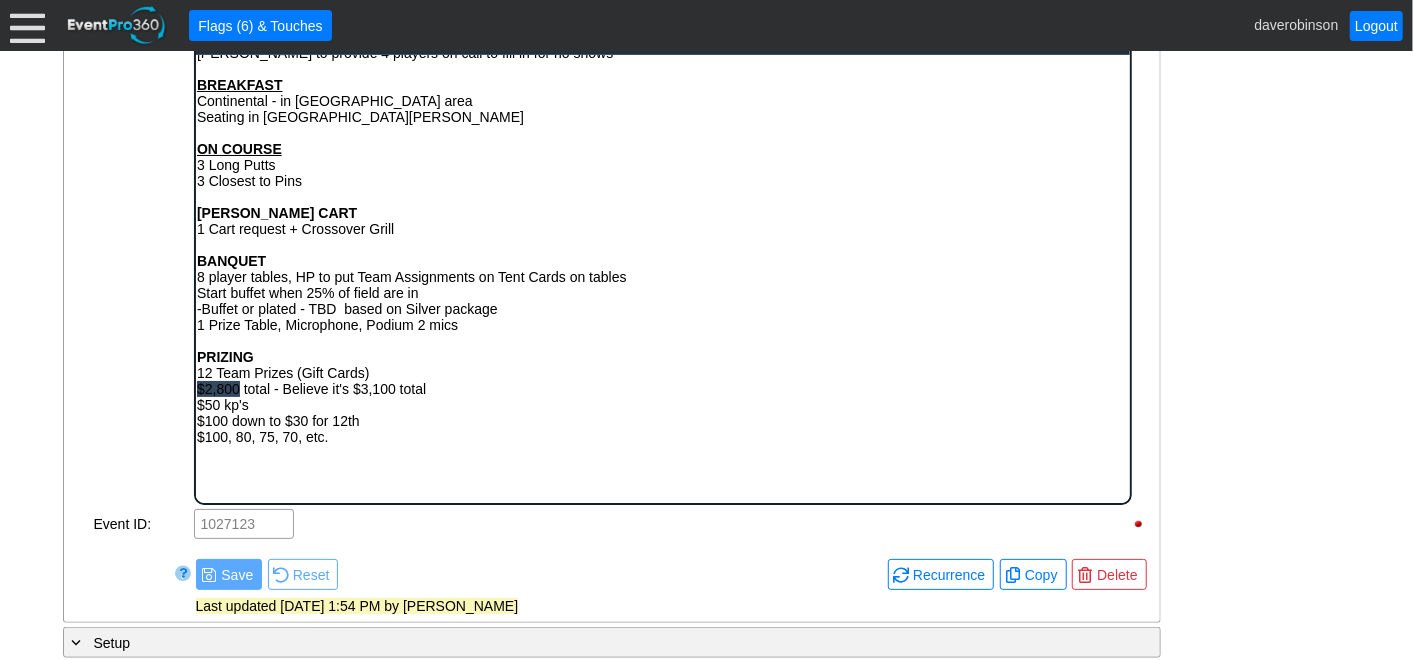 type 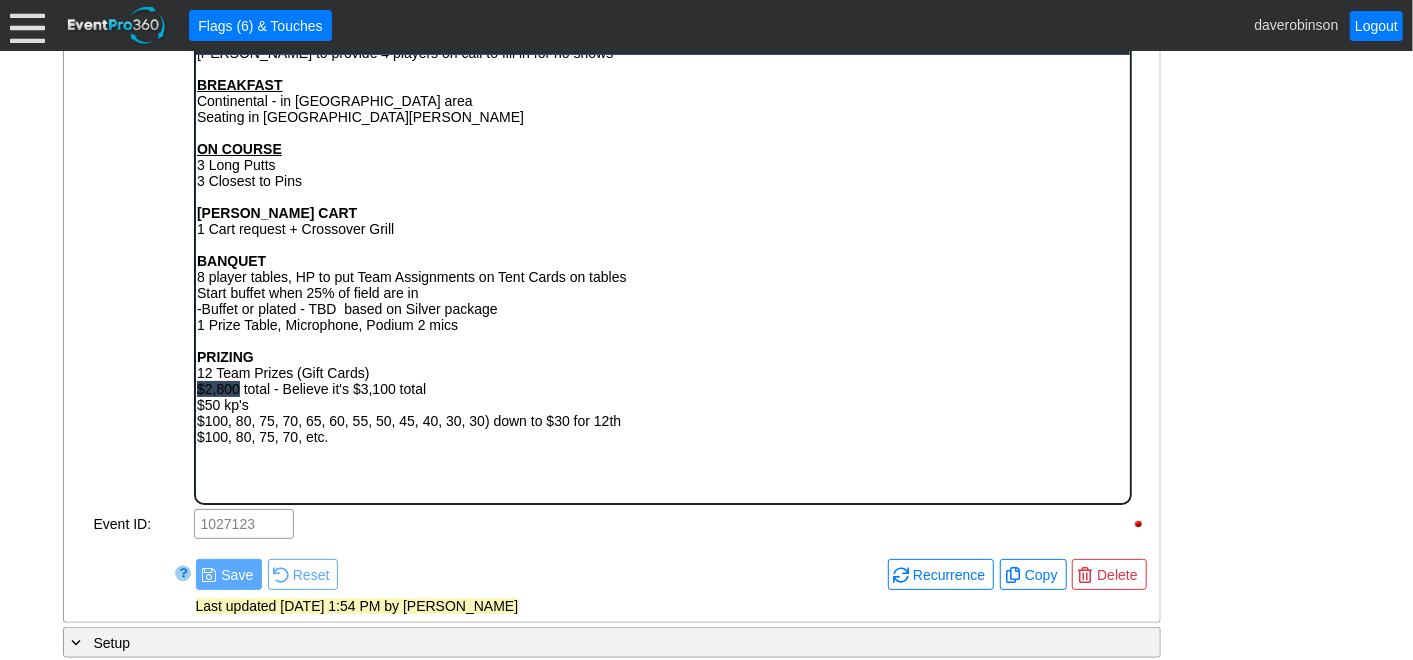 click on "$50 kp's" at bounding box center (662, 404) 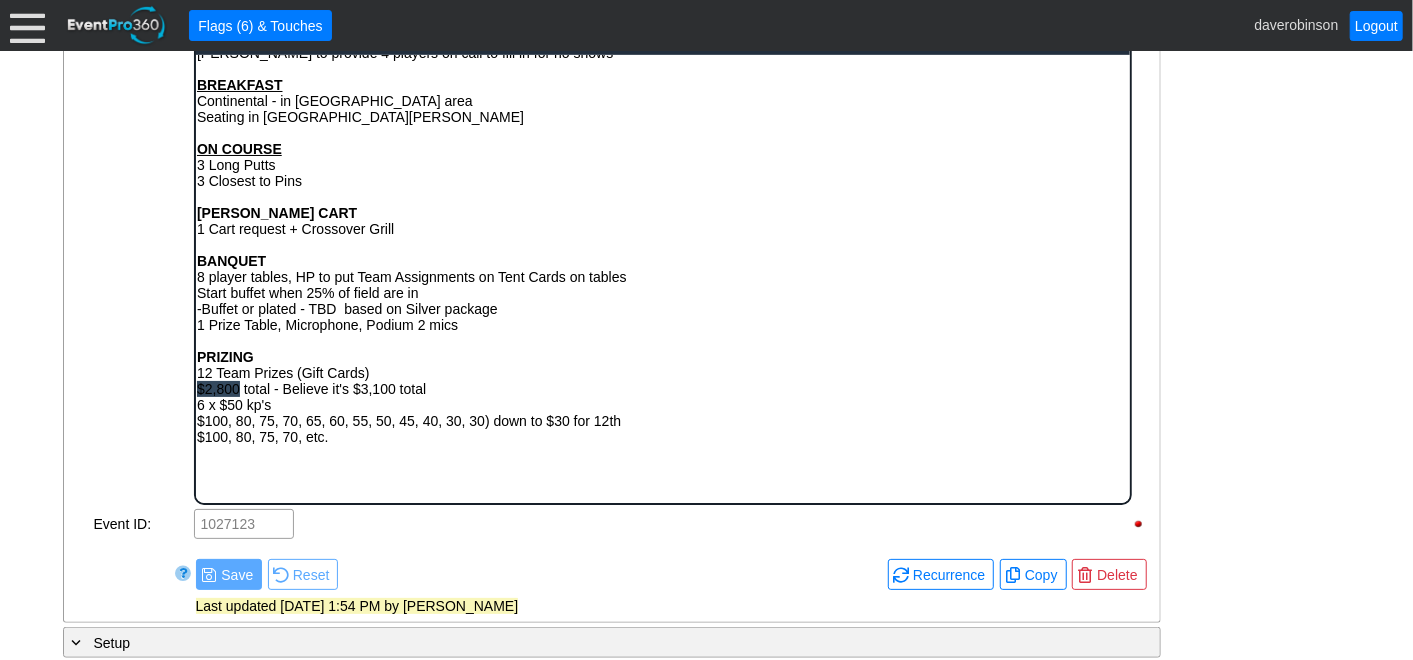 click on "$100, 80, 75, 70, 65, 60, 55, 50, 45, 40, 30, 30) down to $30 for 12th" at bounding box center [662, 420] 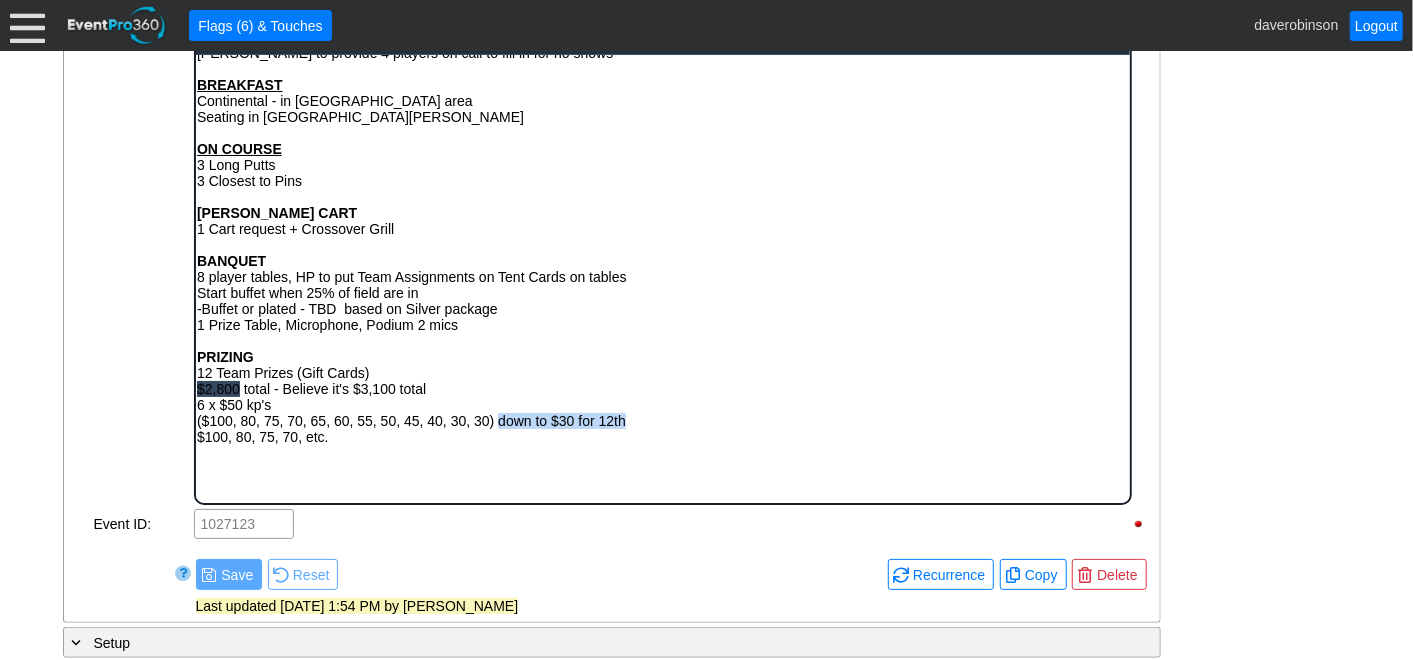 drag, startPoint x: 498, startPoint y: 426, endPoint x: 644, endPoint y: 413, distance: 146.57762 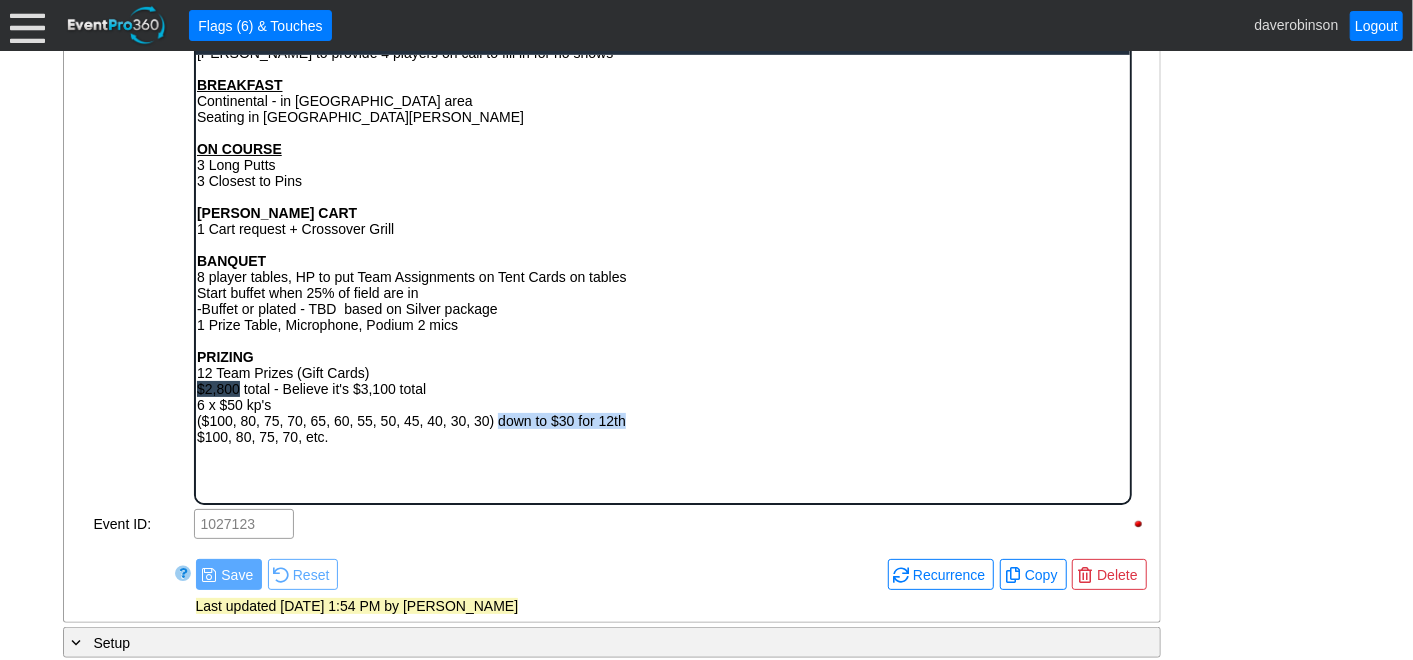 click on "($100, 80, 75, 70, 65, 60, 55, 50, 45, 40, 30, 30) down to $30 for 12th" at bounding box center (662, 420) 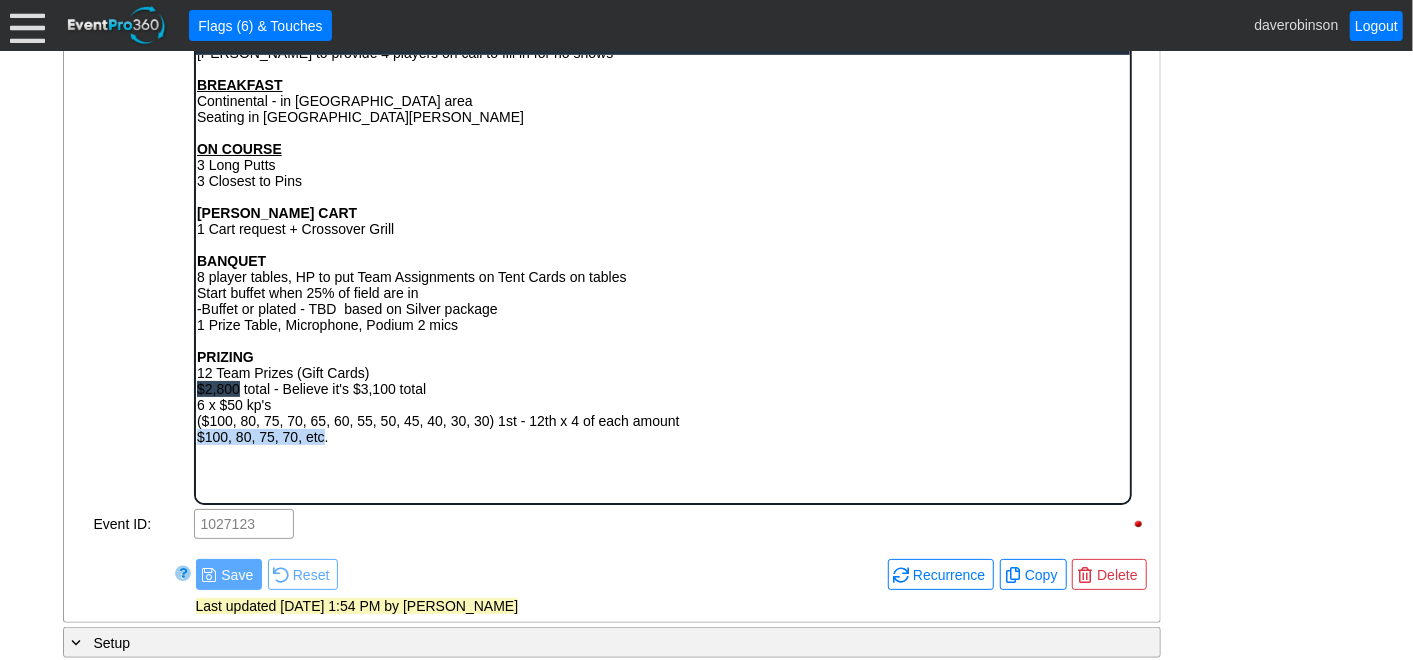 drag, startPoint x: 199, startPoint y: 435, endPoint x: 323, endPoint y: 438, distance: 124.036285 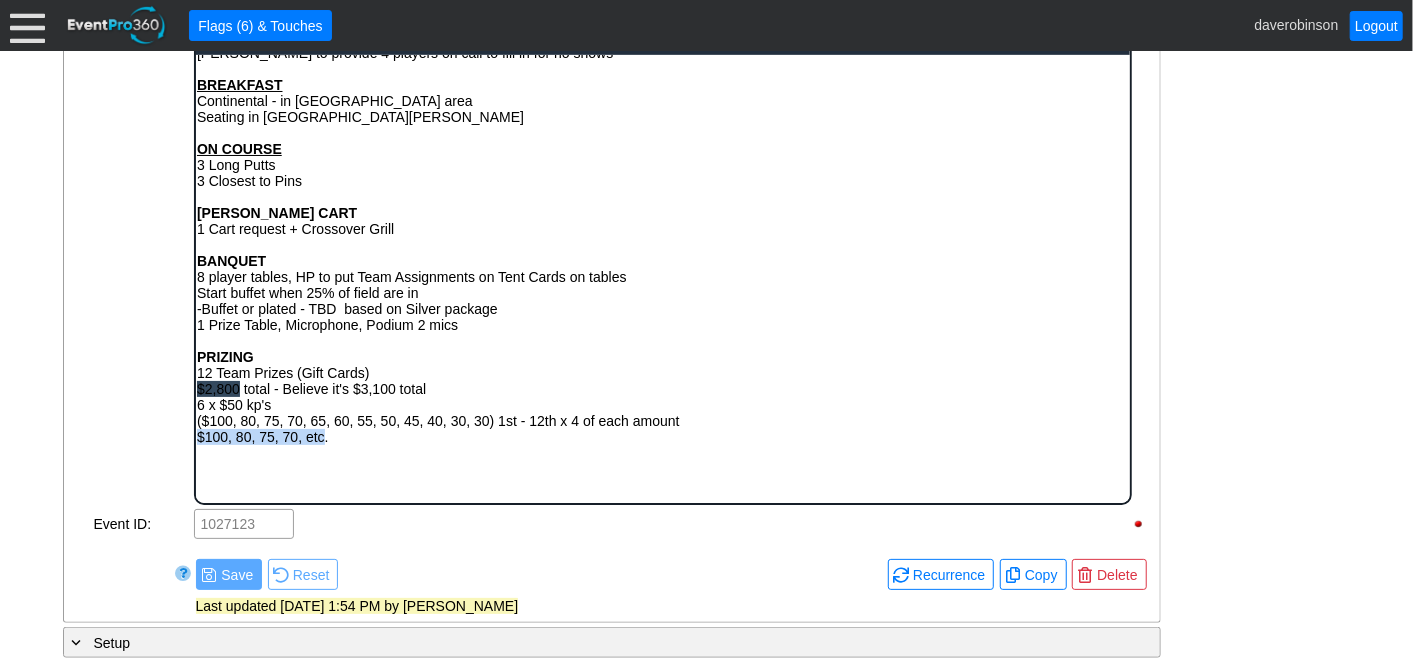 click on "$100, 80, 75, 70, etc." at bounding box center (662, 436) 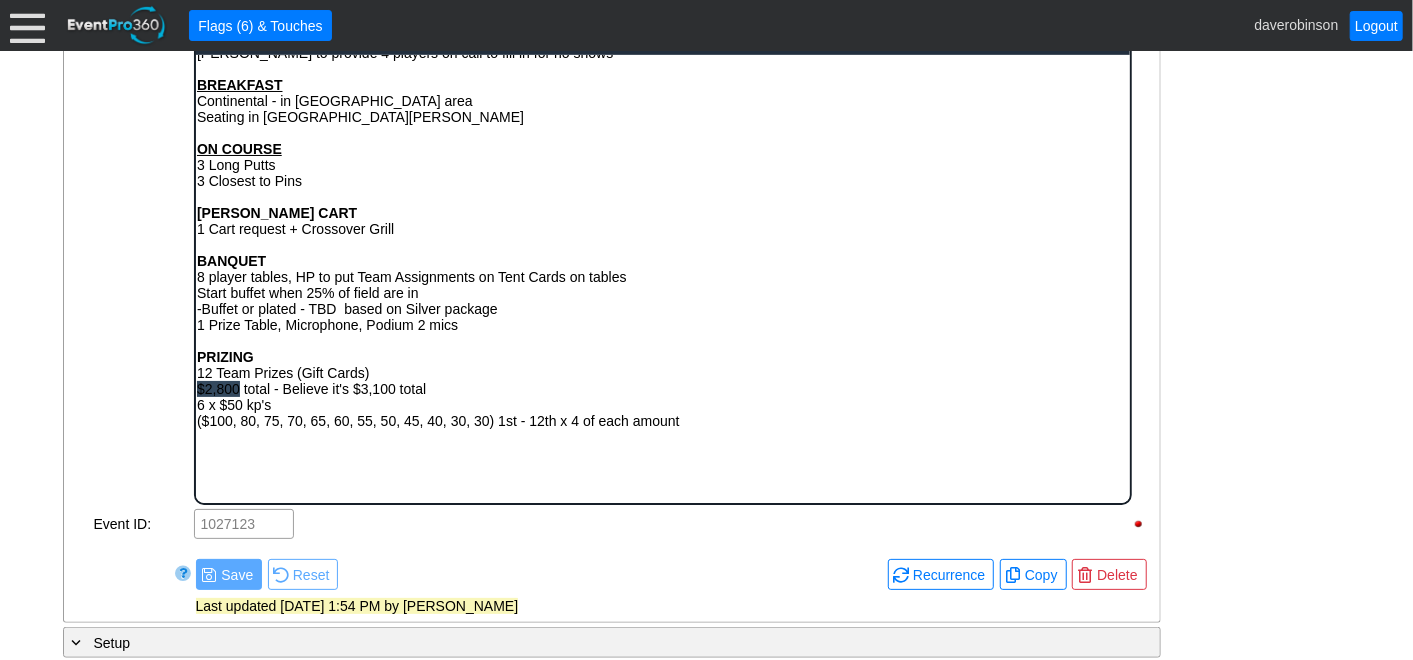 click on "General Note:" at bounding box center (142, 255) 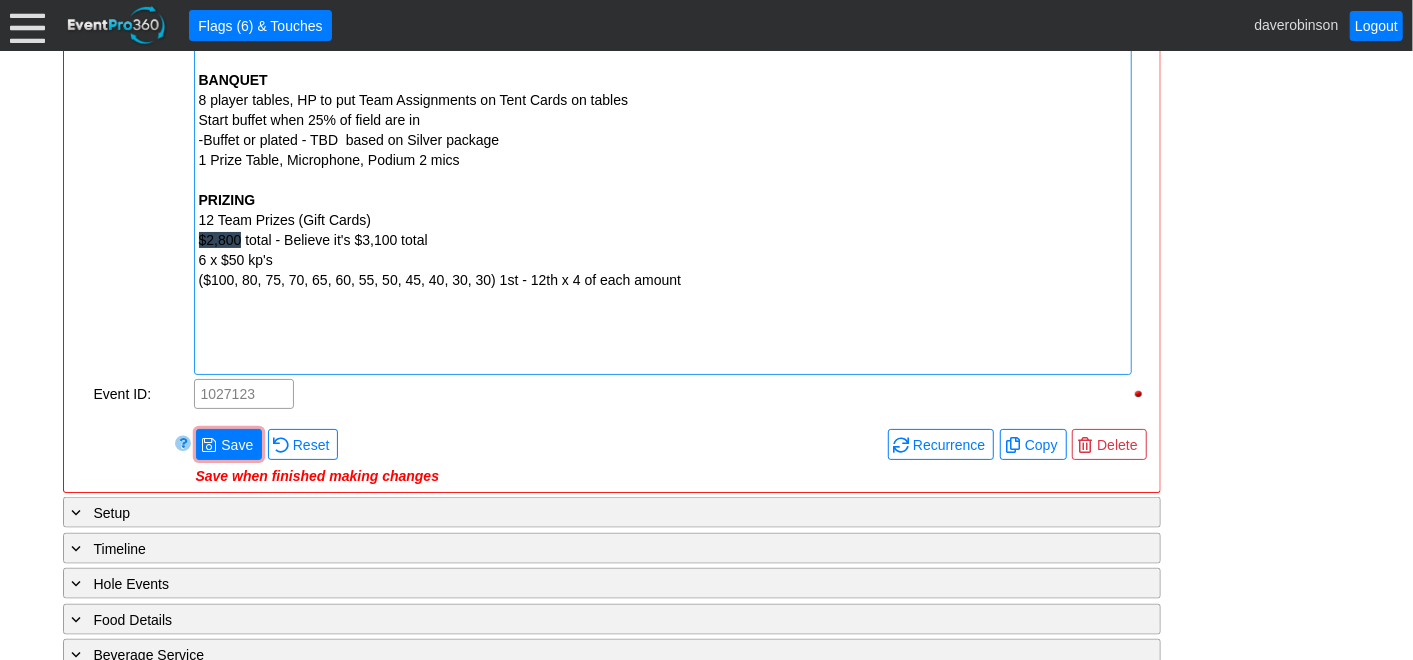scroll, scrollTop: 1292, scrollLeft: 0, axis: vertical 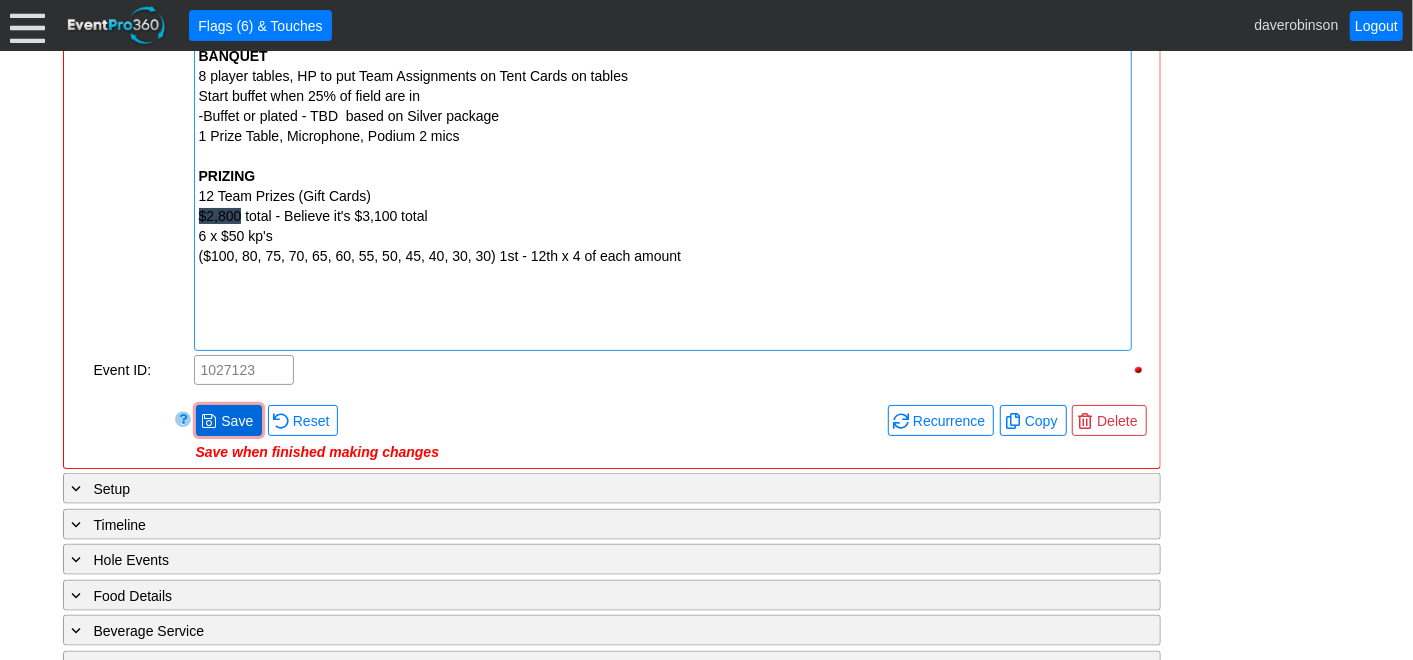 click on "Save" at bounding box center (237, 421) 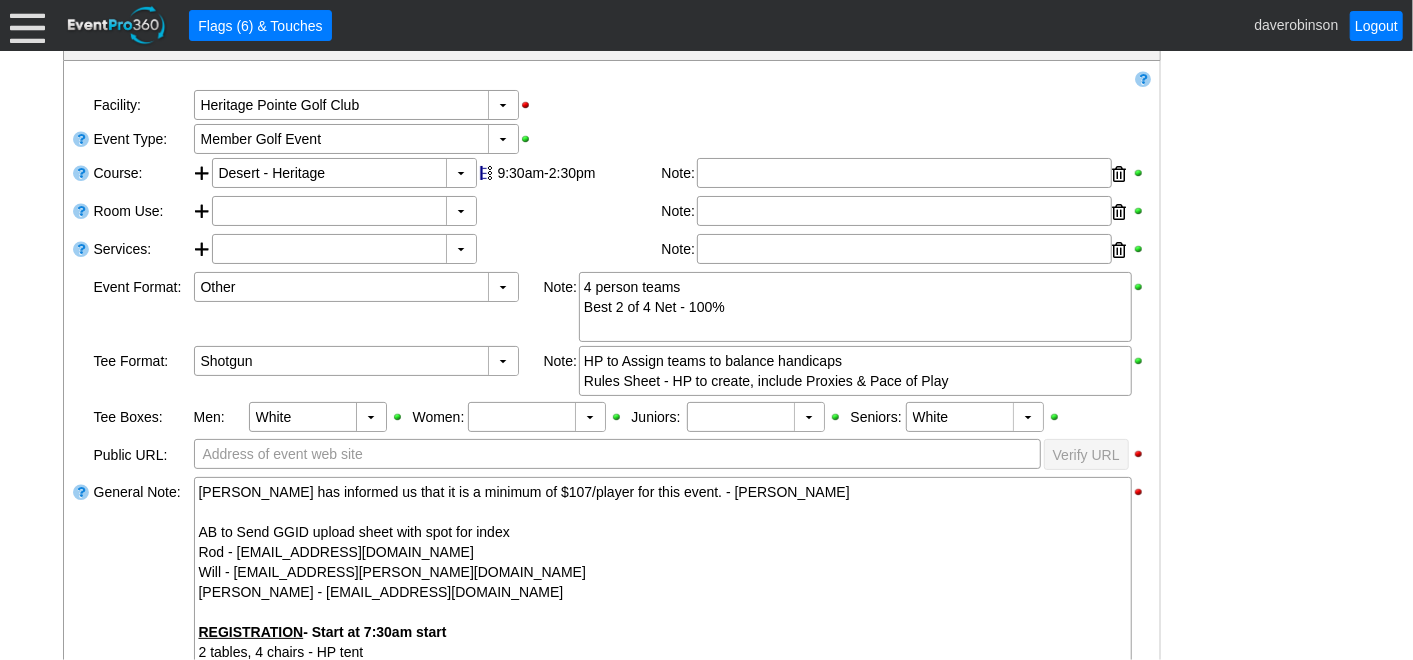 scroll, scrollTop: 482, scrollLeft: 0, axis: vertical 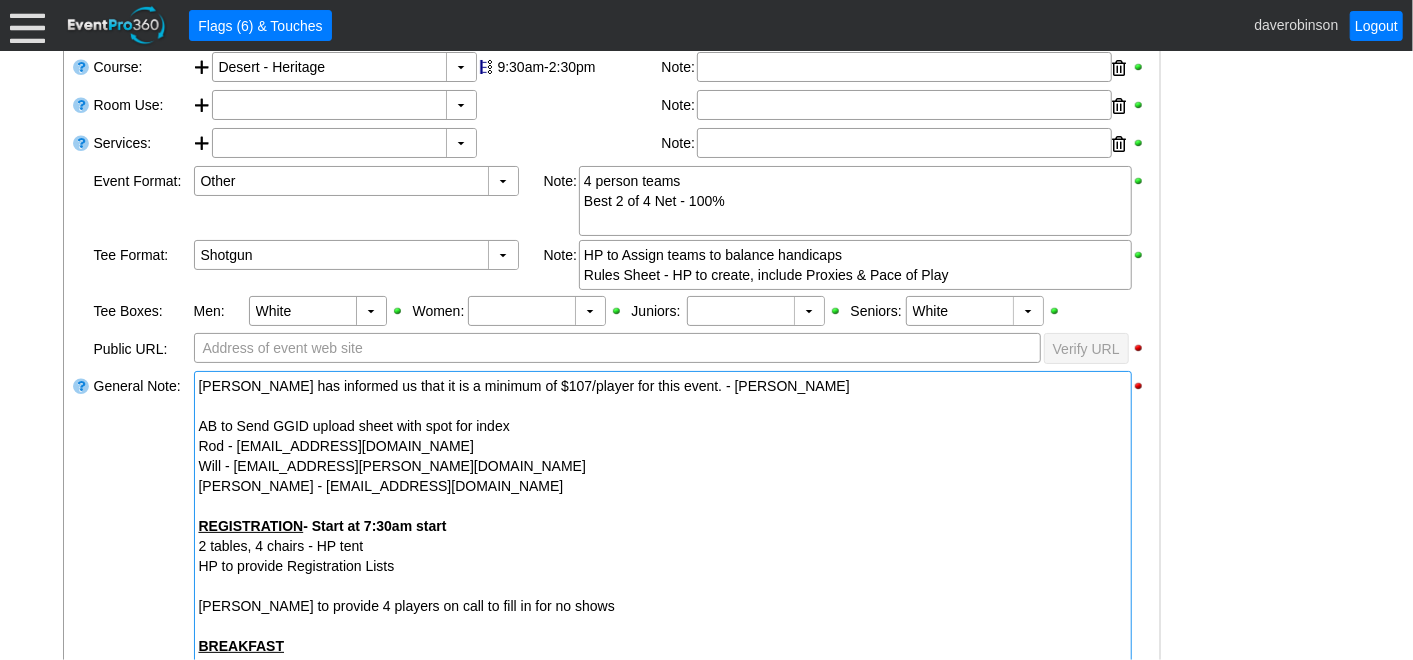 click on "[PERSON_NAME] has informed us that it is a minimum of $107/player for this event. - [PERSON_NAME]" at bounding box center [663, 386] 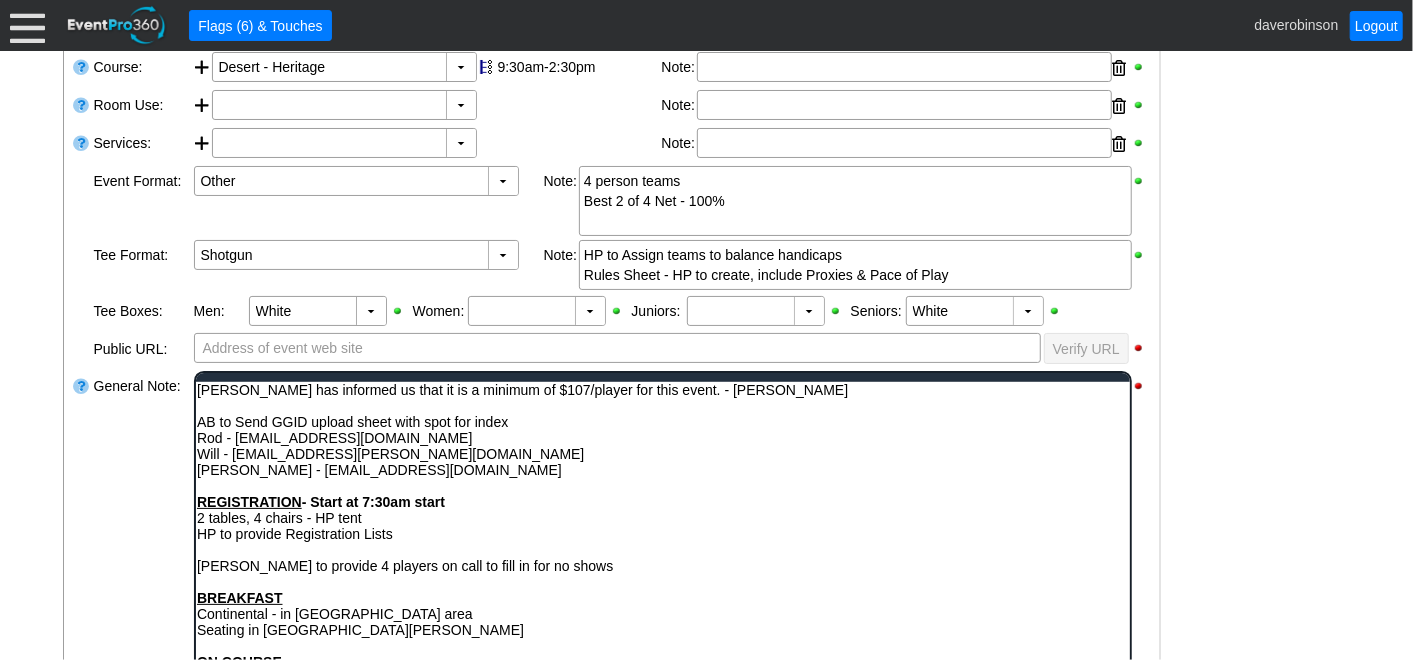 scroll, scrollTop: 0, scrollLeft: 0, axis: both 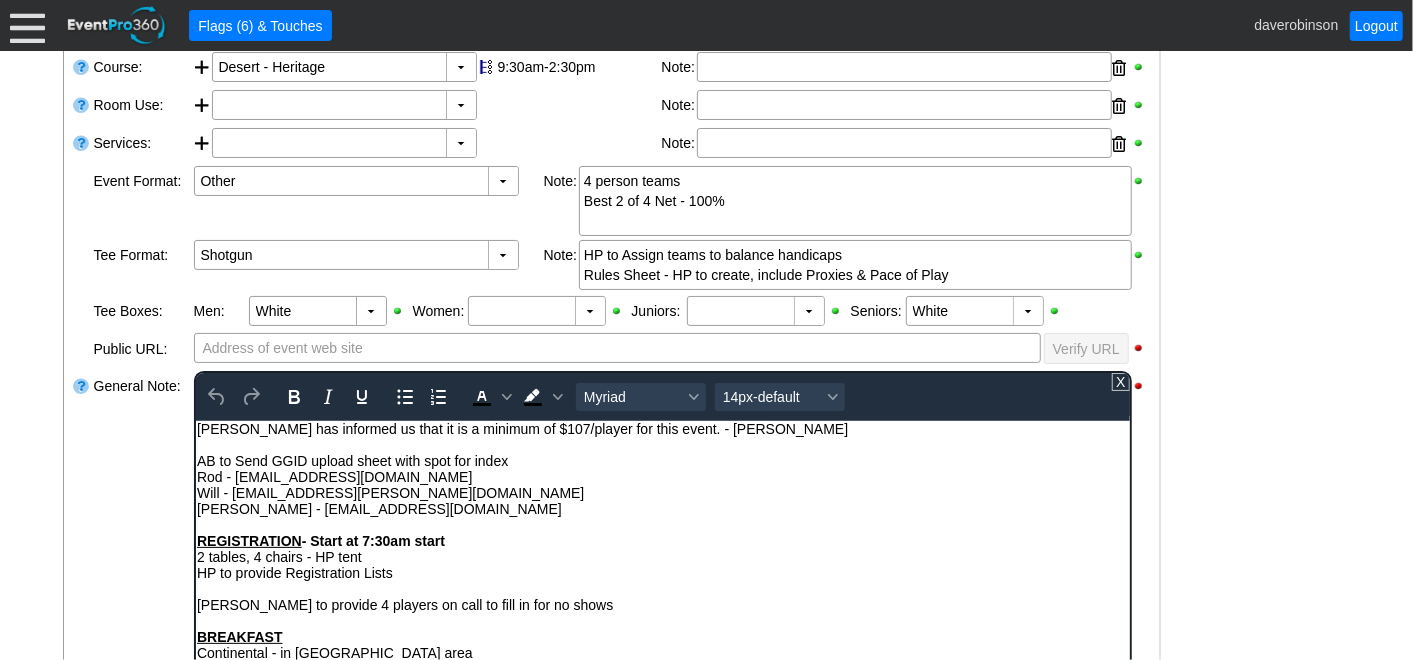 click on "[PERSON_NAME] has informed us that it is a minimum of $107/player for this event. - [PERSON_NAME]" at bounding box center [662, 428] 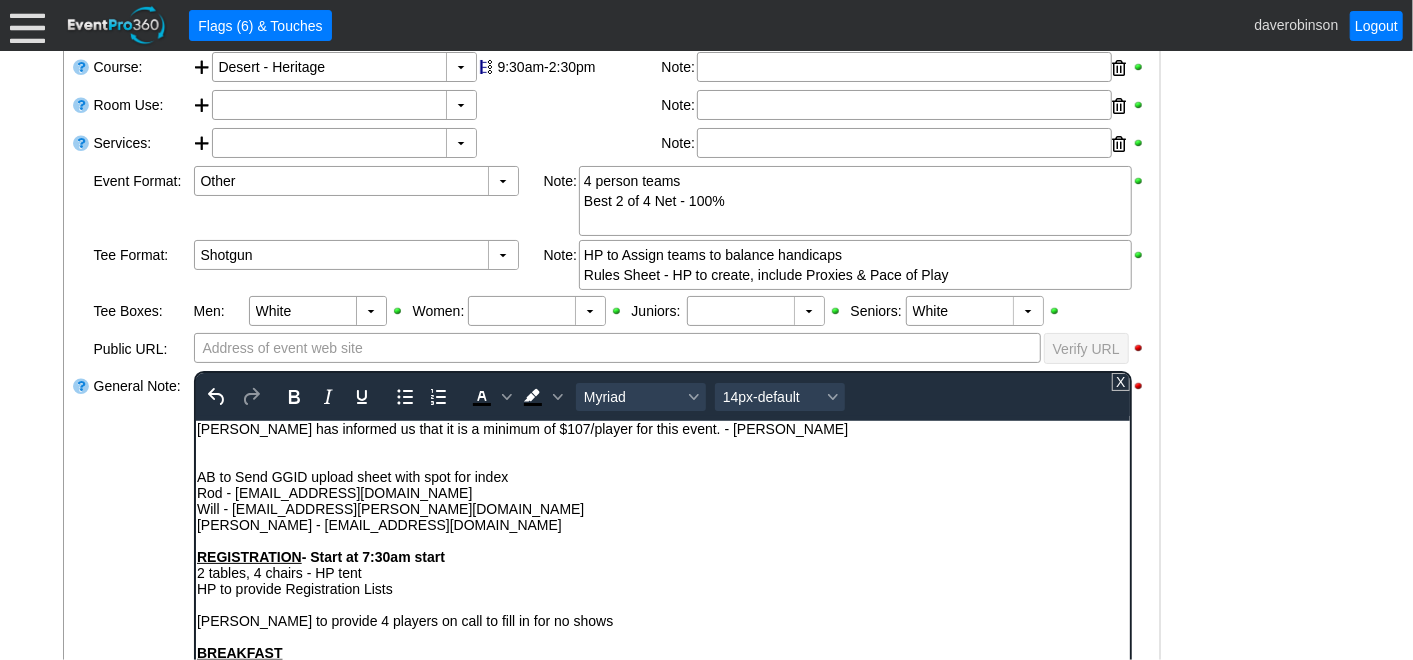 type 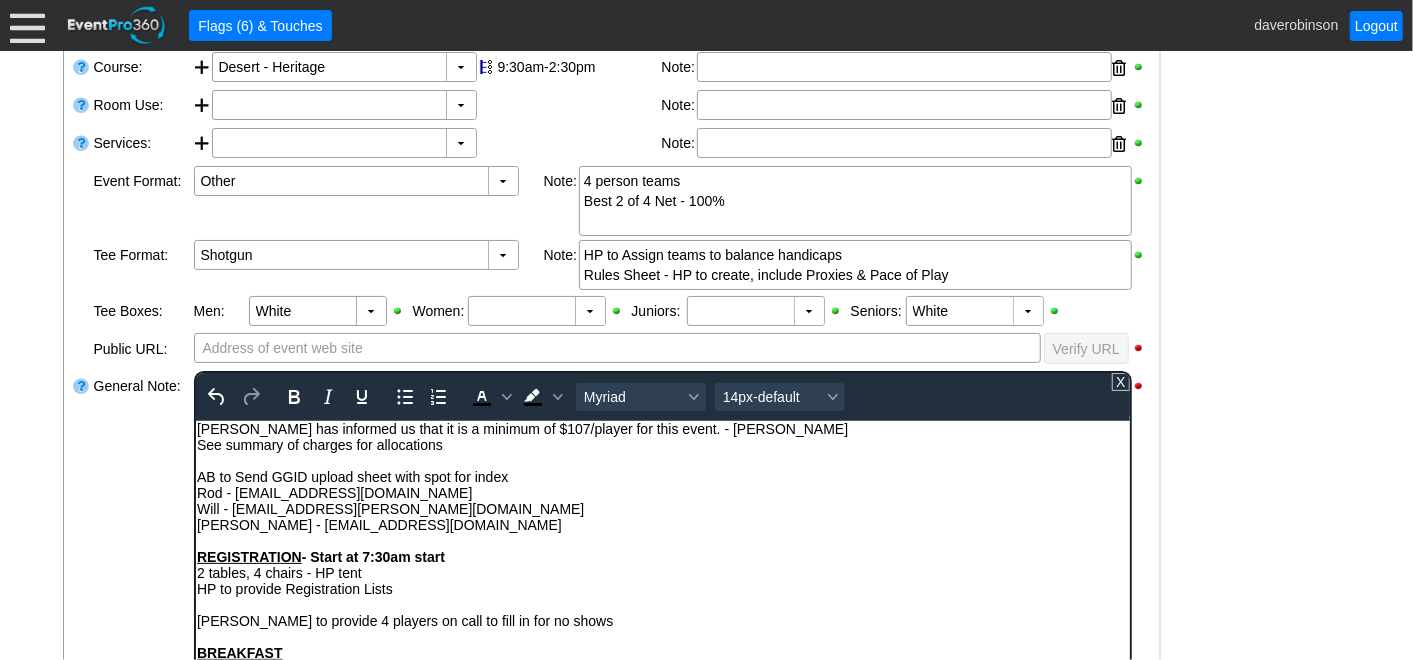click on "General Note:" at bounding box center (142, 621) 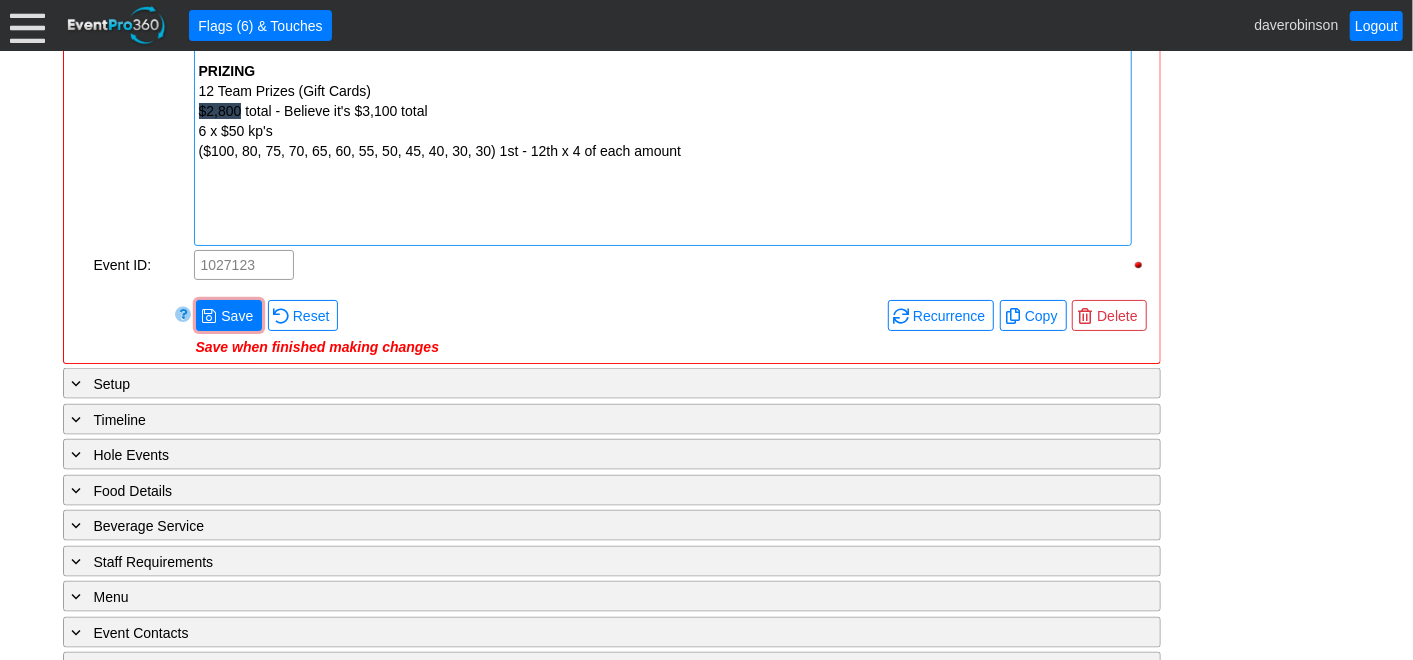 scroll, scrollTop: 1482, scrollLeft: 0, axis: vertical 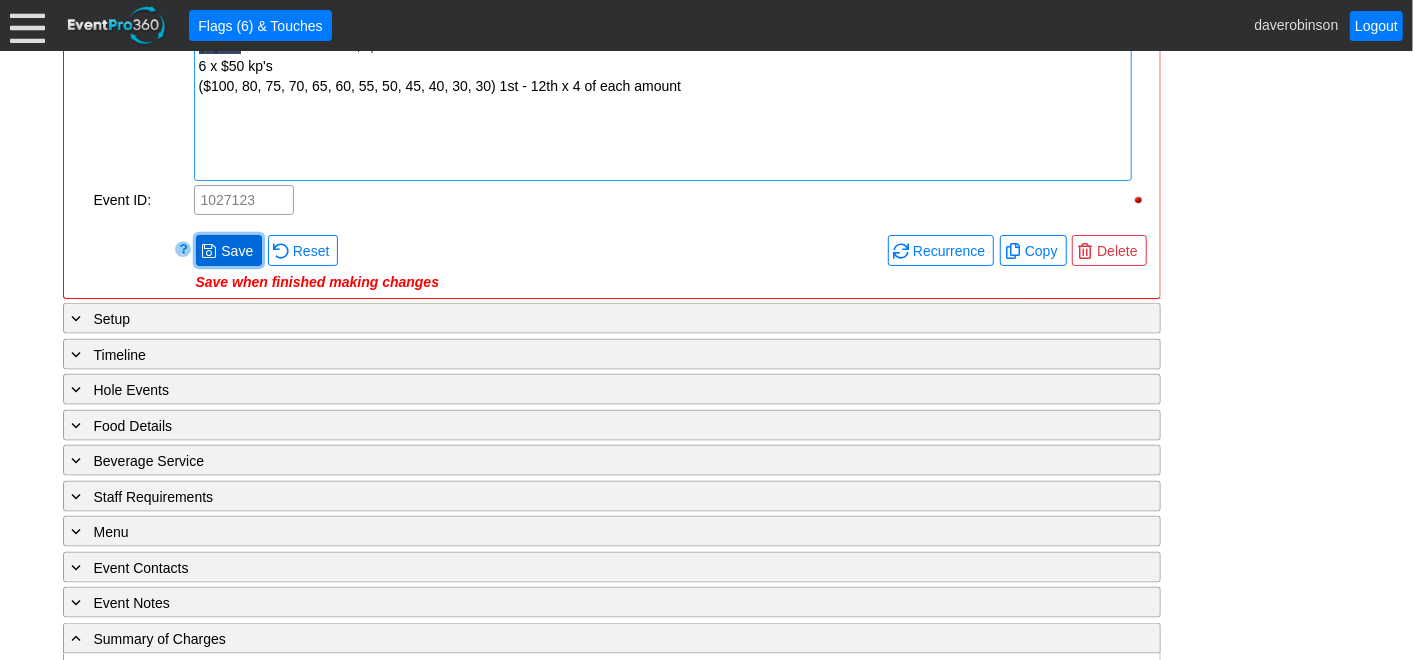 click on "Save" at bounding box center (237, 251) 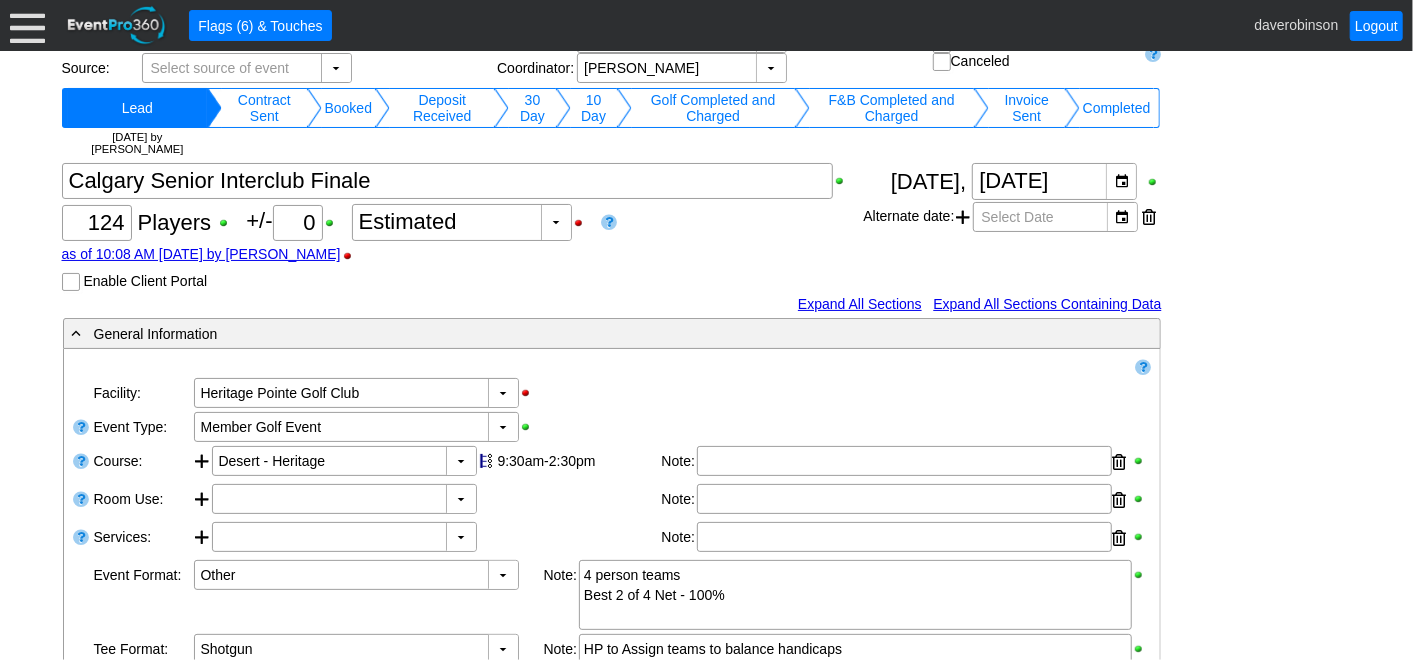 scroll, scrollTop: 555, scrollLeft: 0, axis: vertical 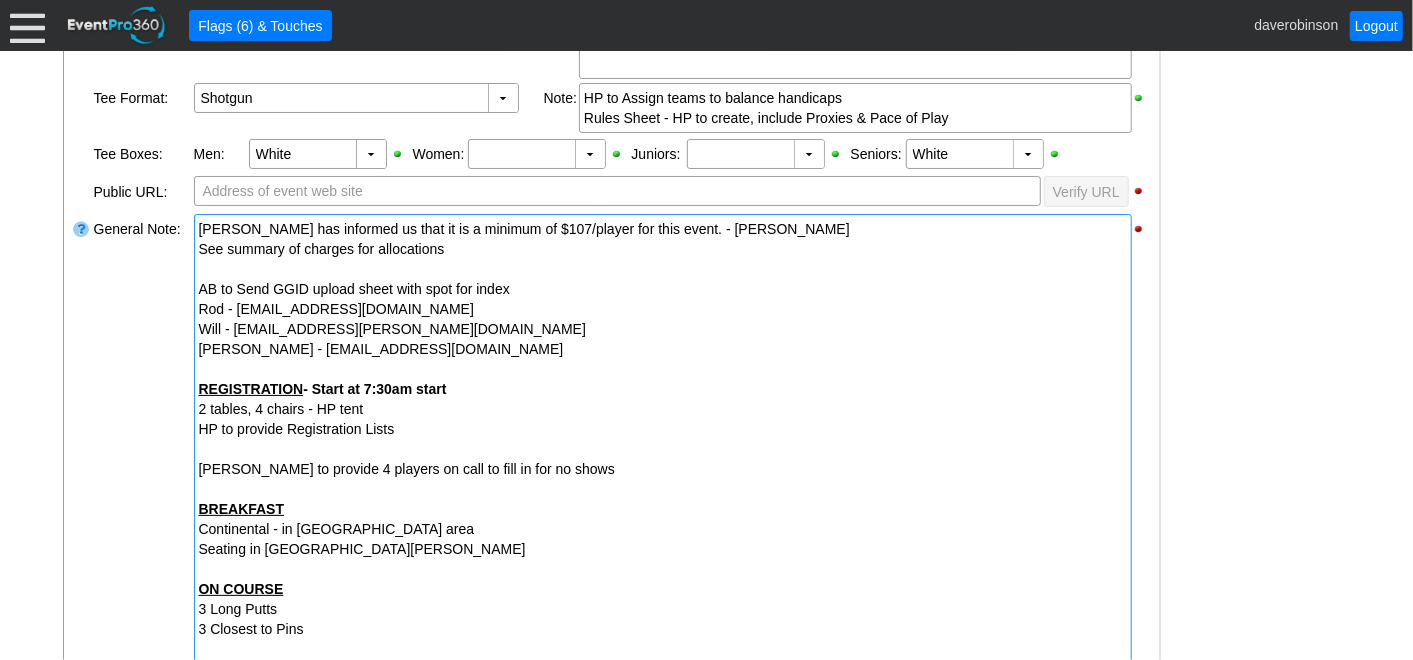 click on "See summary of charges for allocations" at bounding box center (663, 249) 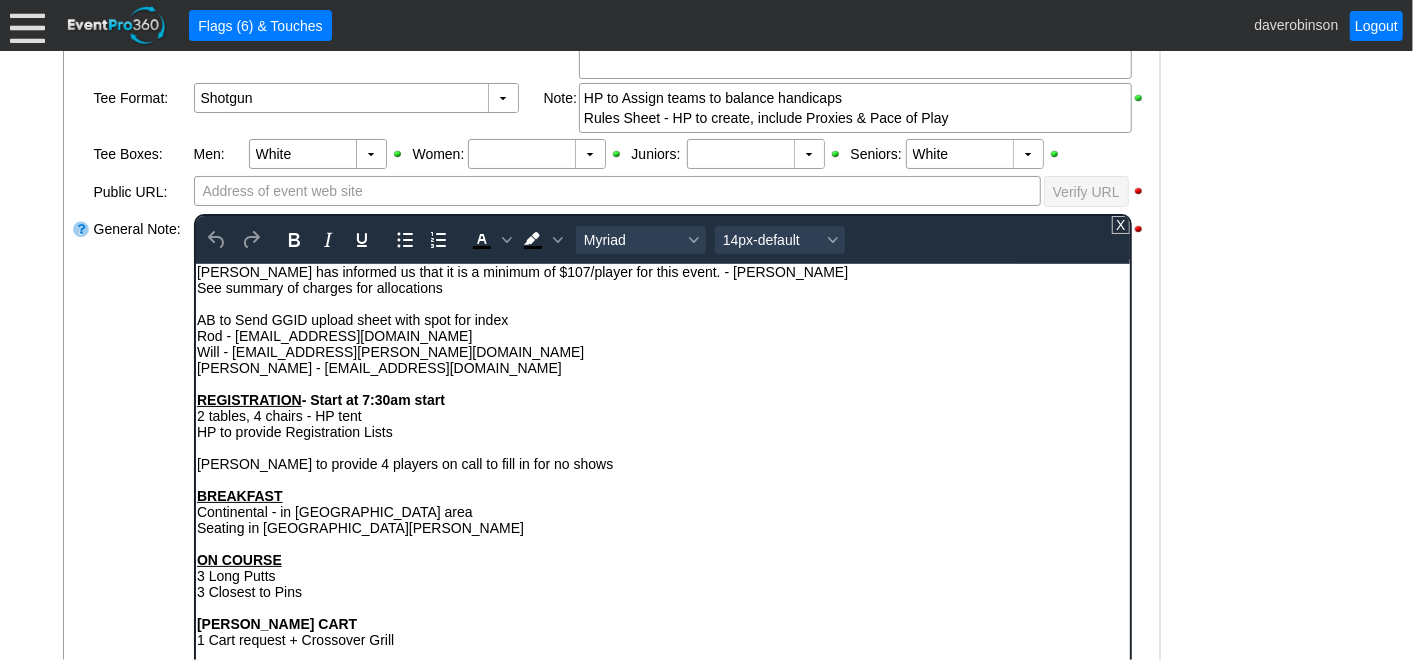 scroll, scrollTop: 0, scrollLeft: 0, axis: both 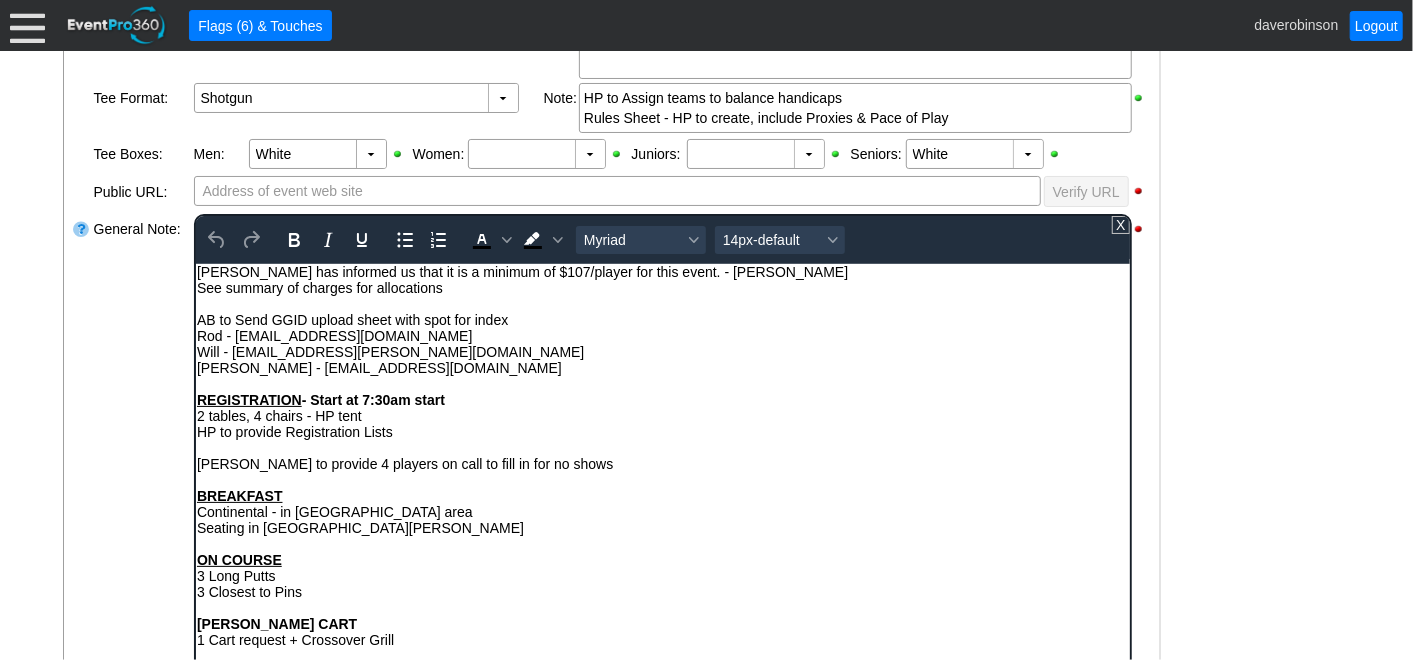 type 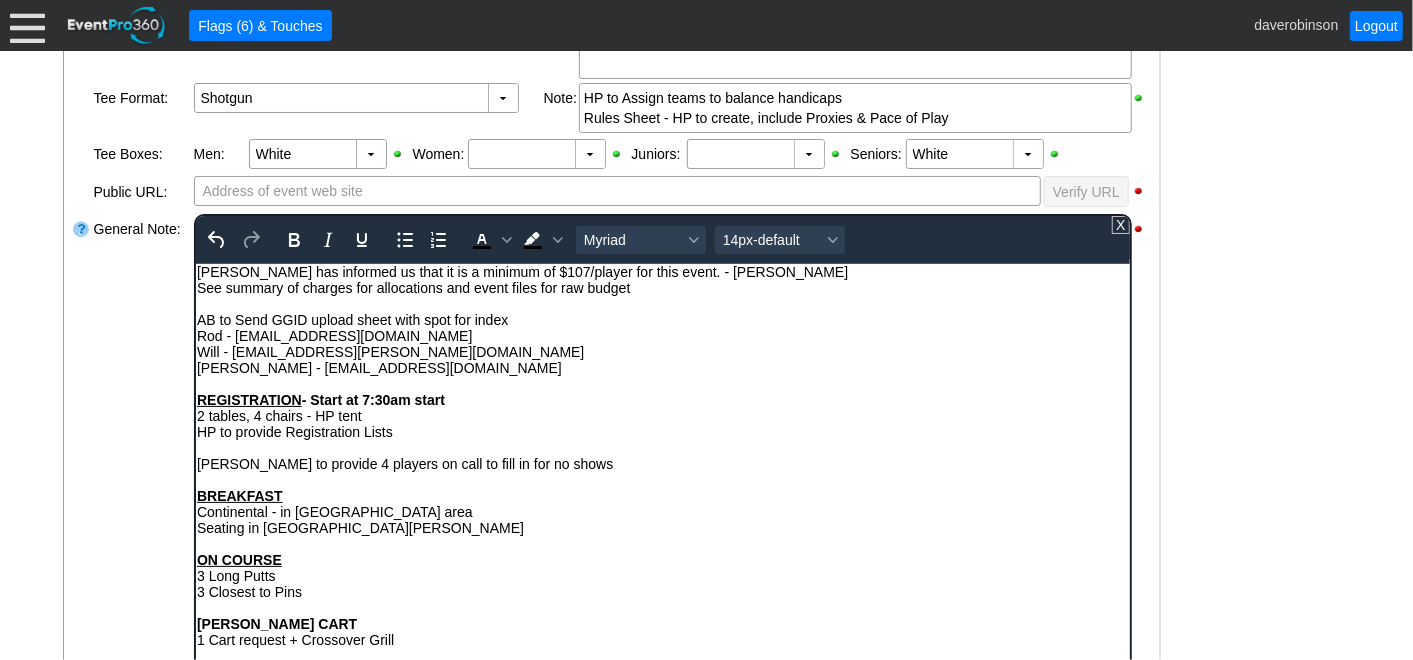 click on "General Note:" at bounding box center [142, 464] 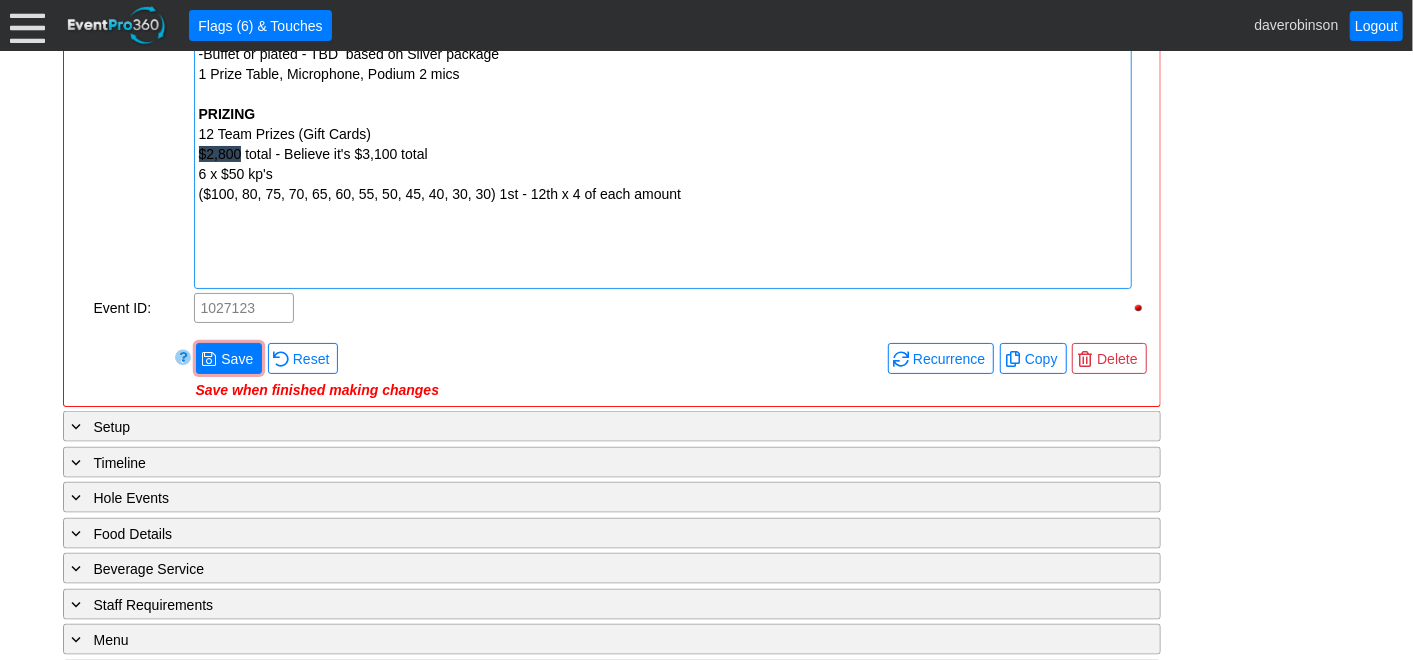 scroll, scrollTop: 1528, scrollLeft: 0, axis: vertical 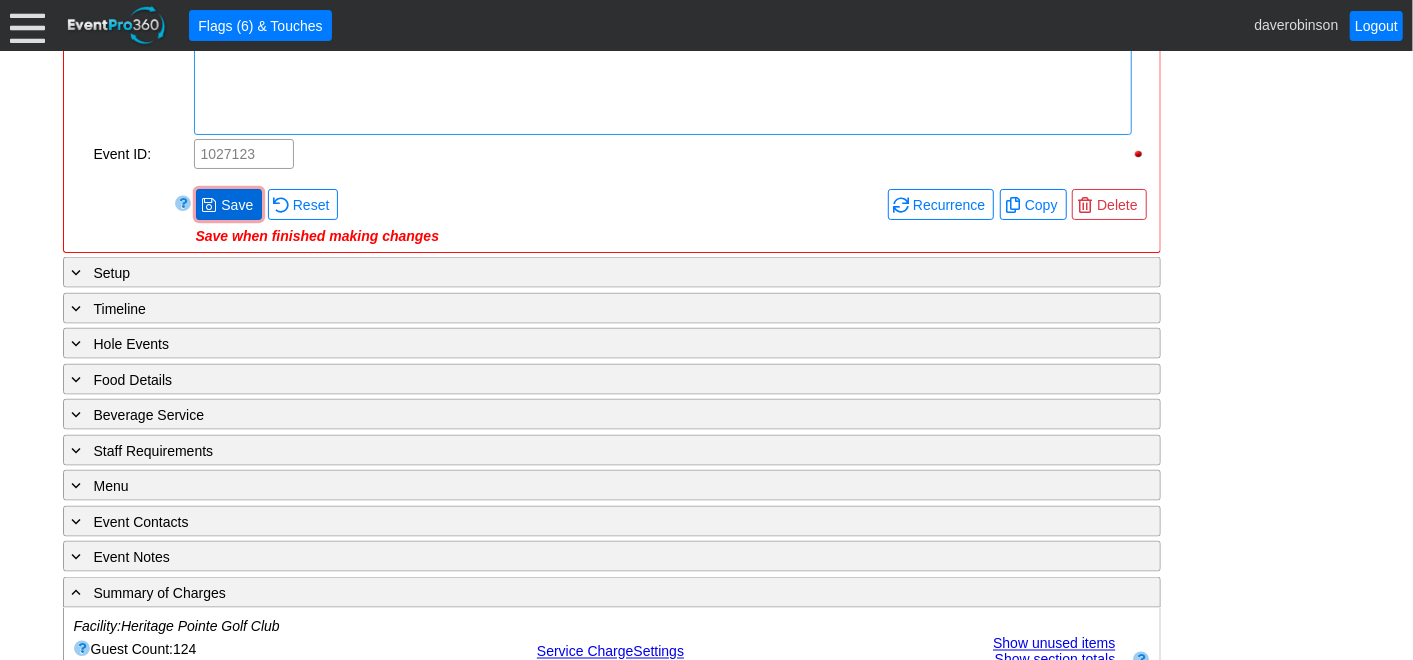 click at bounding box center [209, 205] 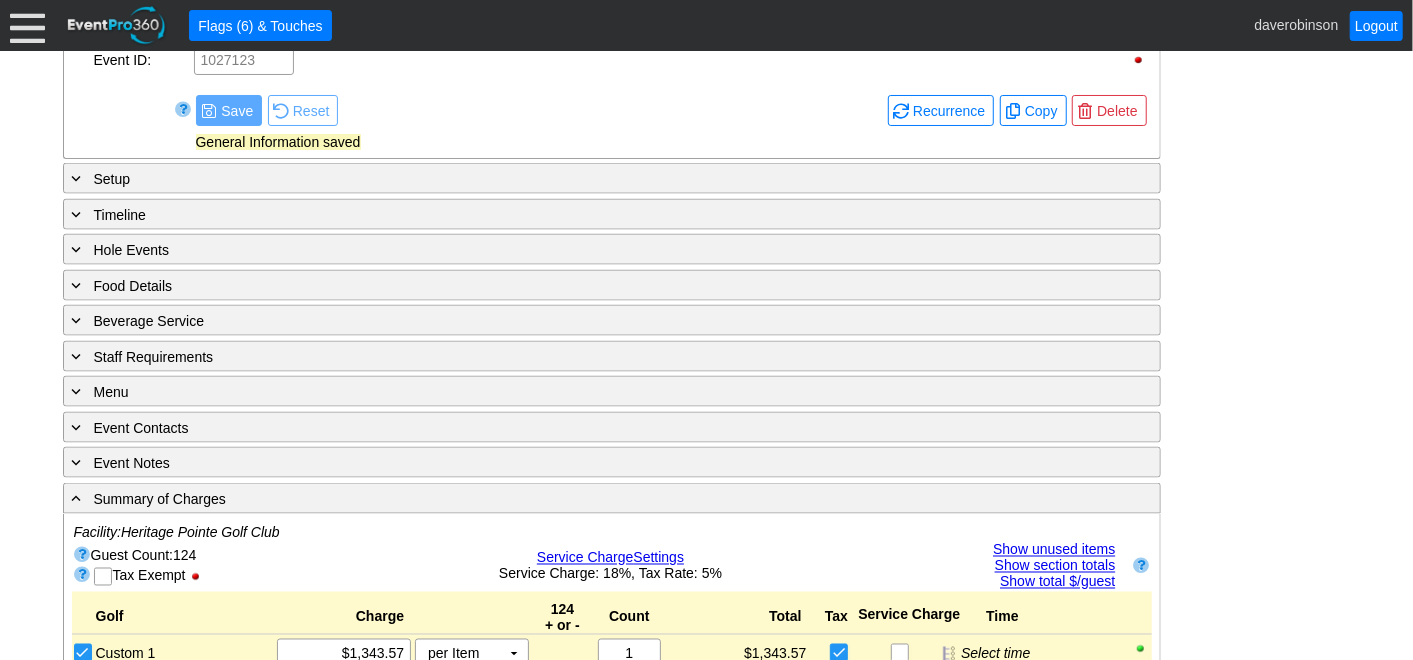 scroll, scrollTop: 1750, scrollLeft: 0, axis: vertical 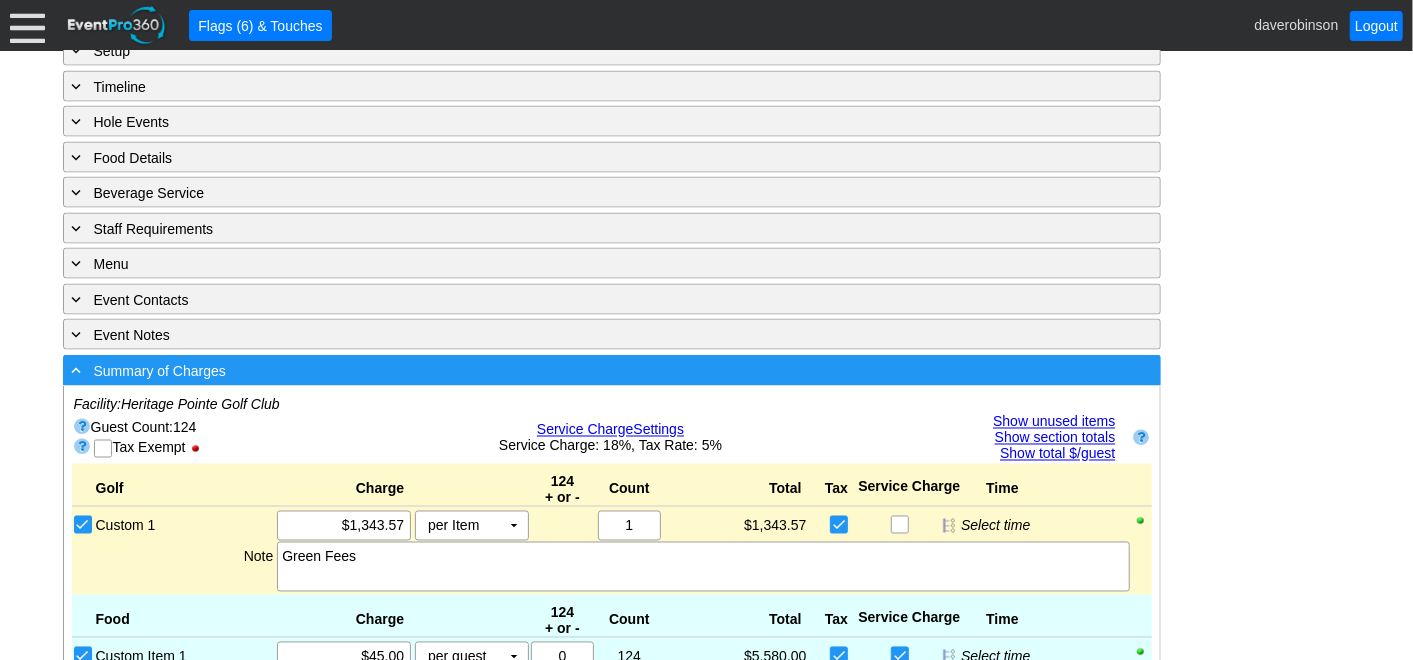 click at bounding box center (77, 370) 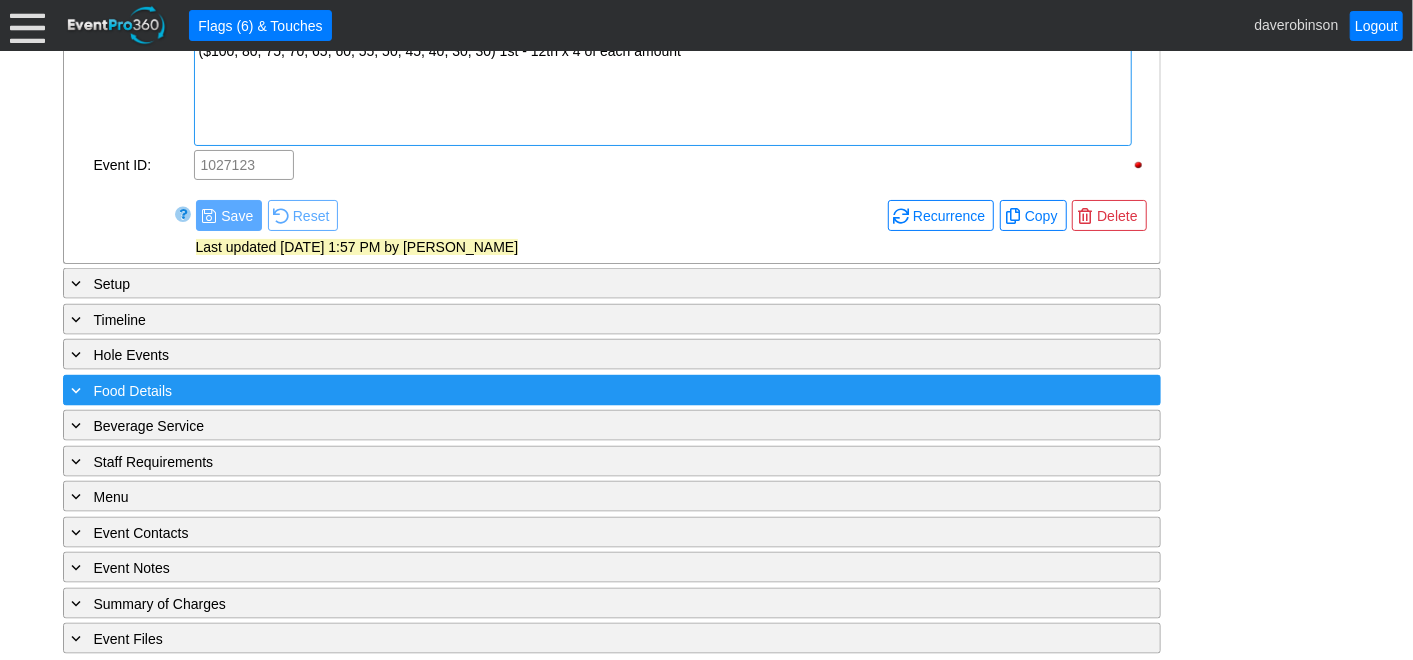 scroll, scrollTop: 1516, scrollLeft: 0, axis: vertical 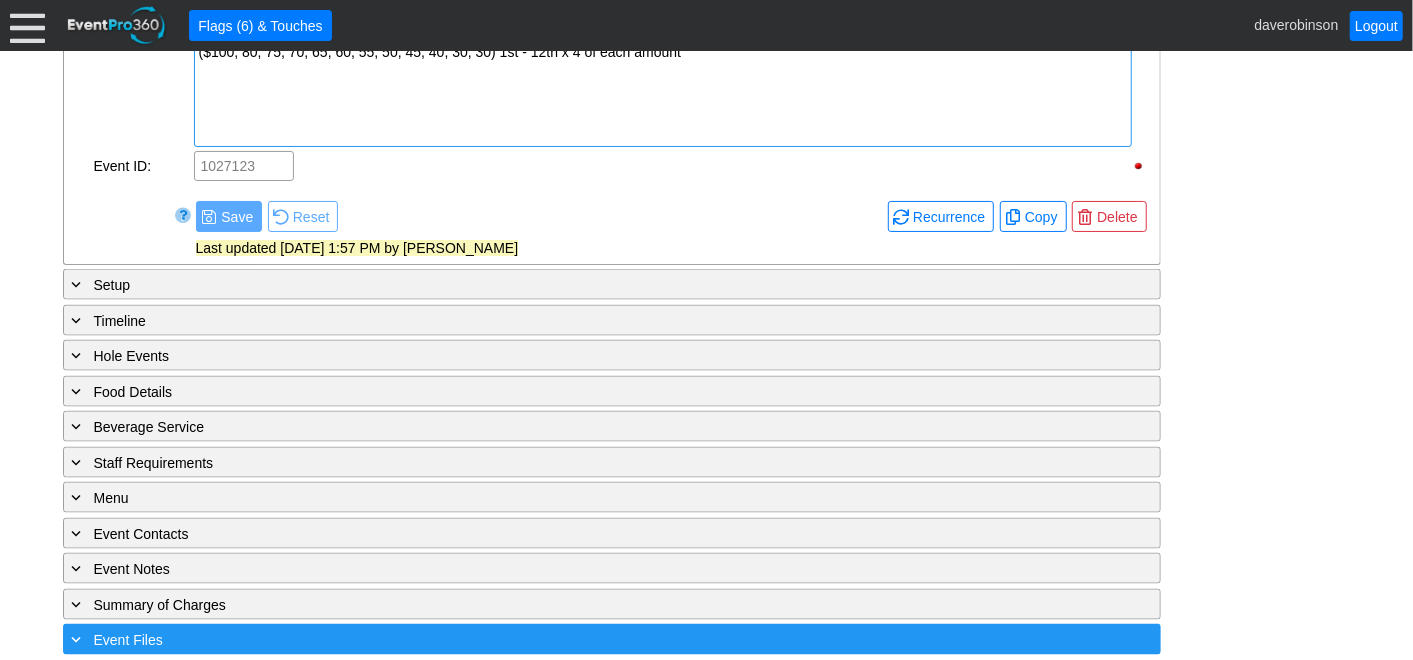 click at bounding box center [77, 639] 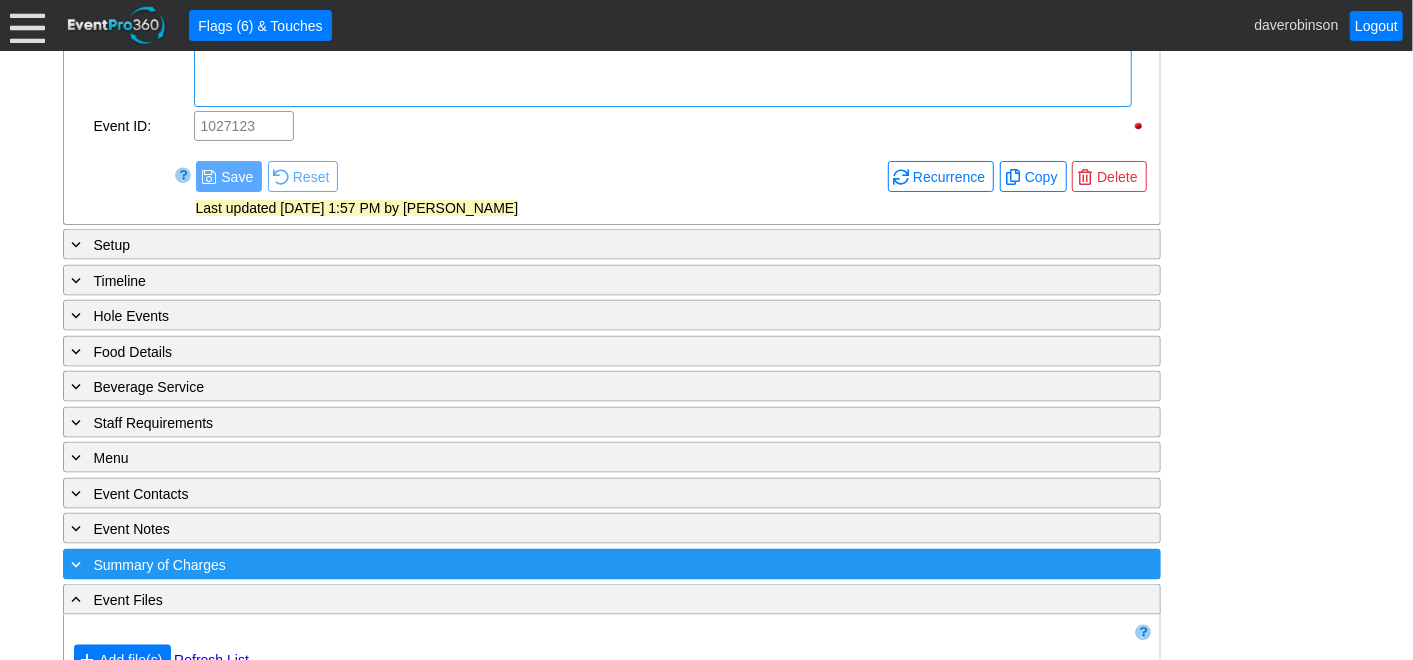 scroll, scrollTop: 1590, scrollLeft: 0, axis: vertical 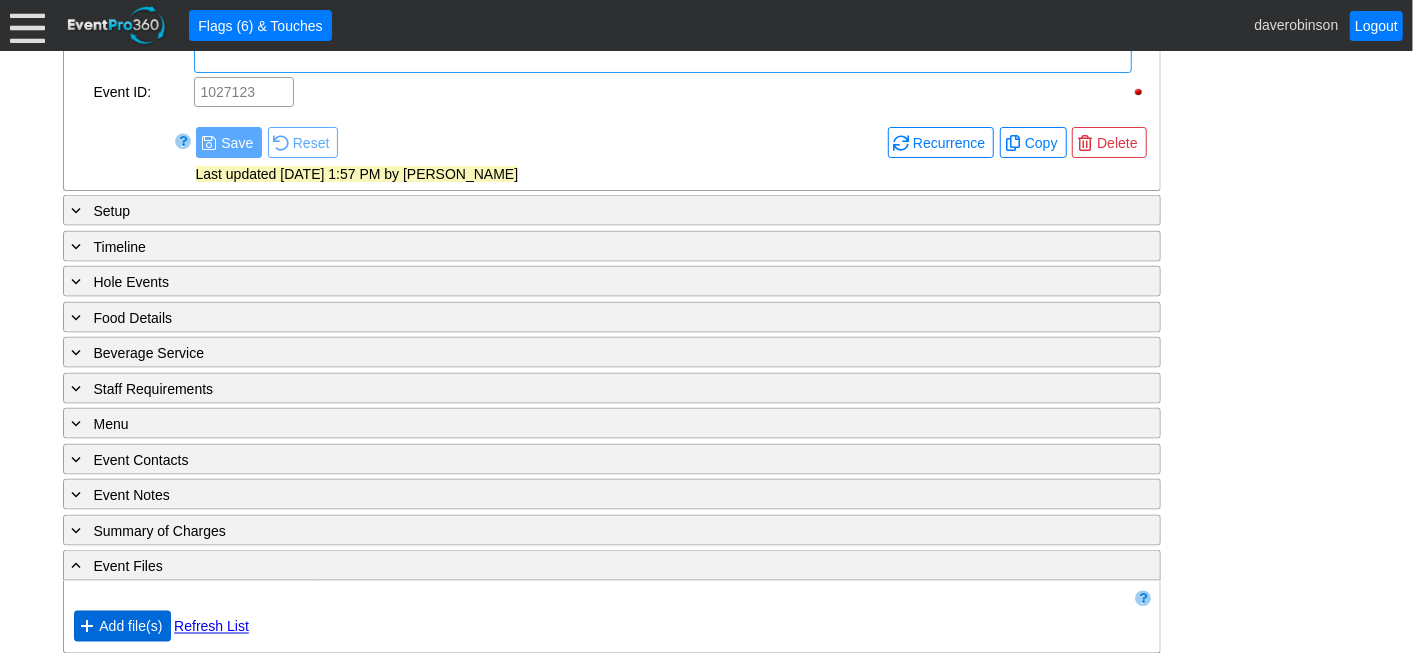 click on "●
Add file(s)" at bounding box center [122, 626] 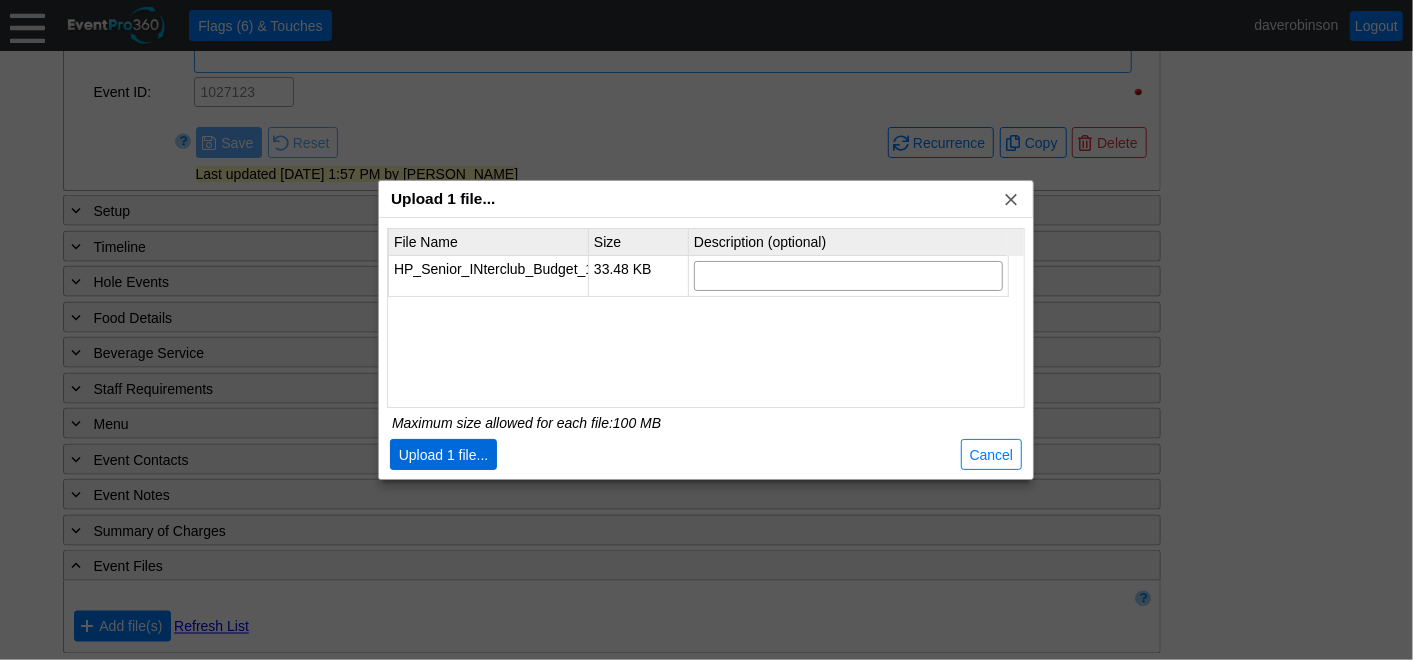 click on "Upload 1 file..." at bounding box center [444, 455] 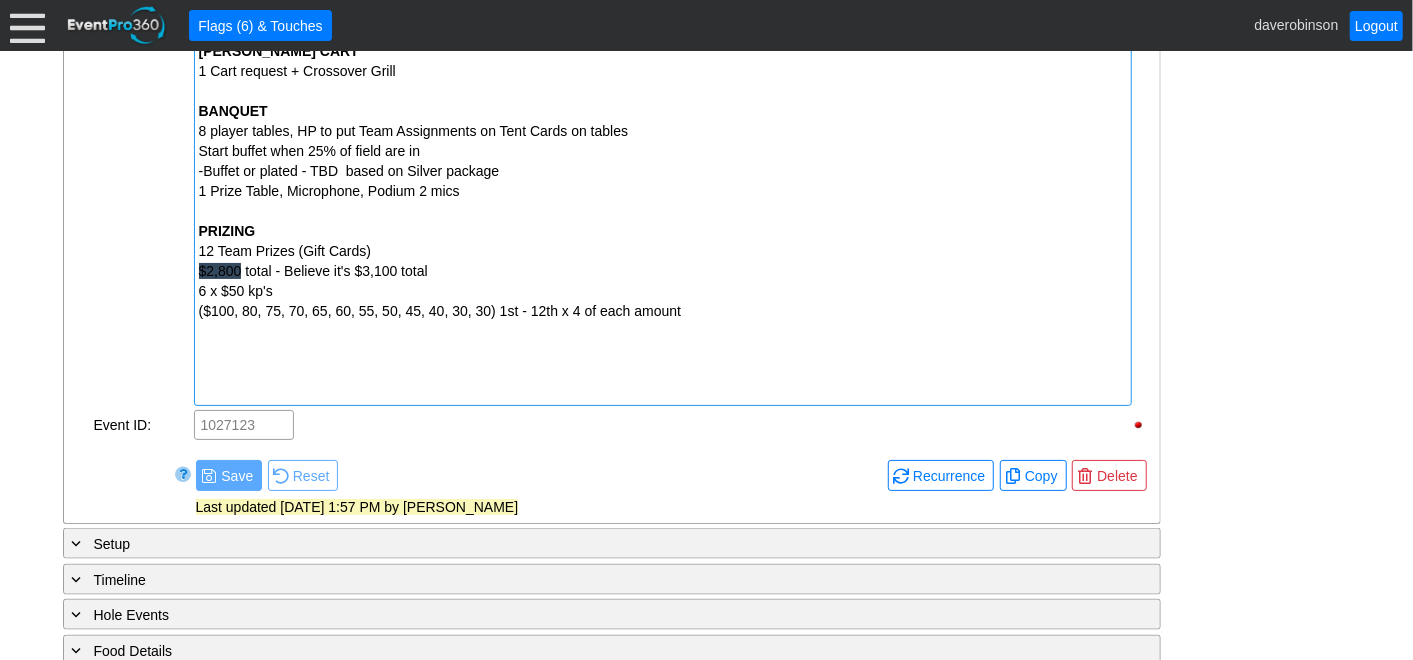 scroll, scrollTop: 812, scrollLeft: 0, axis: vertical 